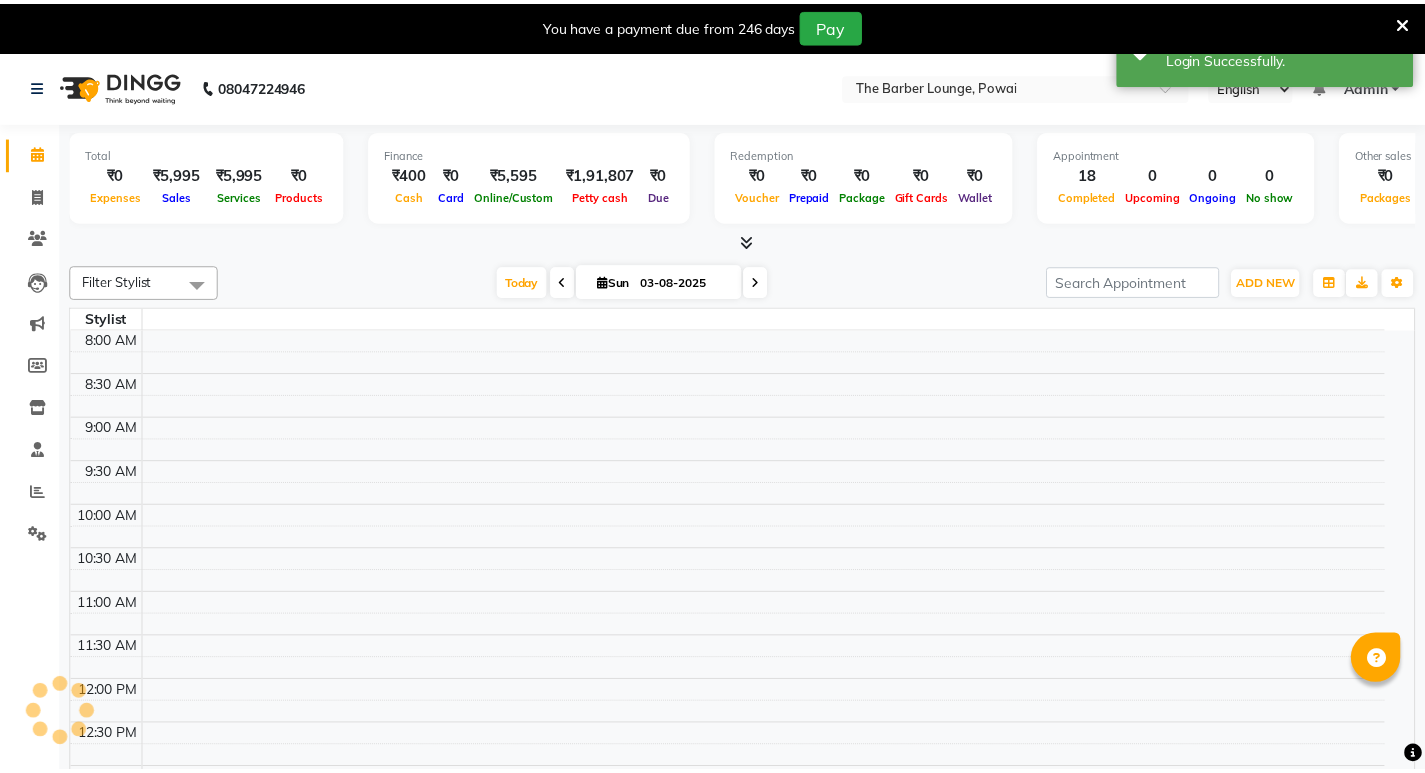 scroll, scrollTop: 0, scrollLeft: 0, axis: both 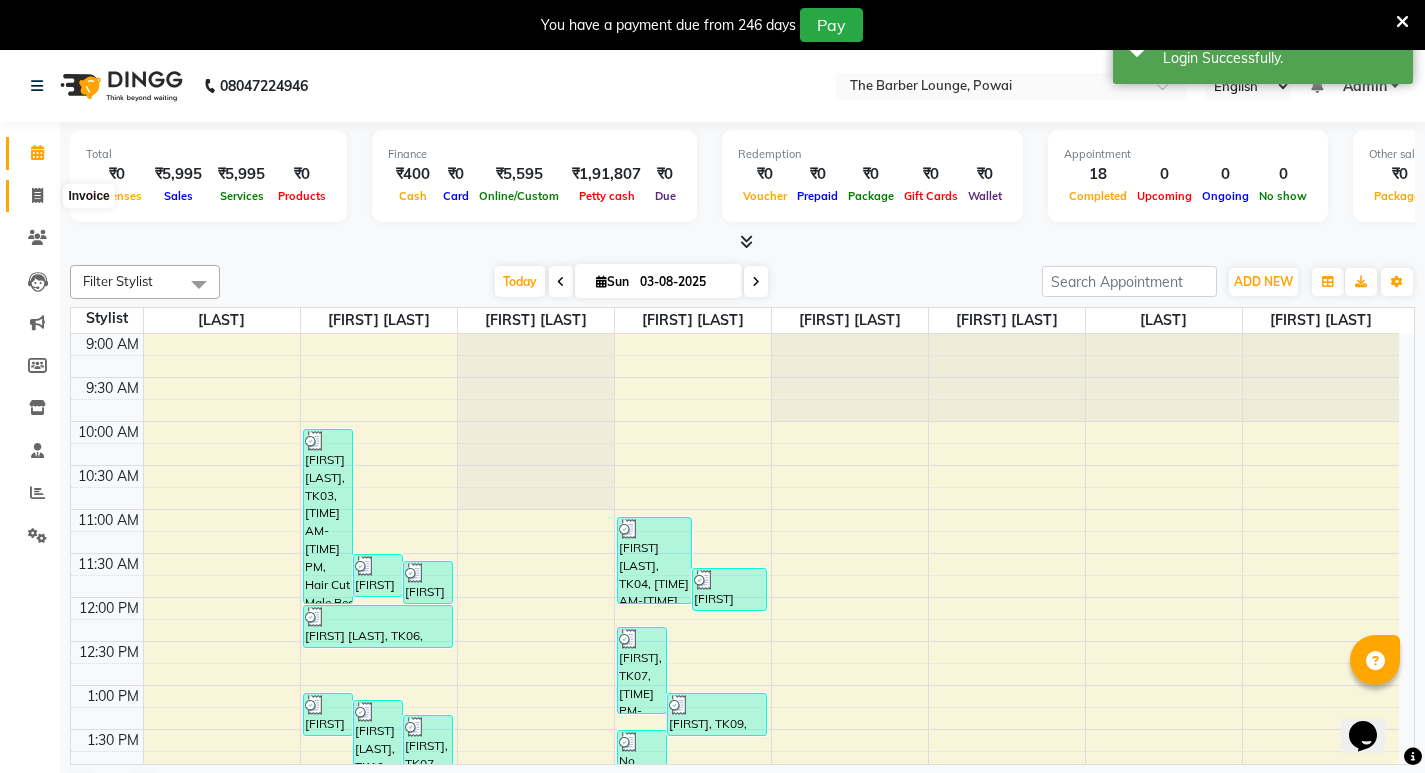 click 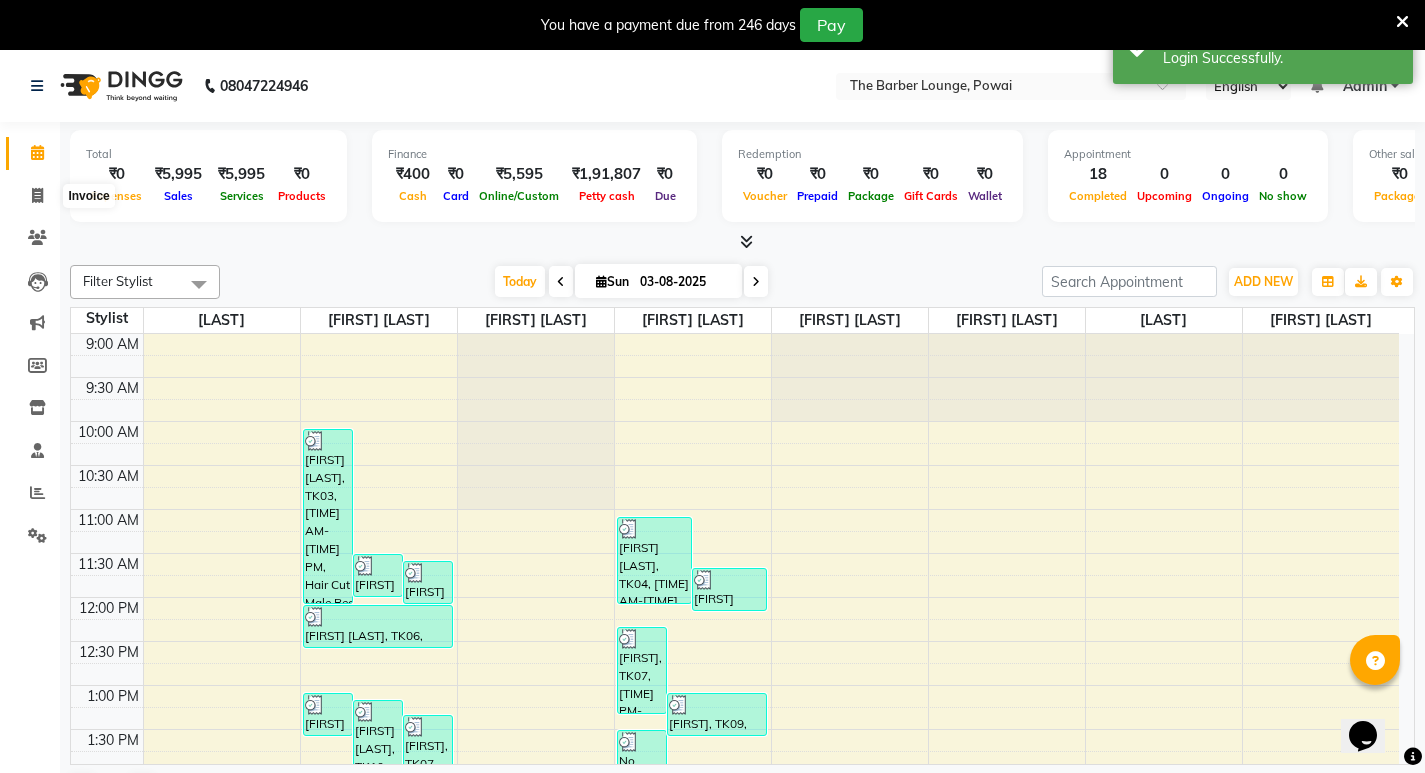 select on "7307" 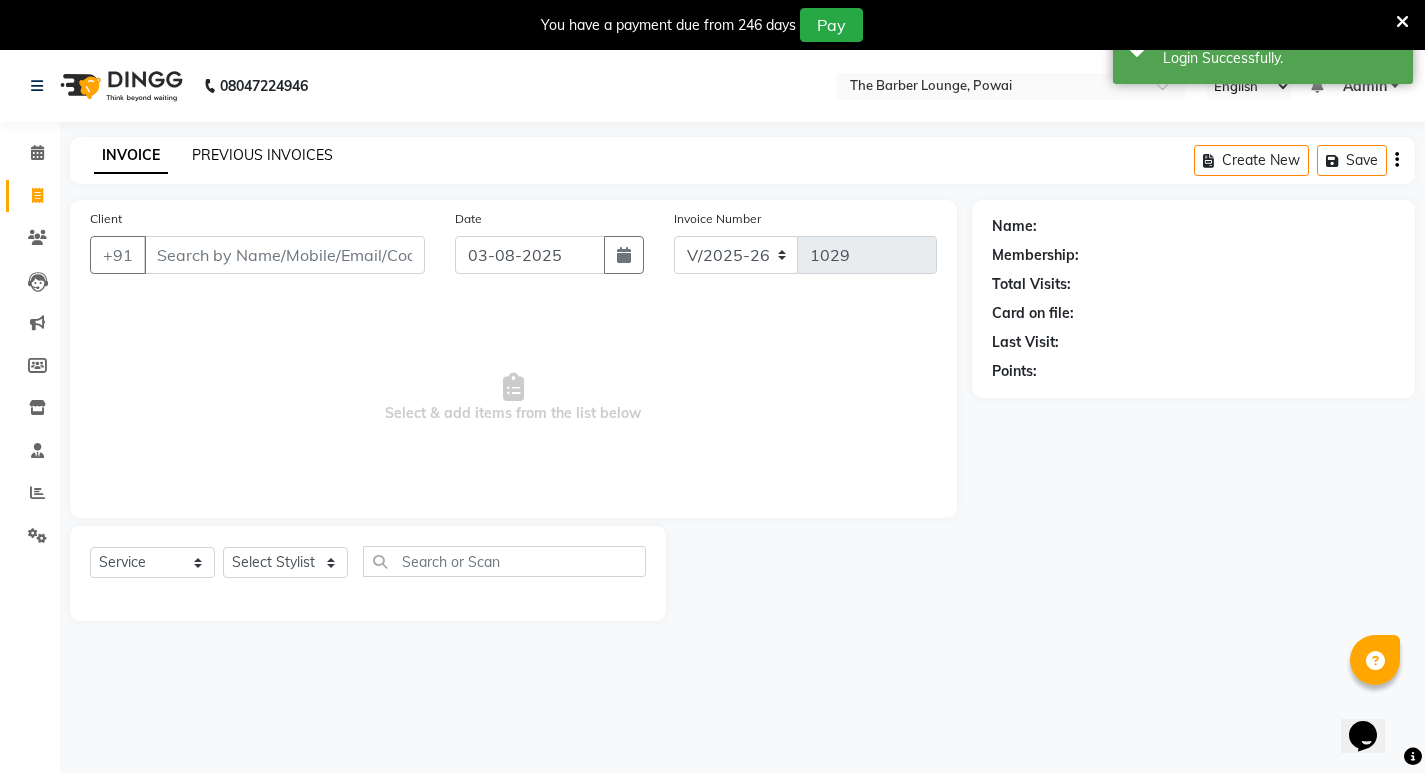 click on "PREVIOUS INVOICES" 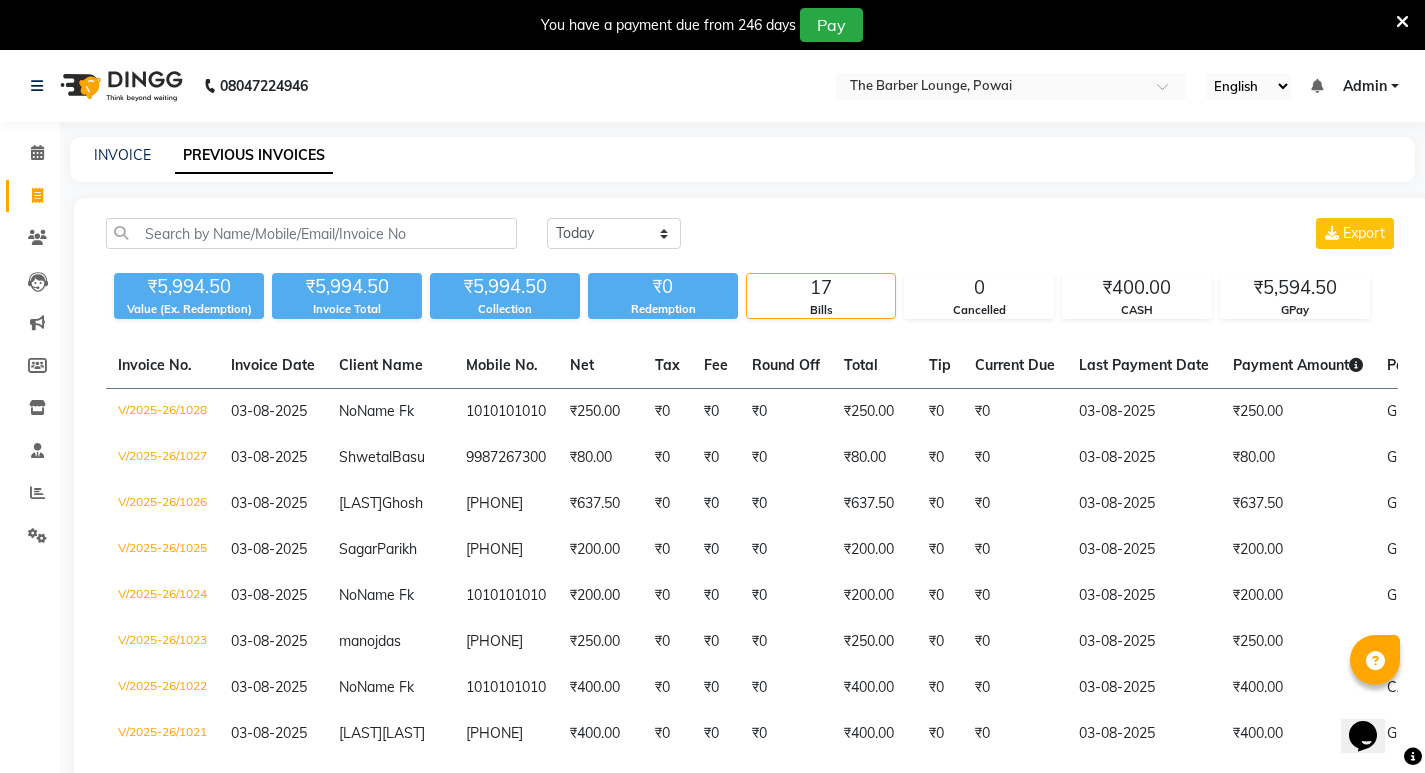 click on "08047224946 Select Location × The Barber Lounge, Powai English ENGLISH Español العربية मराठी हिंदी ગુજરાતી தமிழ் 中文 Notifications nothing to show Admin Manage Profile Change Password Sign out  Version:3.15.11" 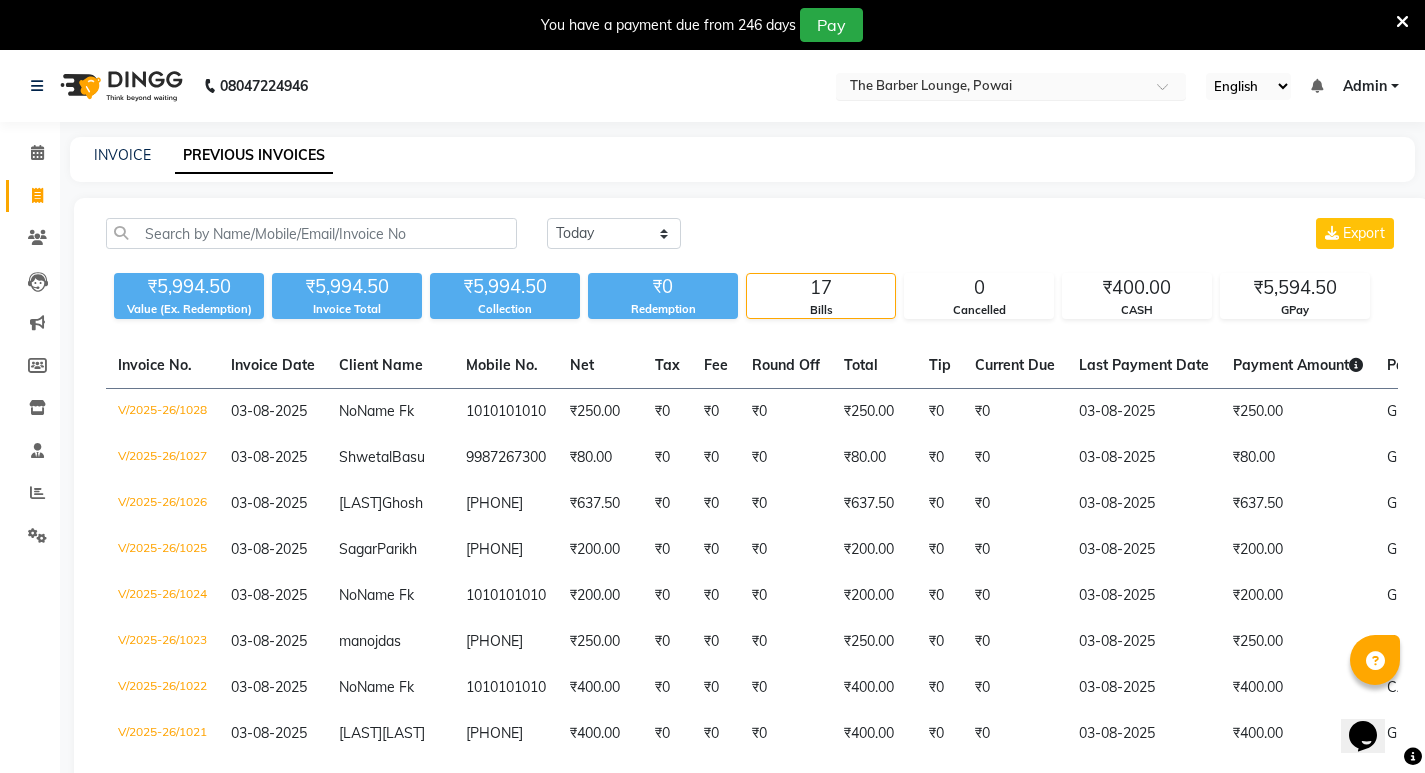 click at bounding box center (991, 88) 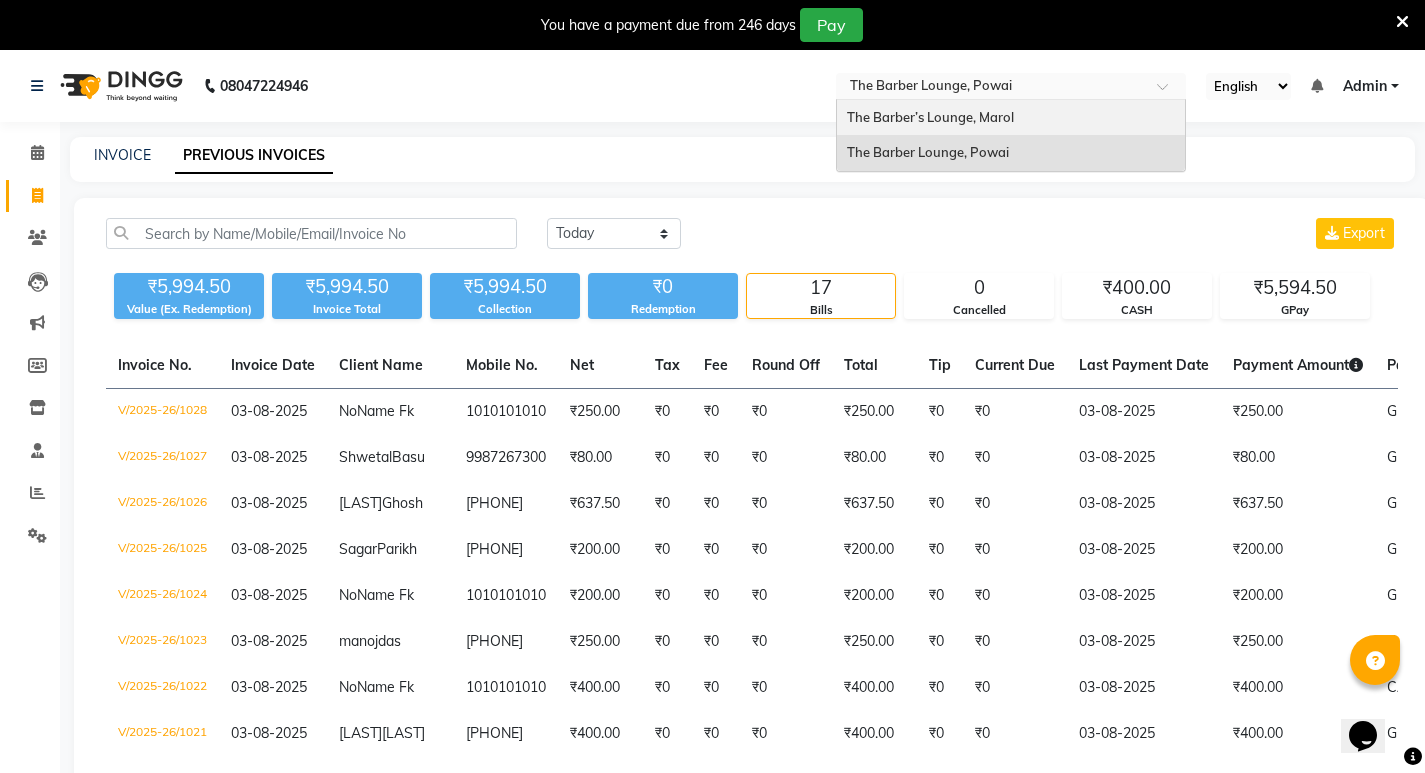 click on "The Barber’s Lounge, Marol" at bounding box center (930, 117) 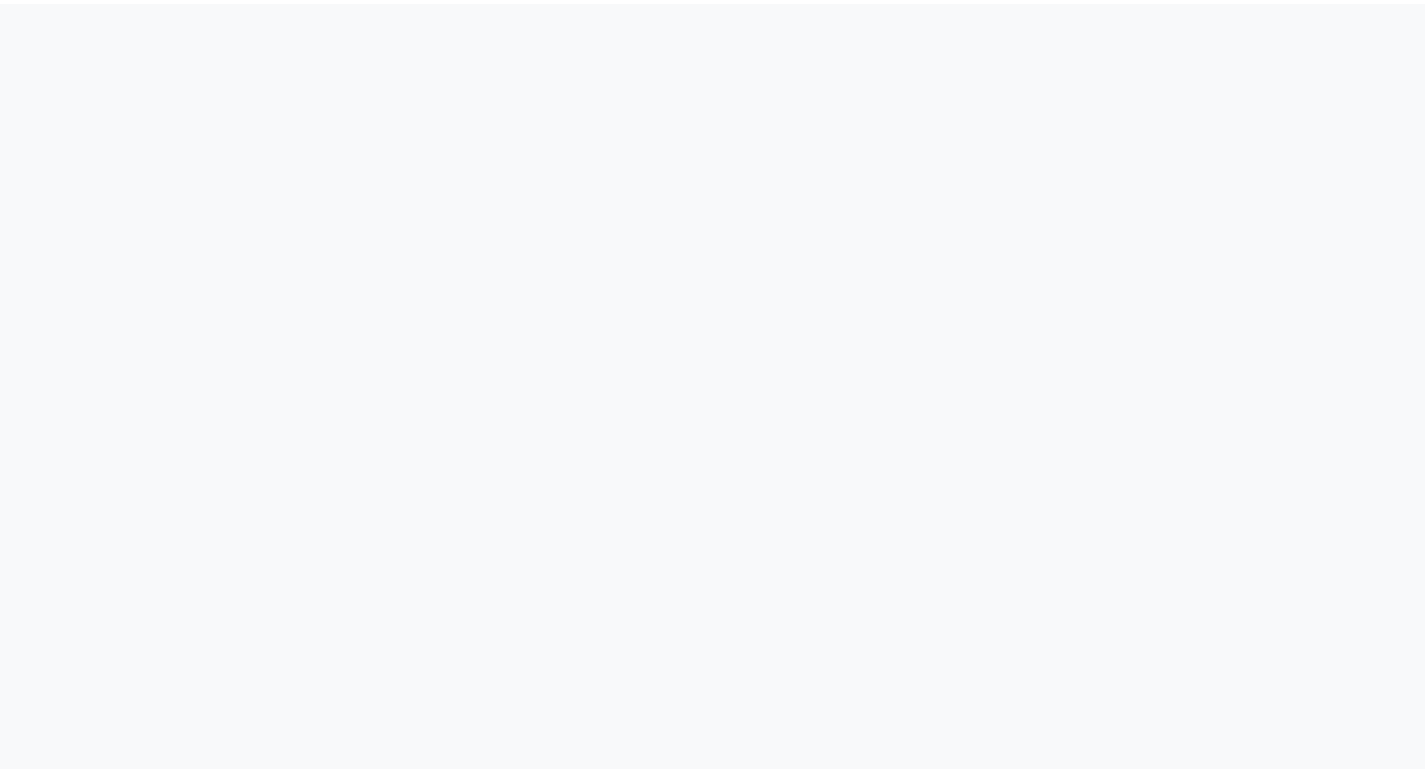 scroll, scrollTop: 0, scrollLeft: 0, axis: both 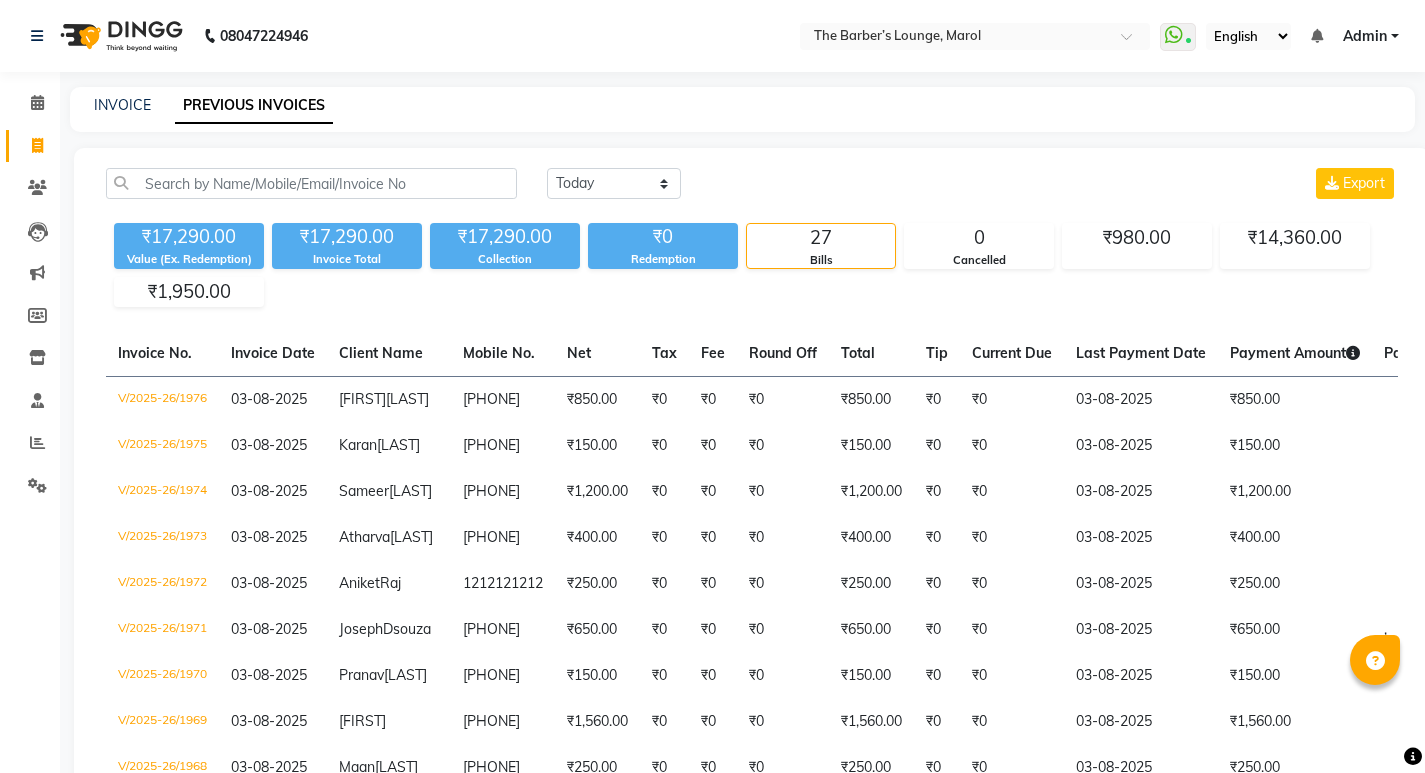 select on "en" 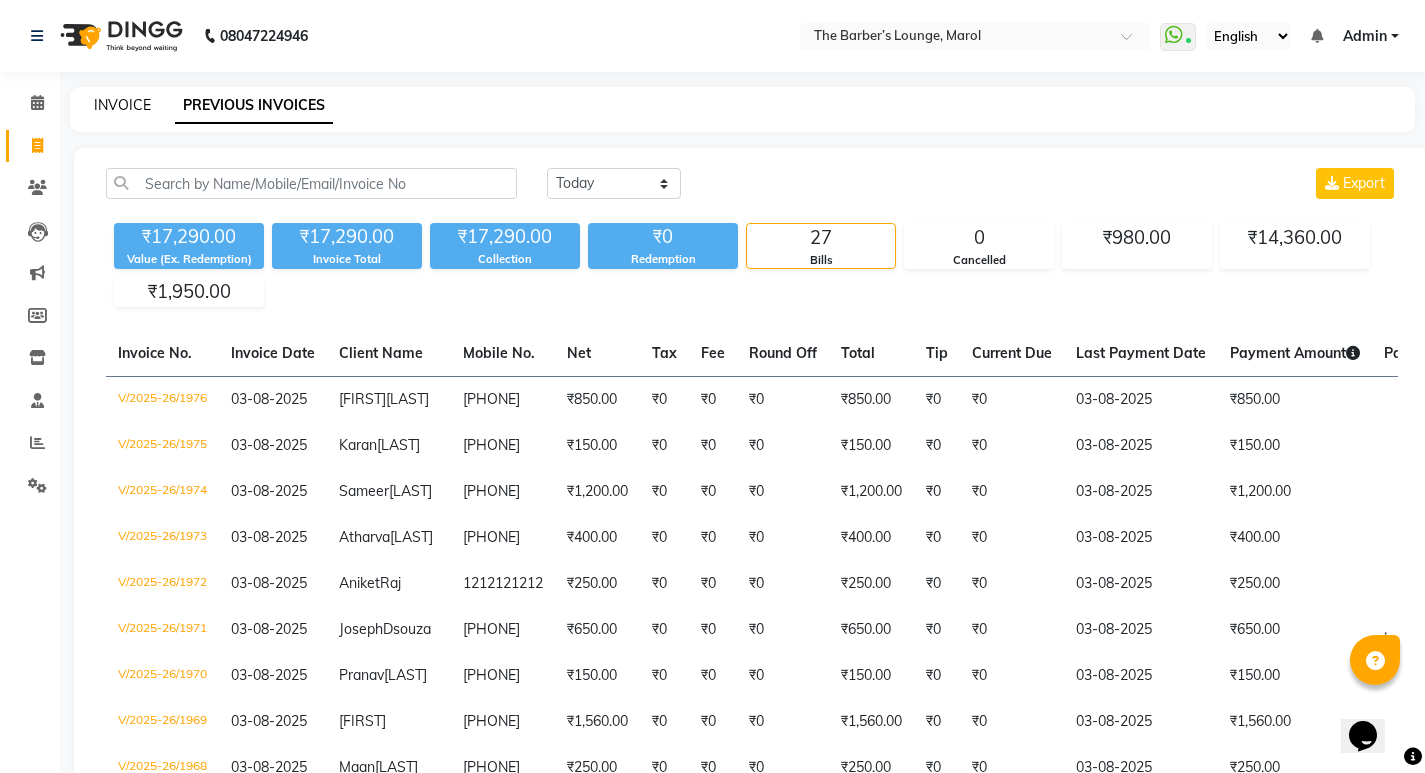 scroll, scrollTop: 0, scrollLeft: 0, axis: both 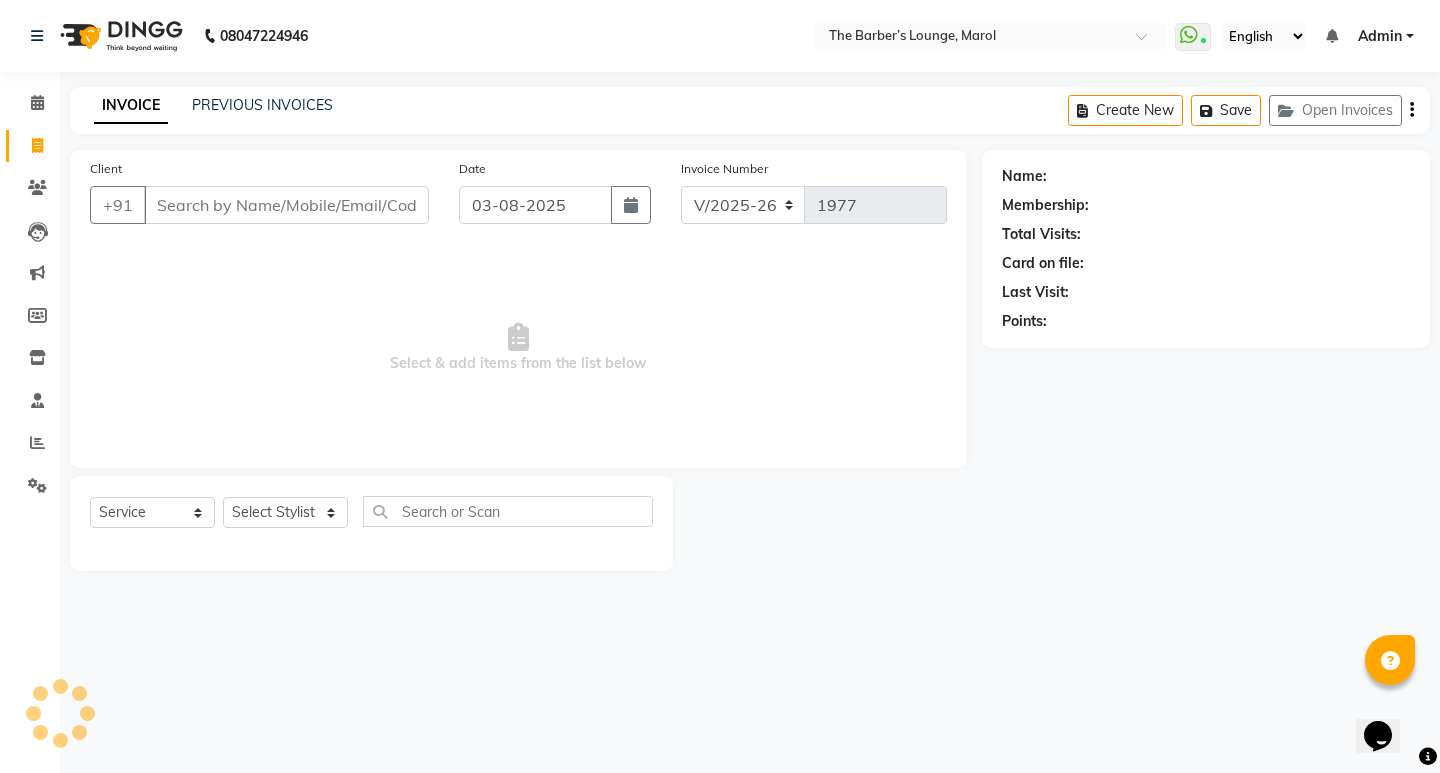 click on "Client" at bounding box center [286, 205] 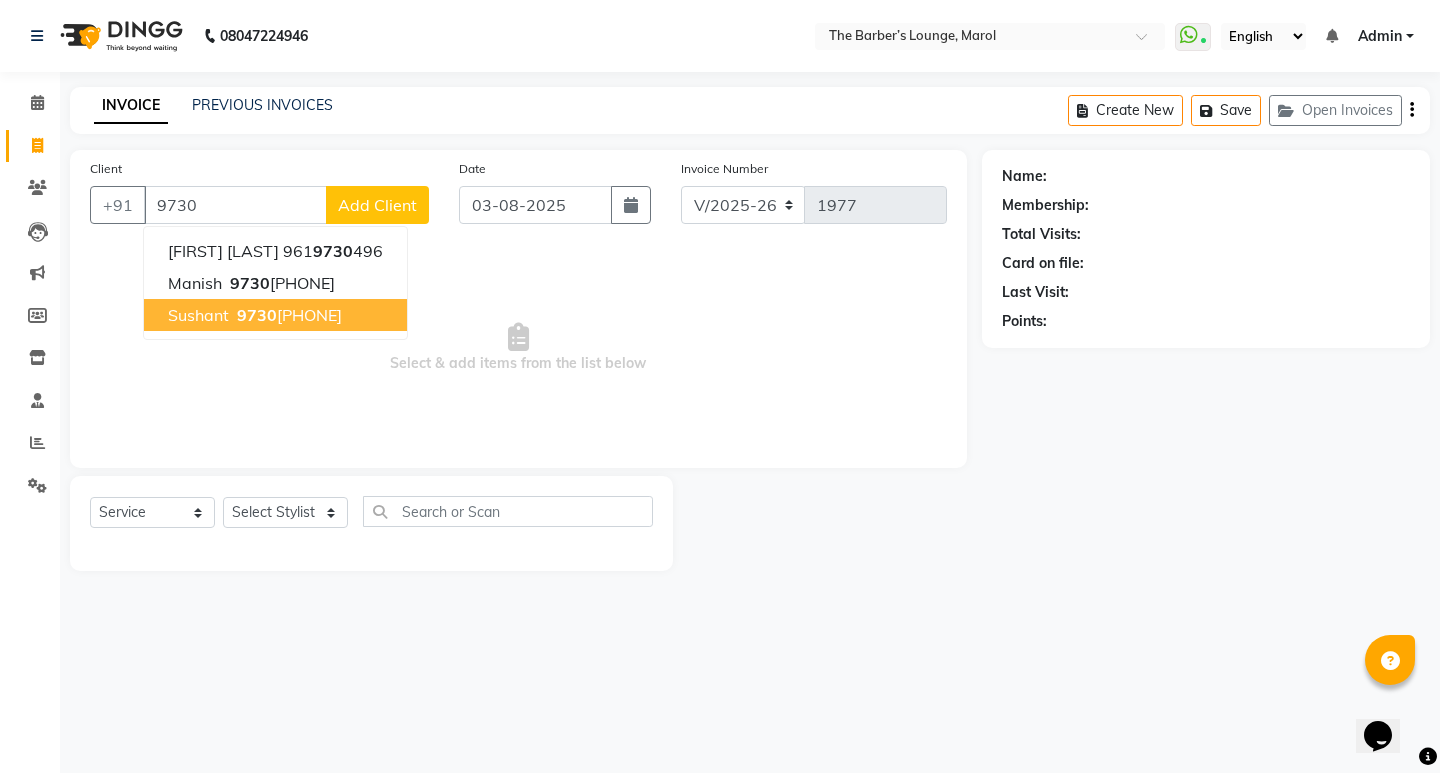 click on "9730" at bounding box center (257, 315) 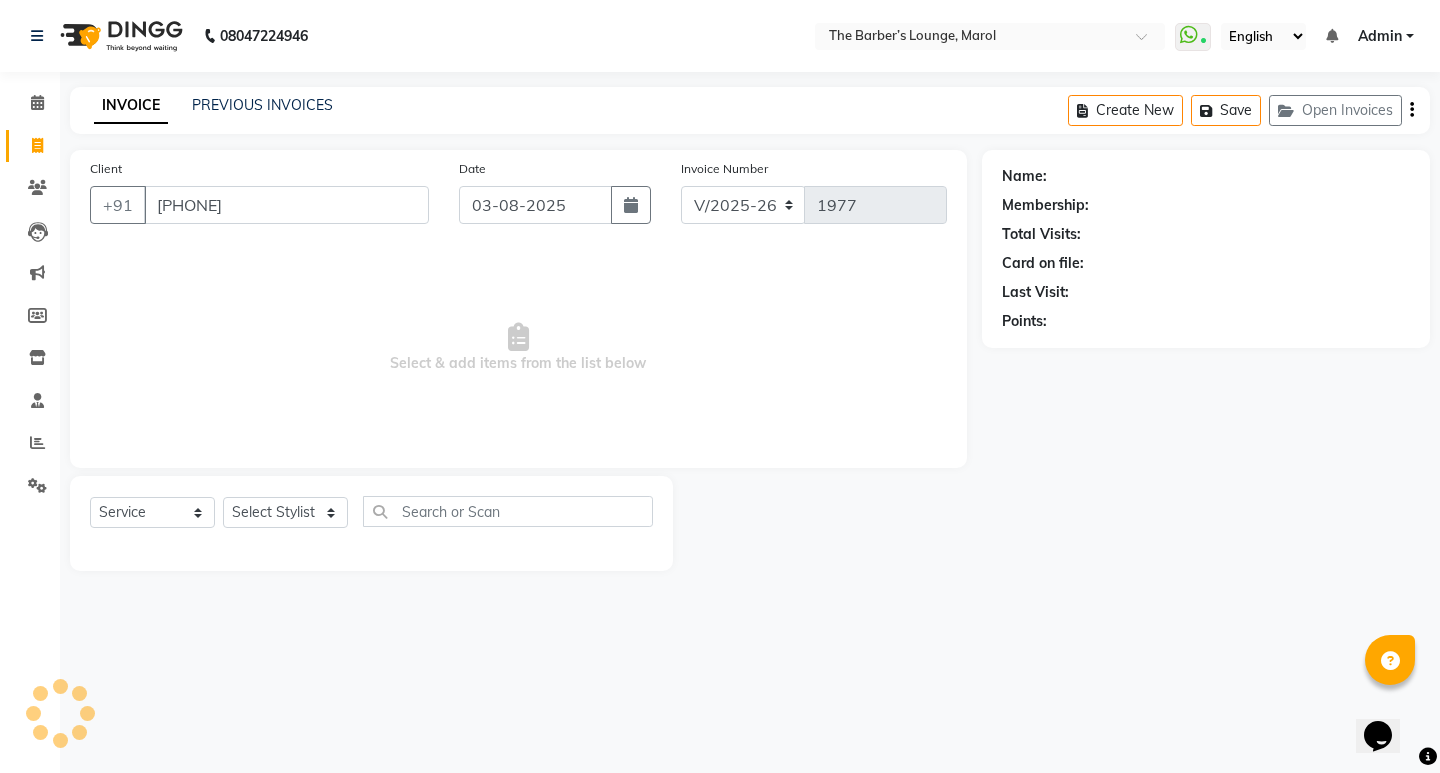 type on "[PHONE]" 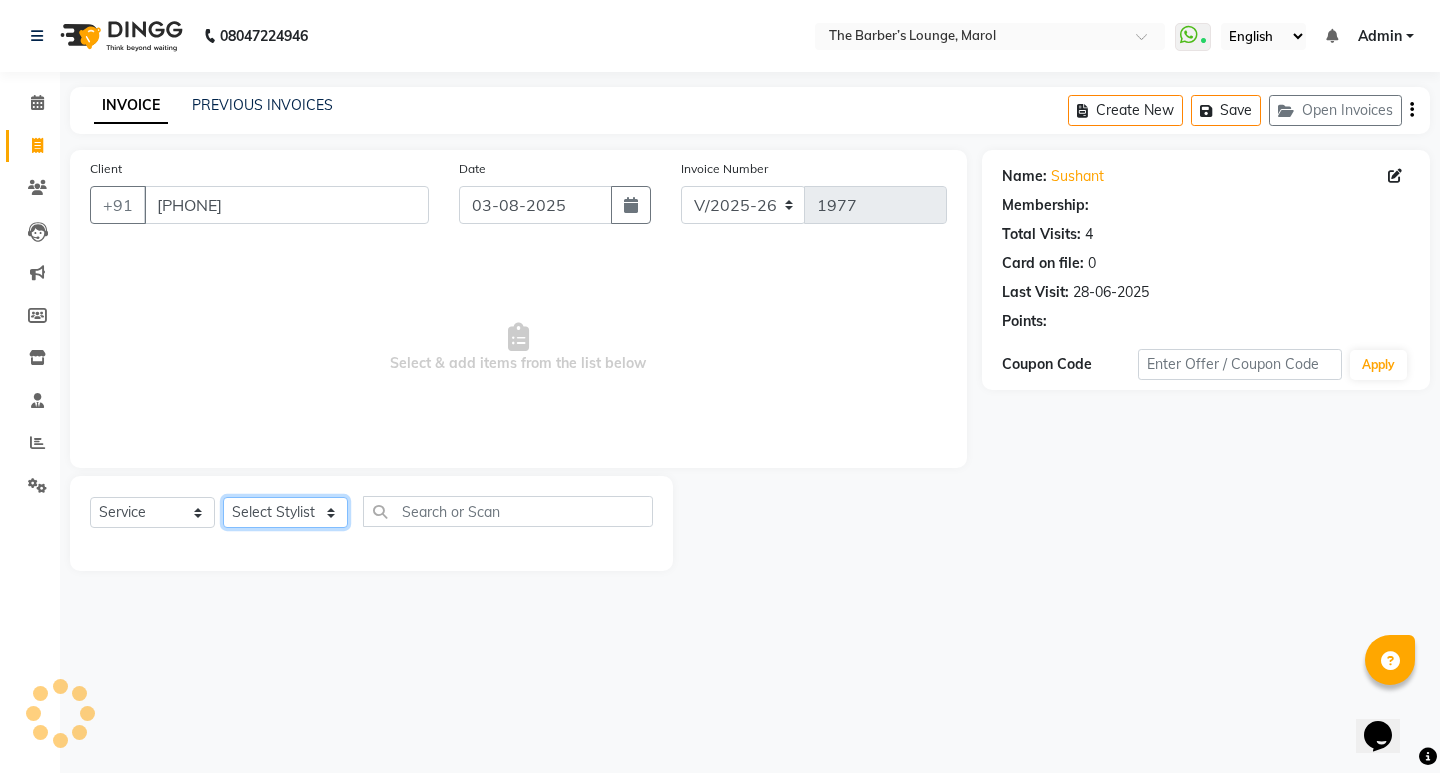 click on "Select Stylist [FIRST] [LAST] [FIRST] [LAST] [FIRST] [LAST] [FIRST] [LAST] [FIRST] [FIRST] [FIRST]" 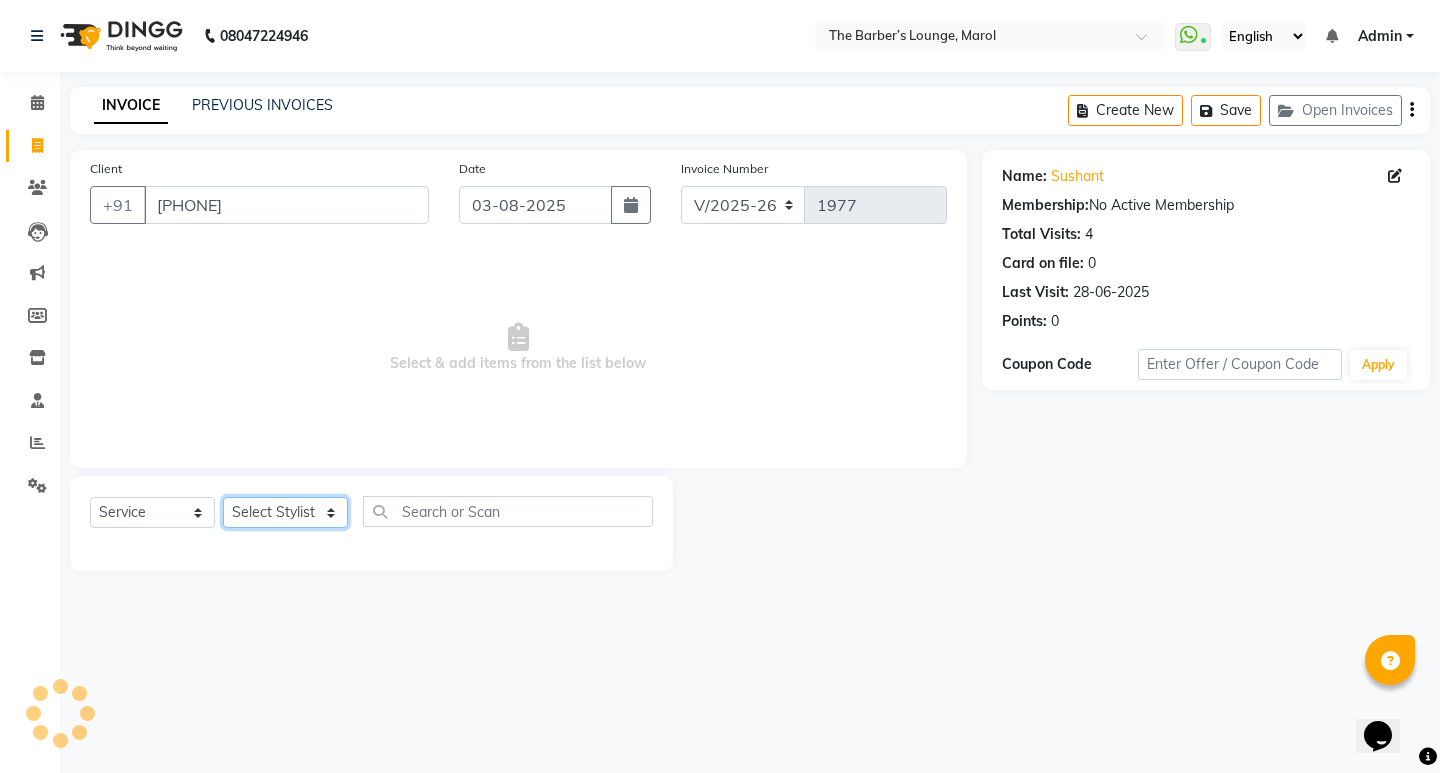 select on "60180" 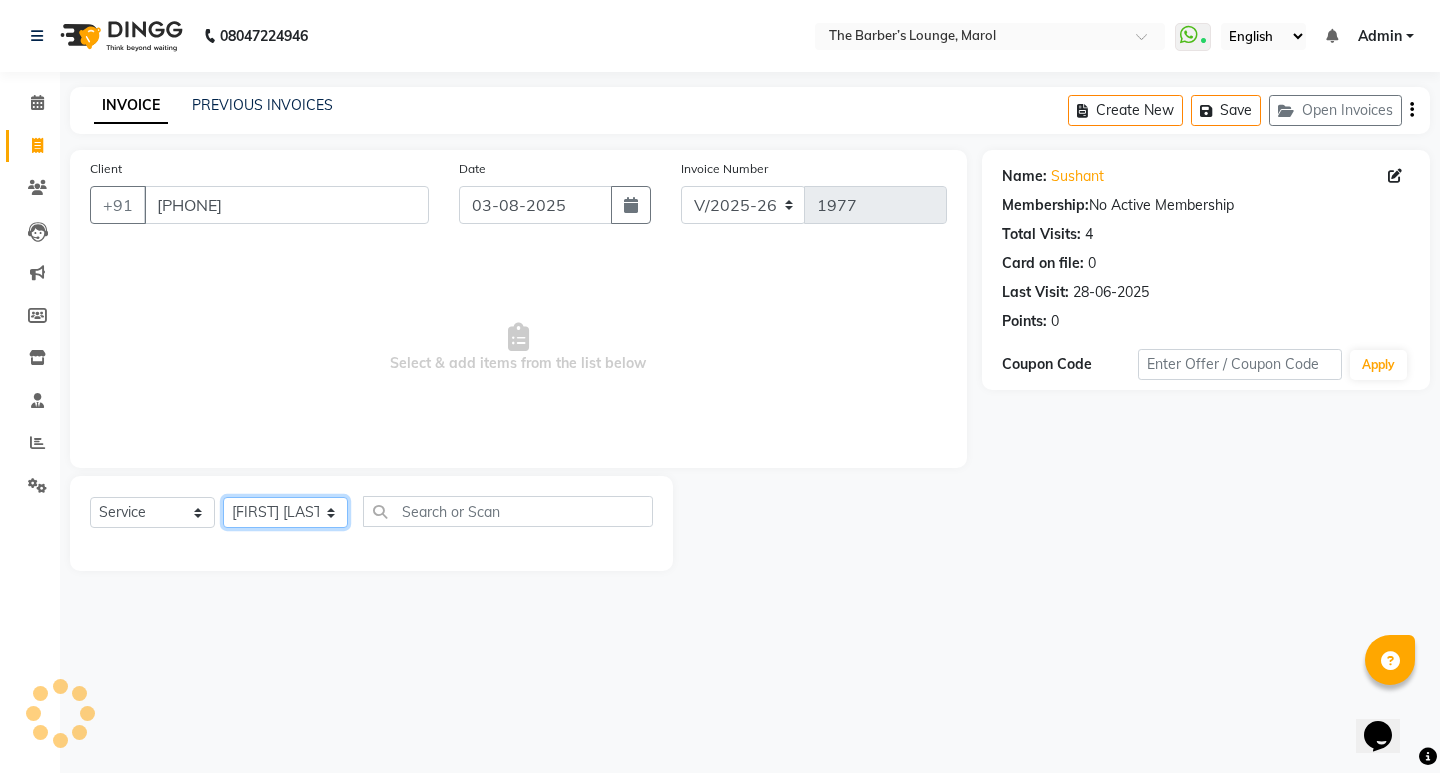 click on "Select Stylist [FIRST] [LAST] [FIRST] [LAST] [FIRST] [LAST] [FIRST] [LAST] [FIRST] [FIRST] [FIRST]" 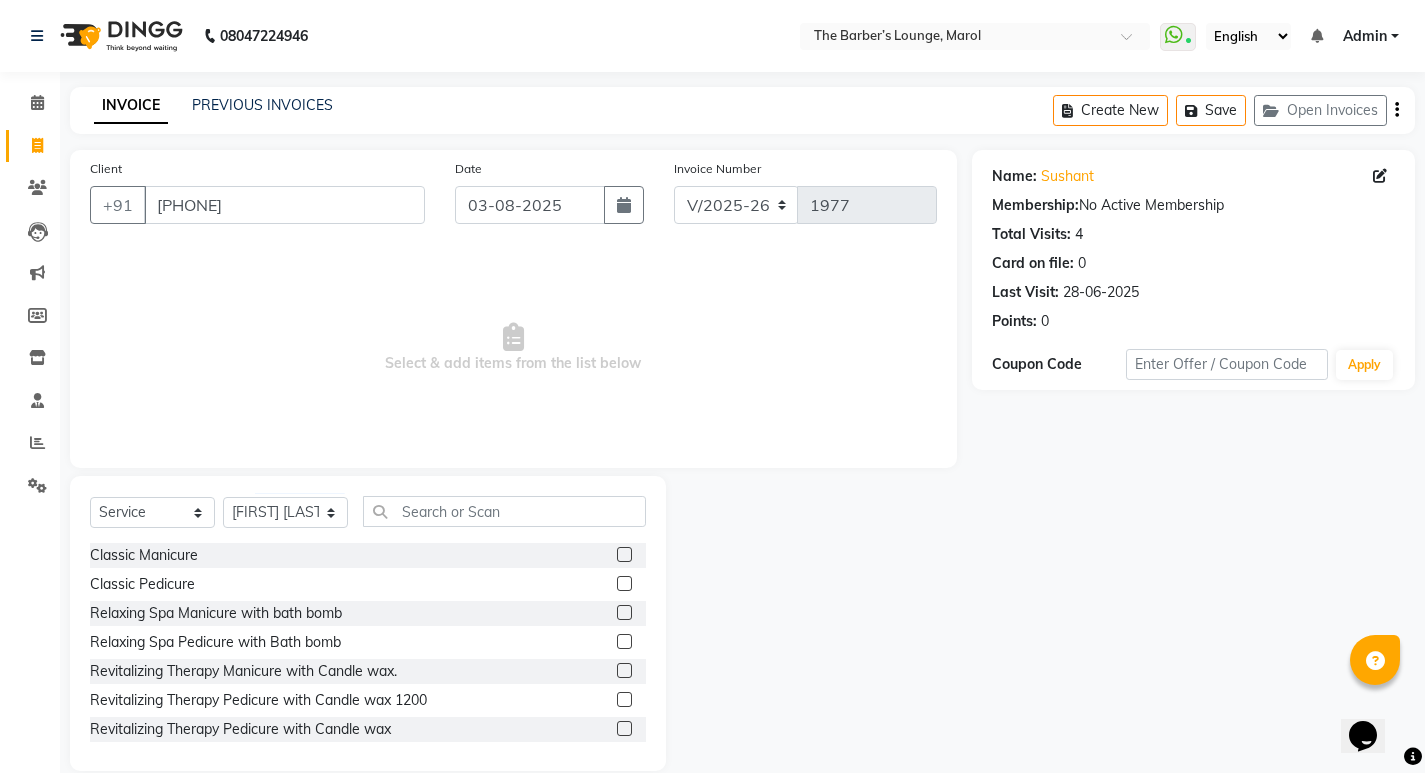 click on "Select  Service  Product  Membership  Package VoucherPrepaid Gift Card  Select Stylist [FIRST] [LAST] [FIRST] [LAST] [FIRST] [LAST] [FIRST] [LAST] [FIRST] [FIRST] [FIRST]" 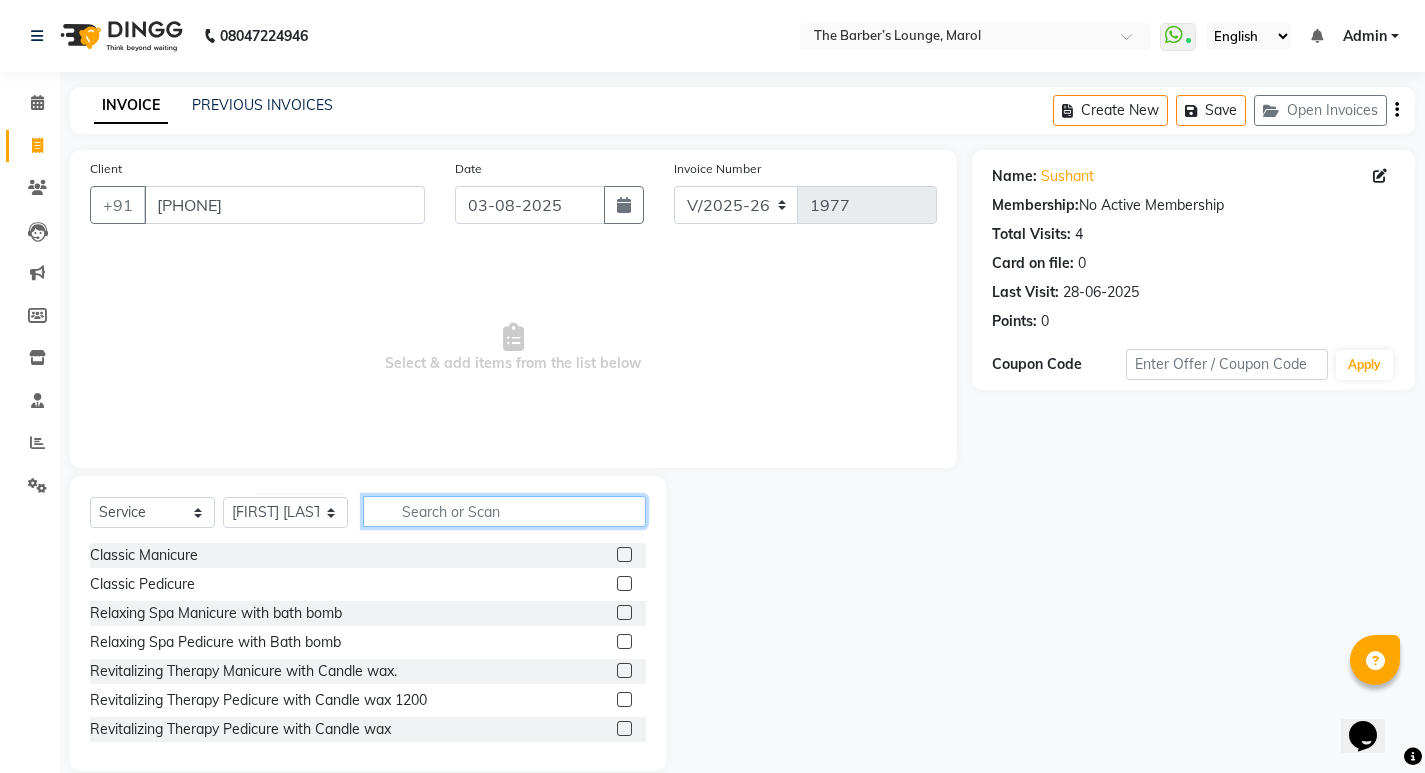 click 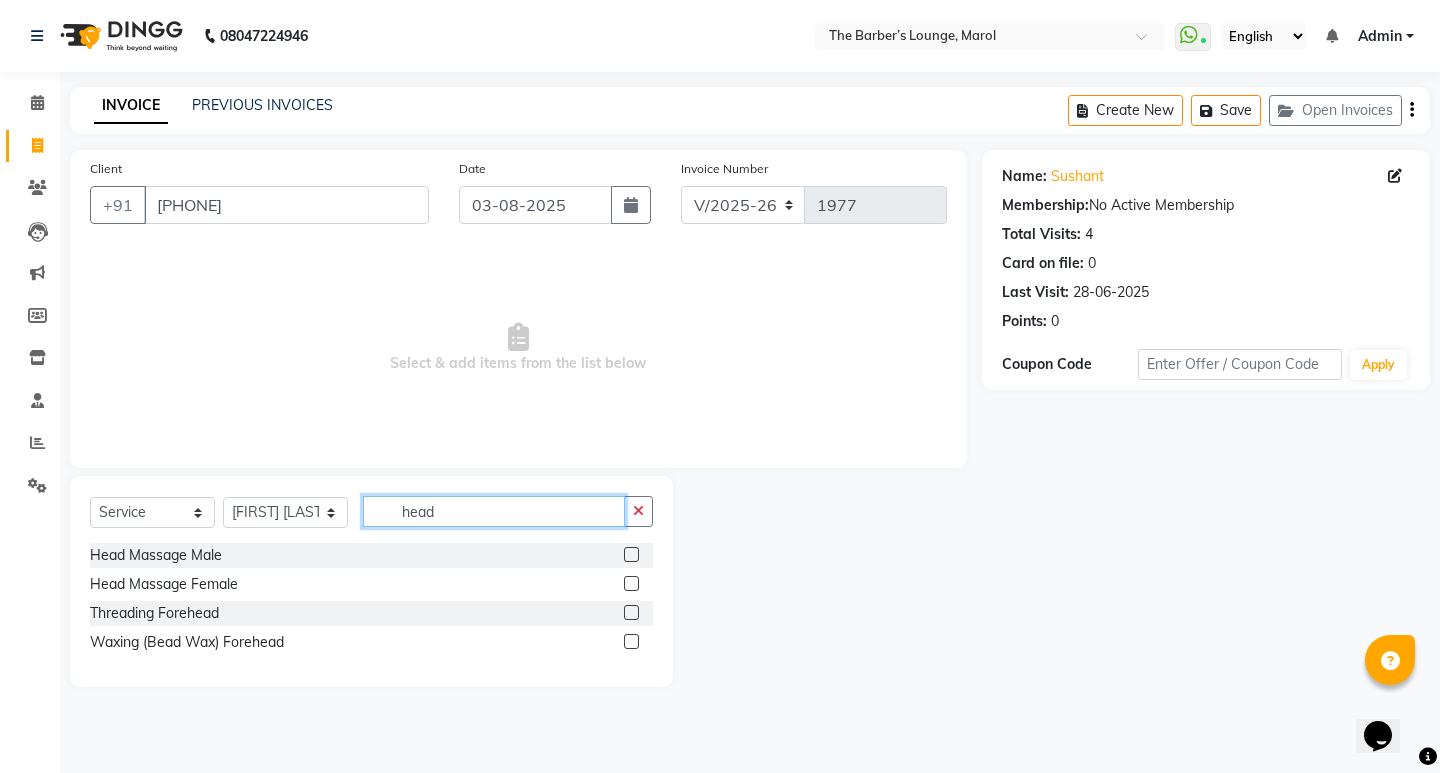 type on "head" 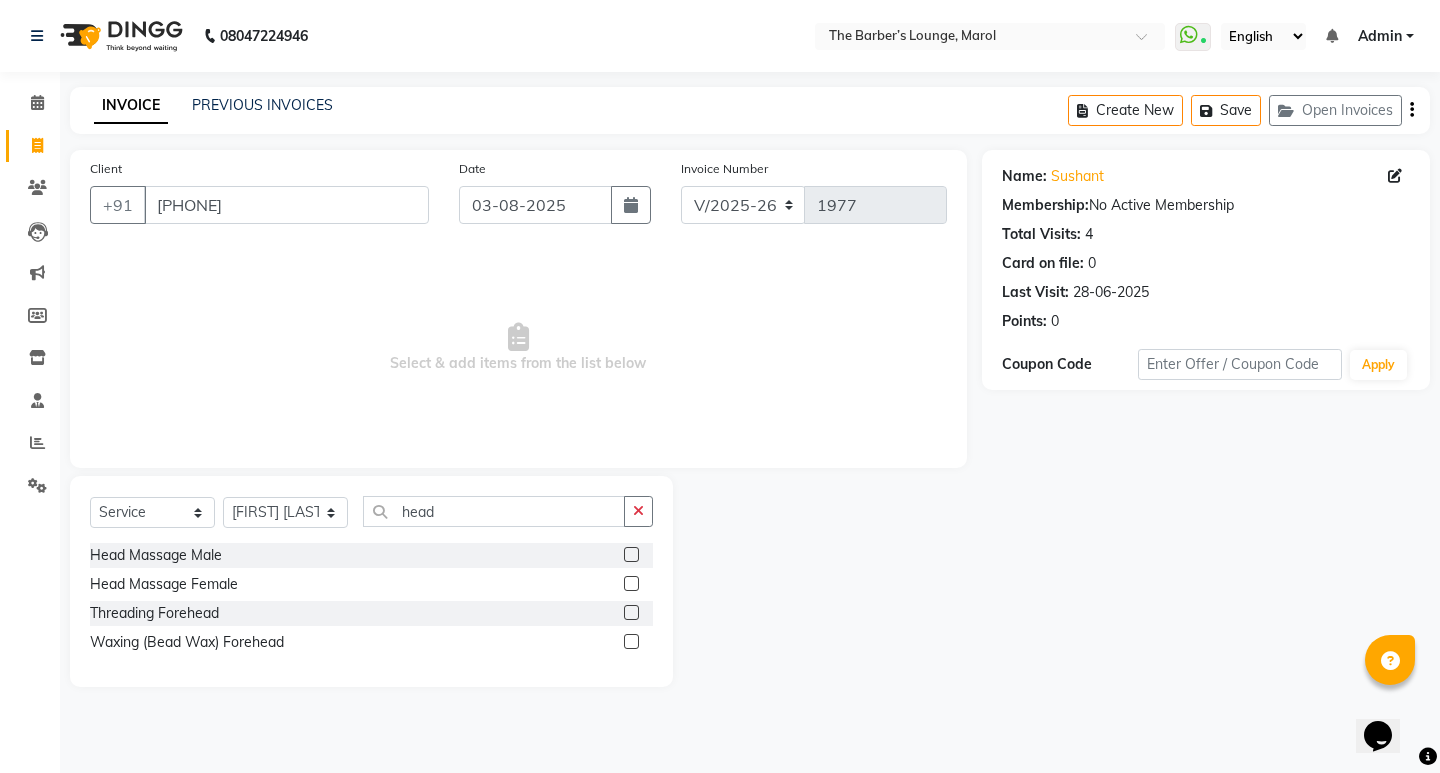 click 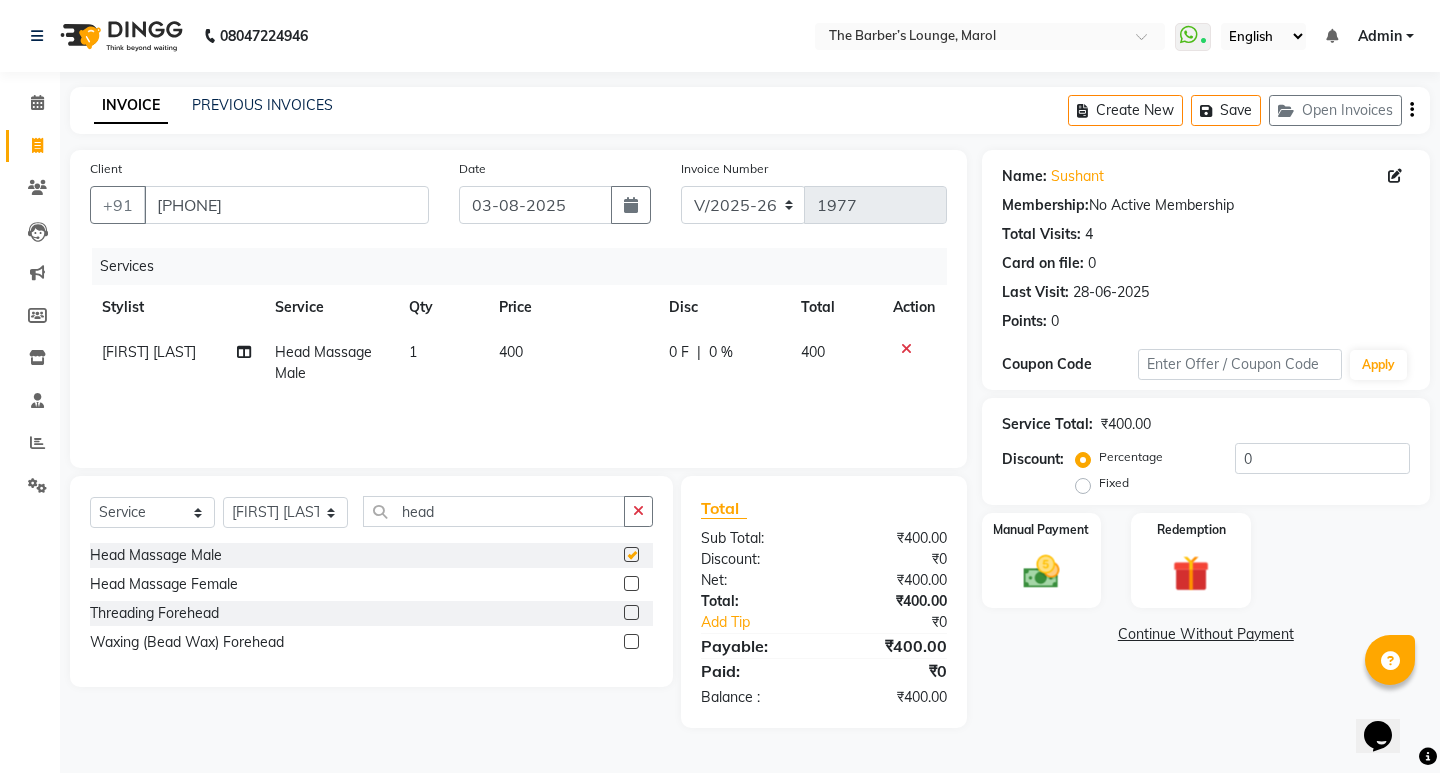 checkbox on "false" 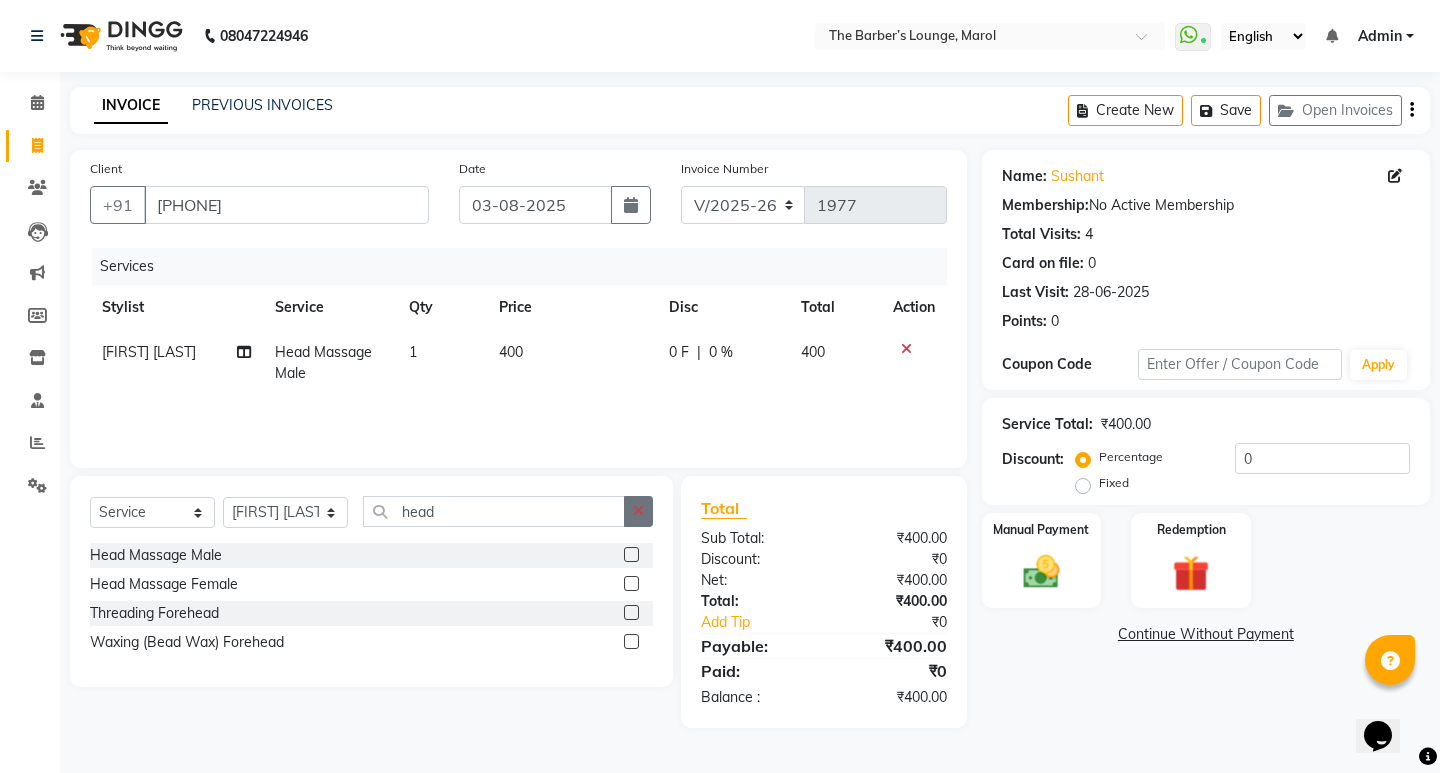 click 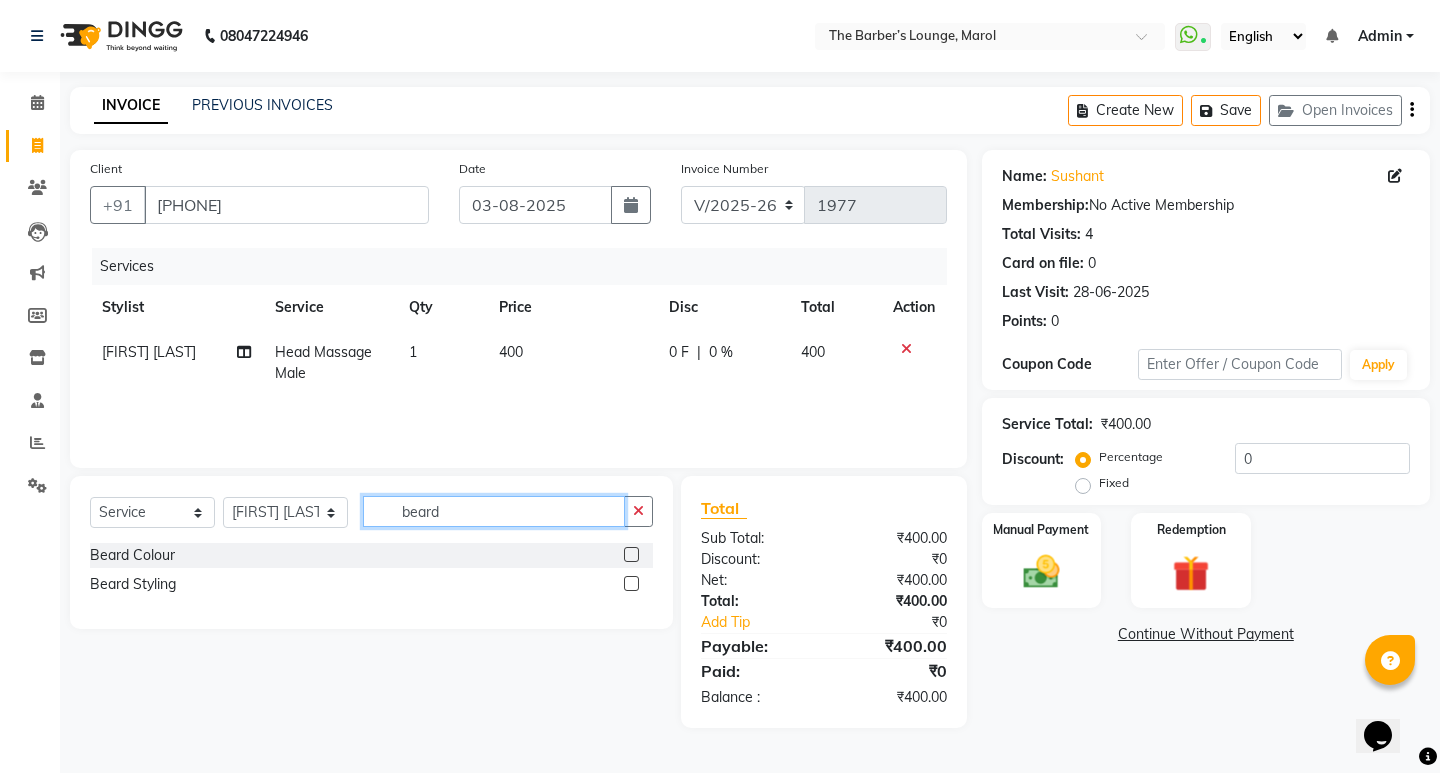 type on "beard" 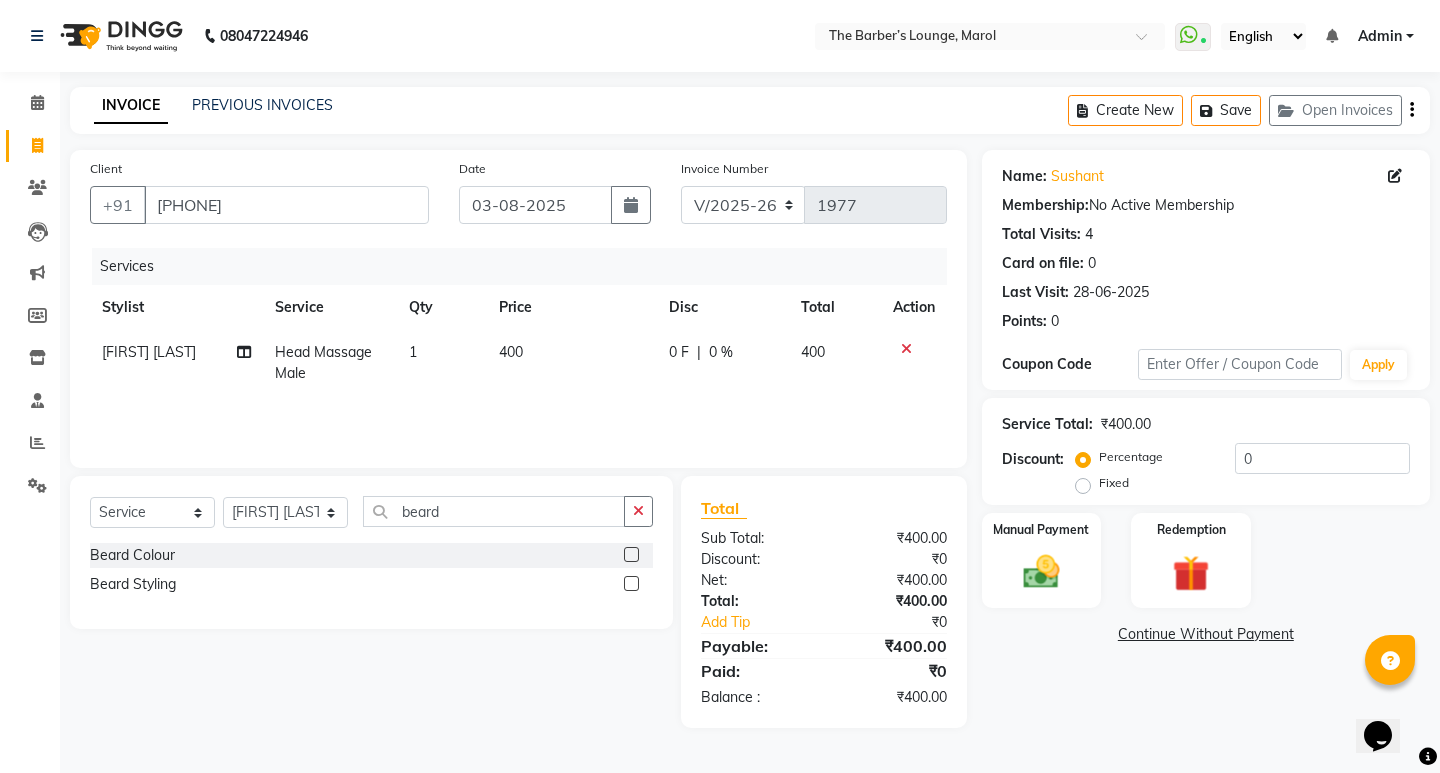 click 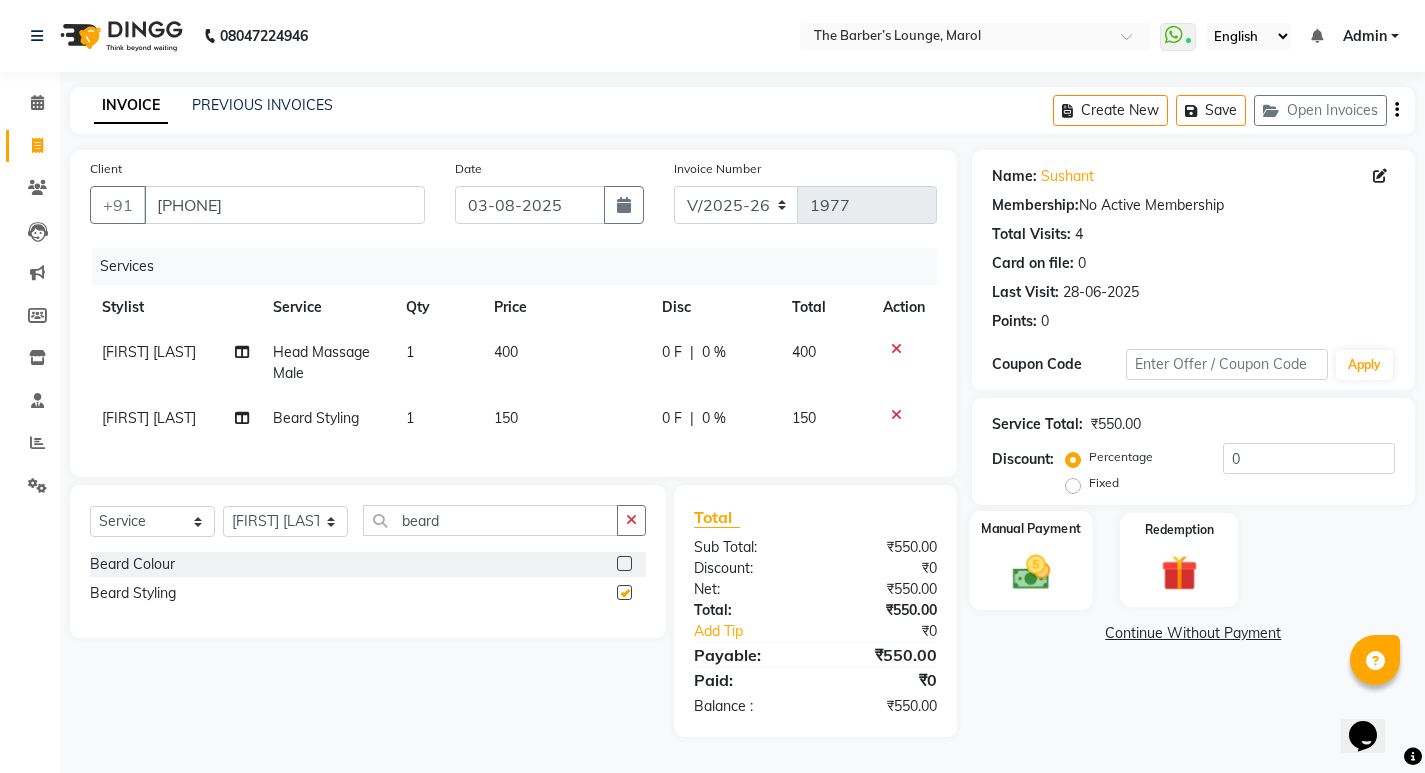 checkbox on "false" 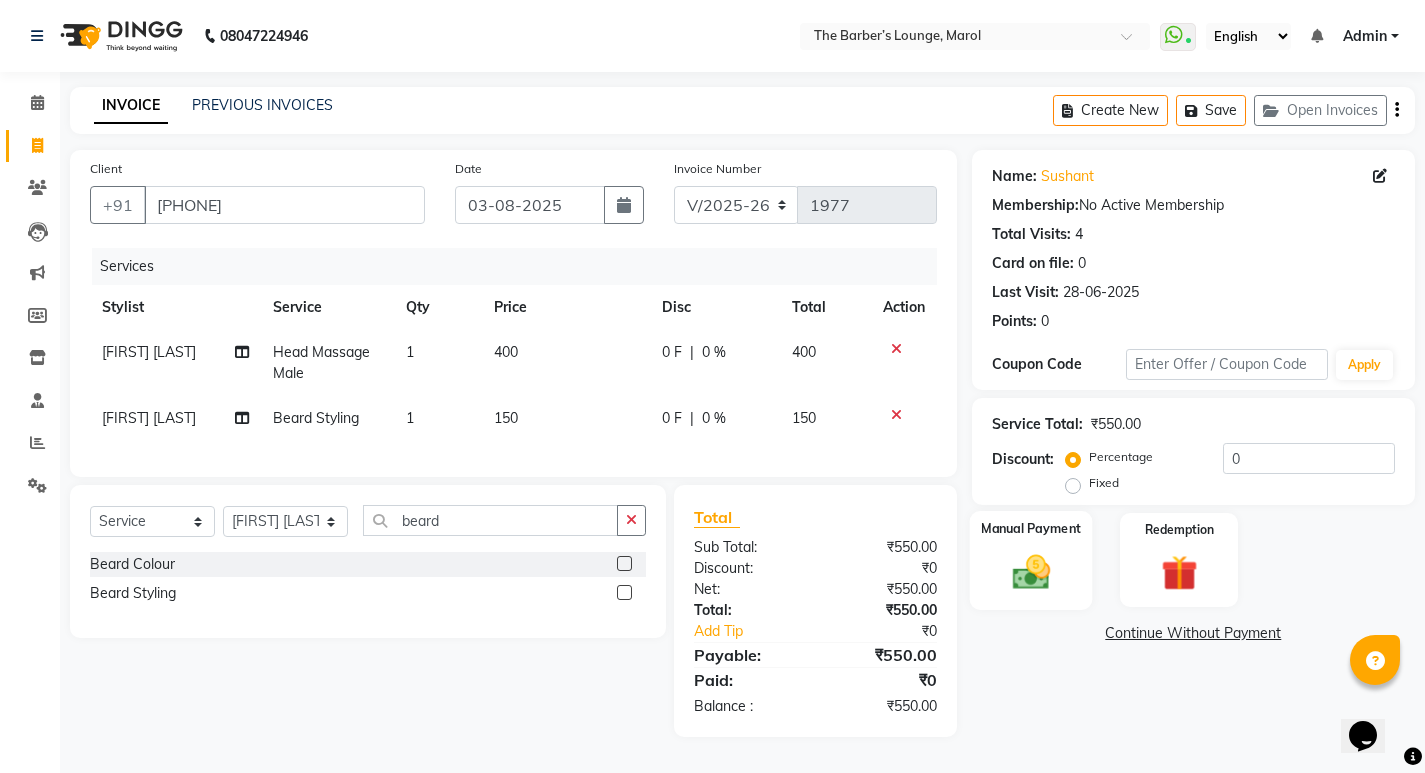 click on "Manual Payment" 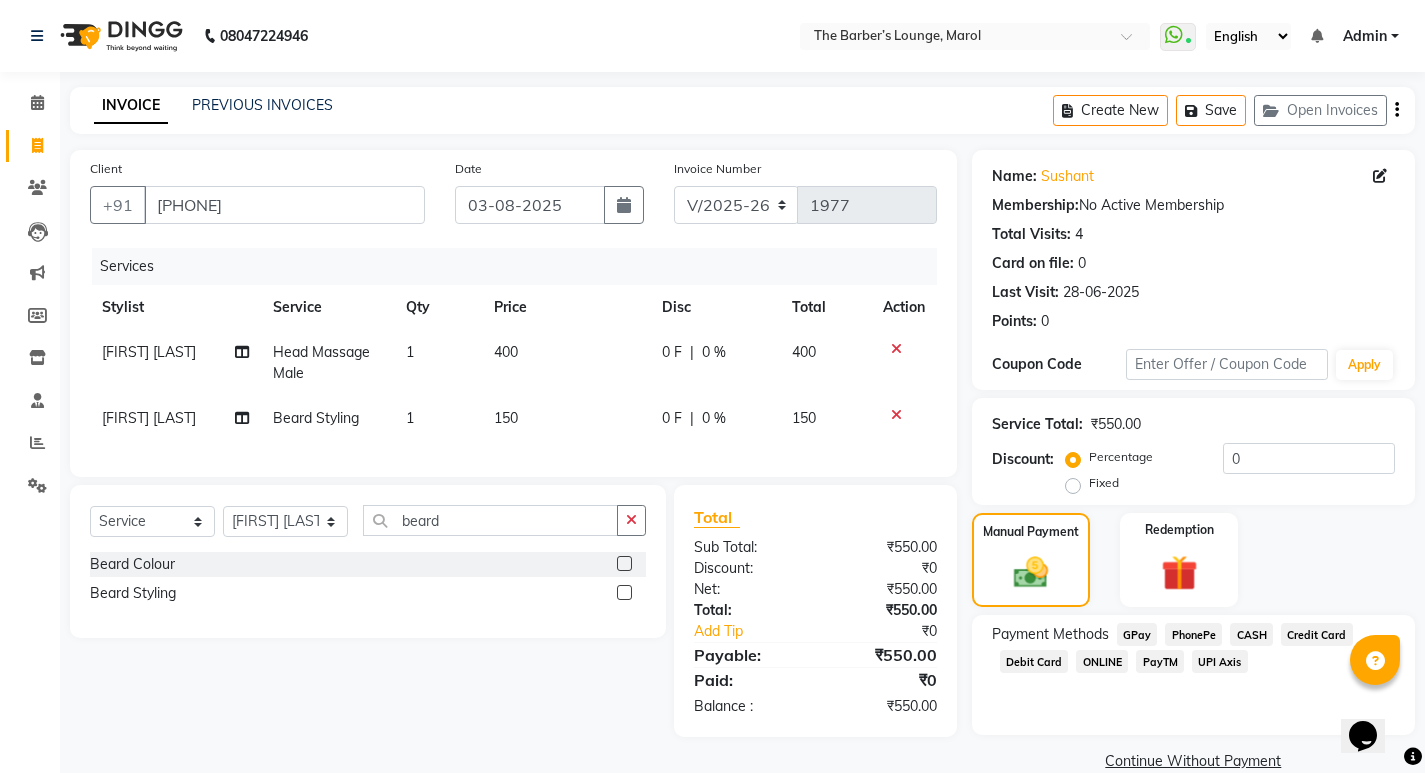 click on "PayTM" 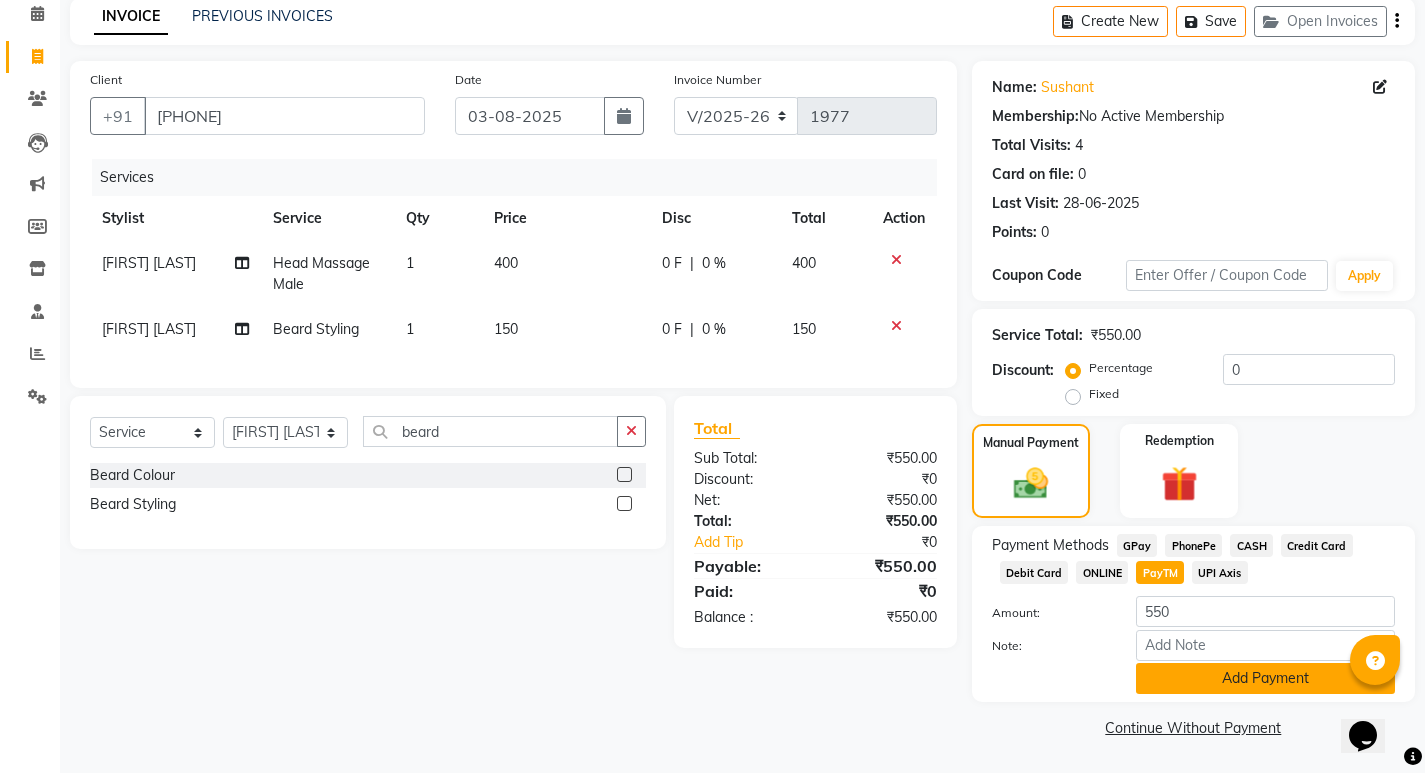 click on "Add Payment" 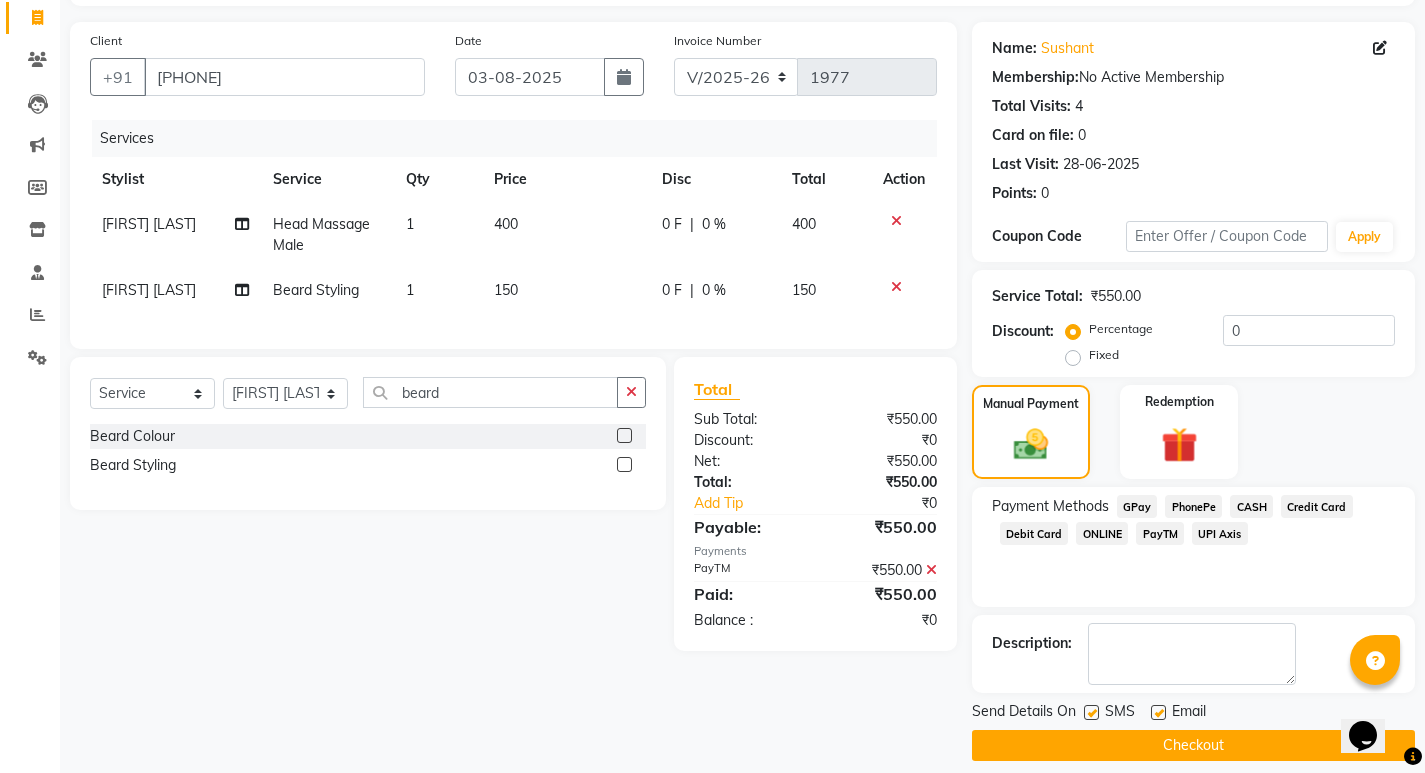 scroll, scrollTop: 146, scrollLeft: 0, axis: vertical 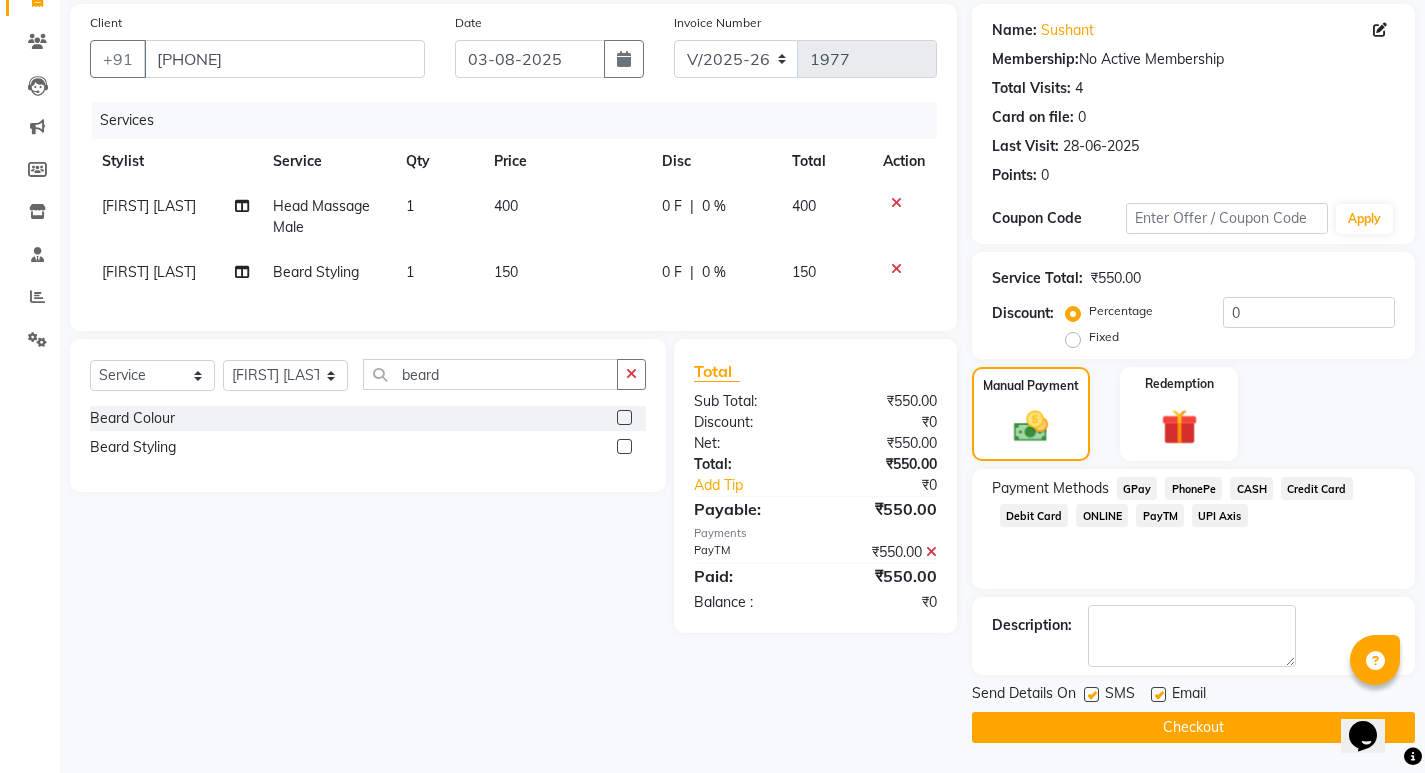 click on "Checkout" 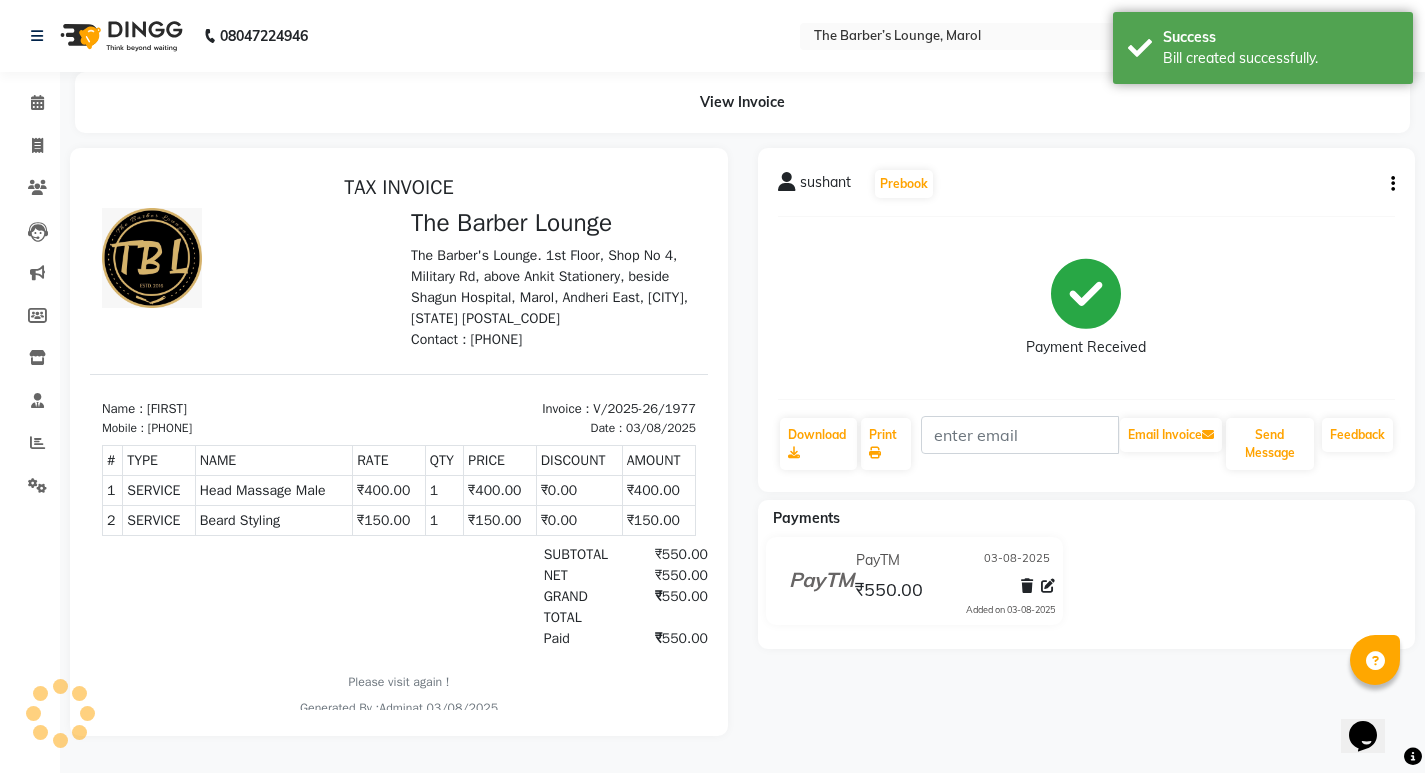 scroll, scrollTop: 0, scrollLeft: 0, axis: both 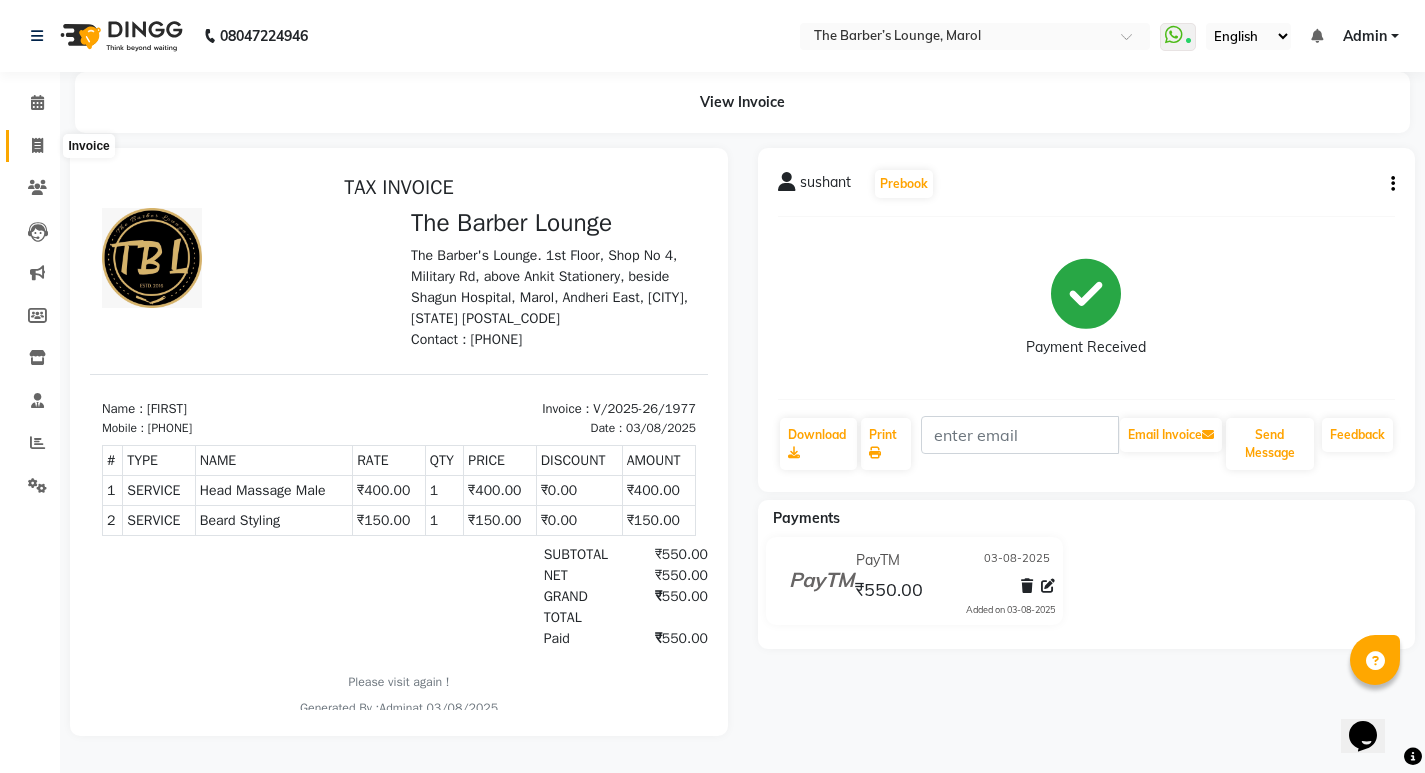 click 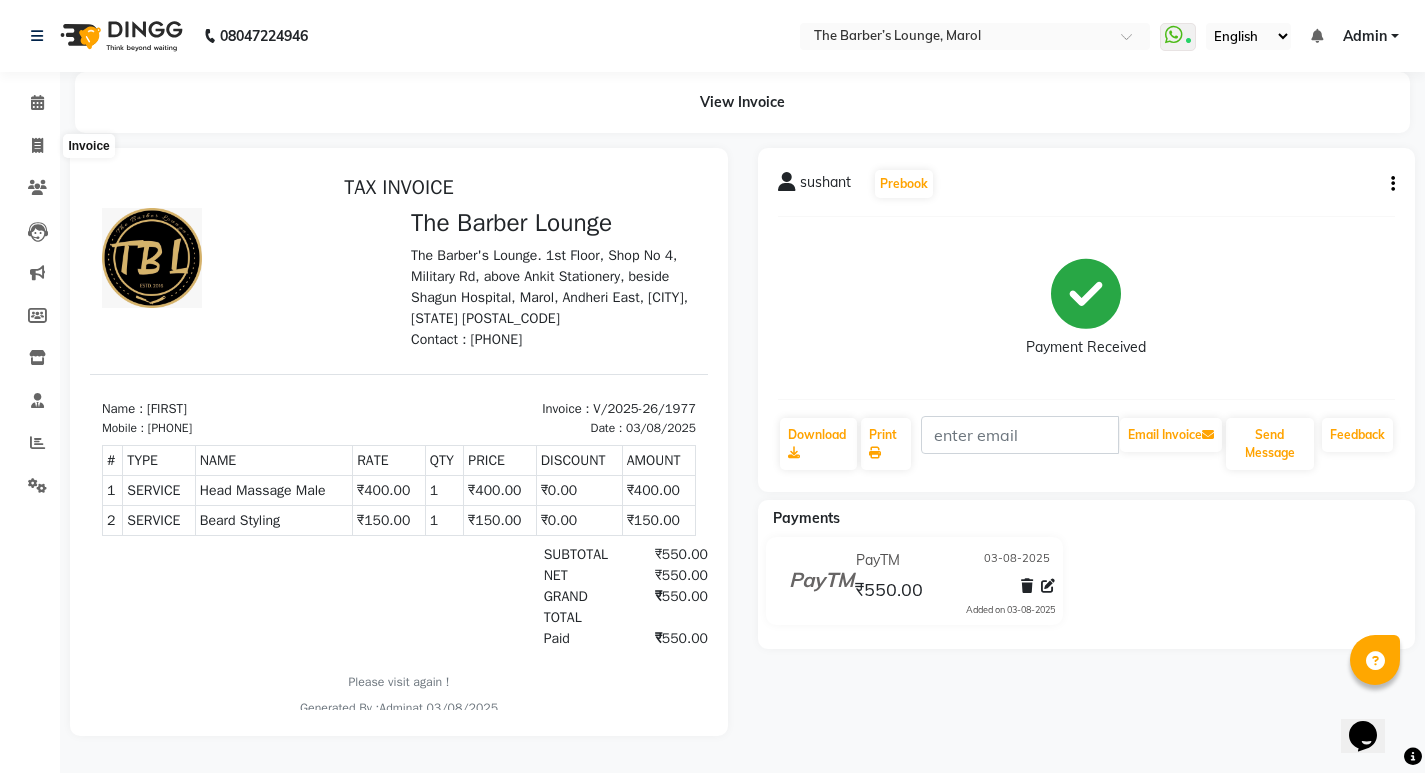 select on "7188" 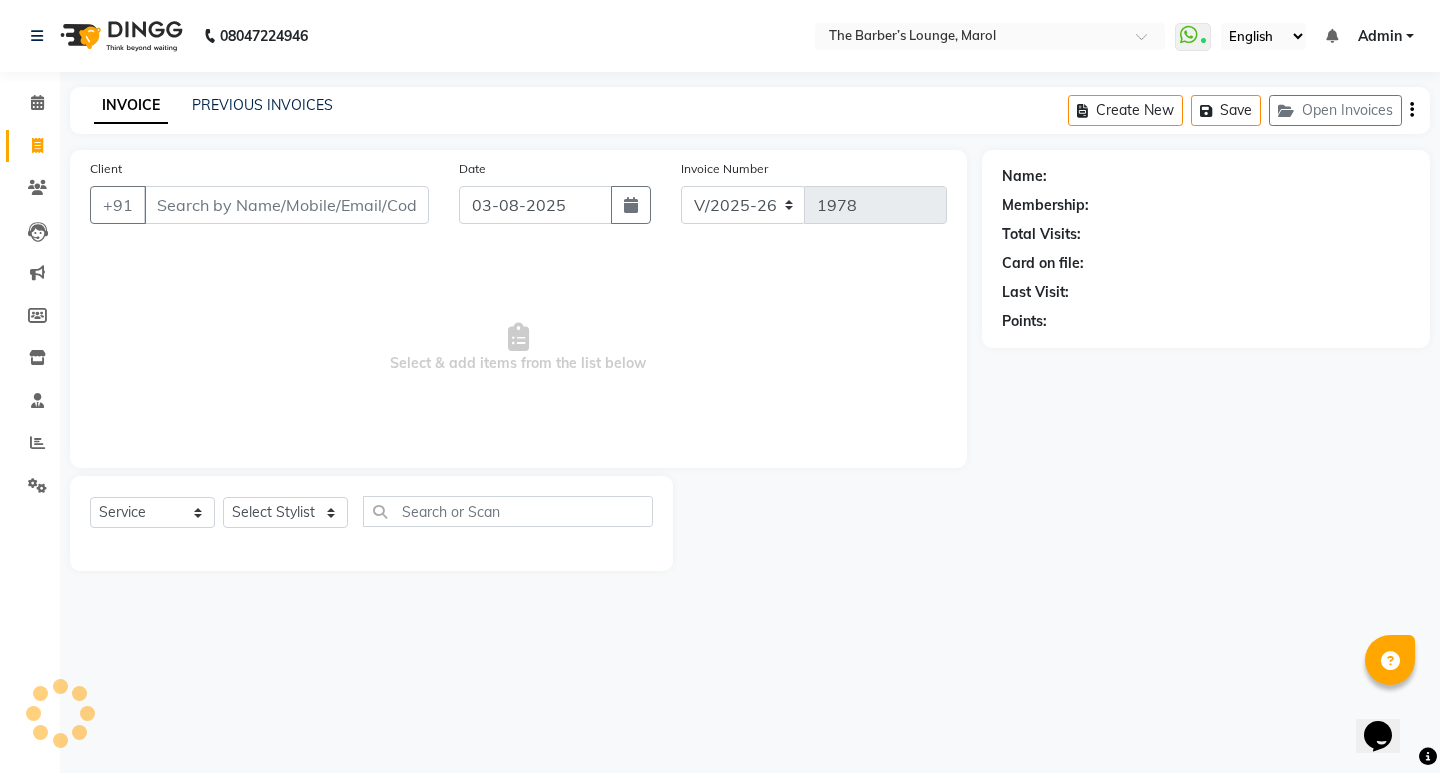 click on "Client" at bounding box center (286, 205) 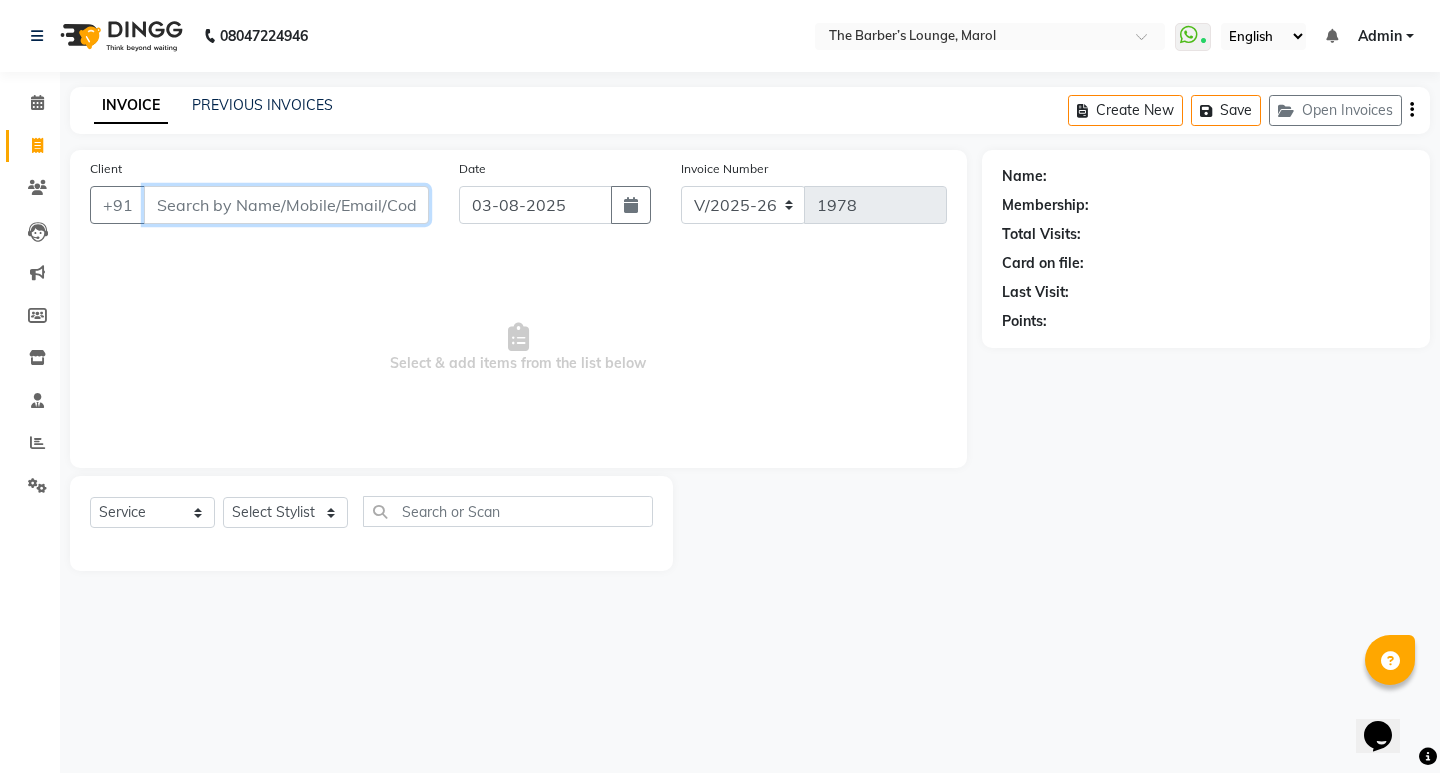 click on "Client" at bounding box center (286, 205) 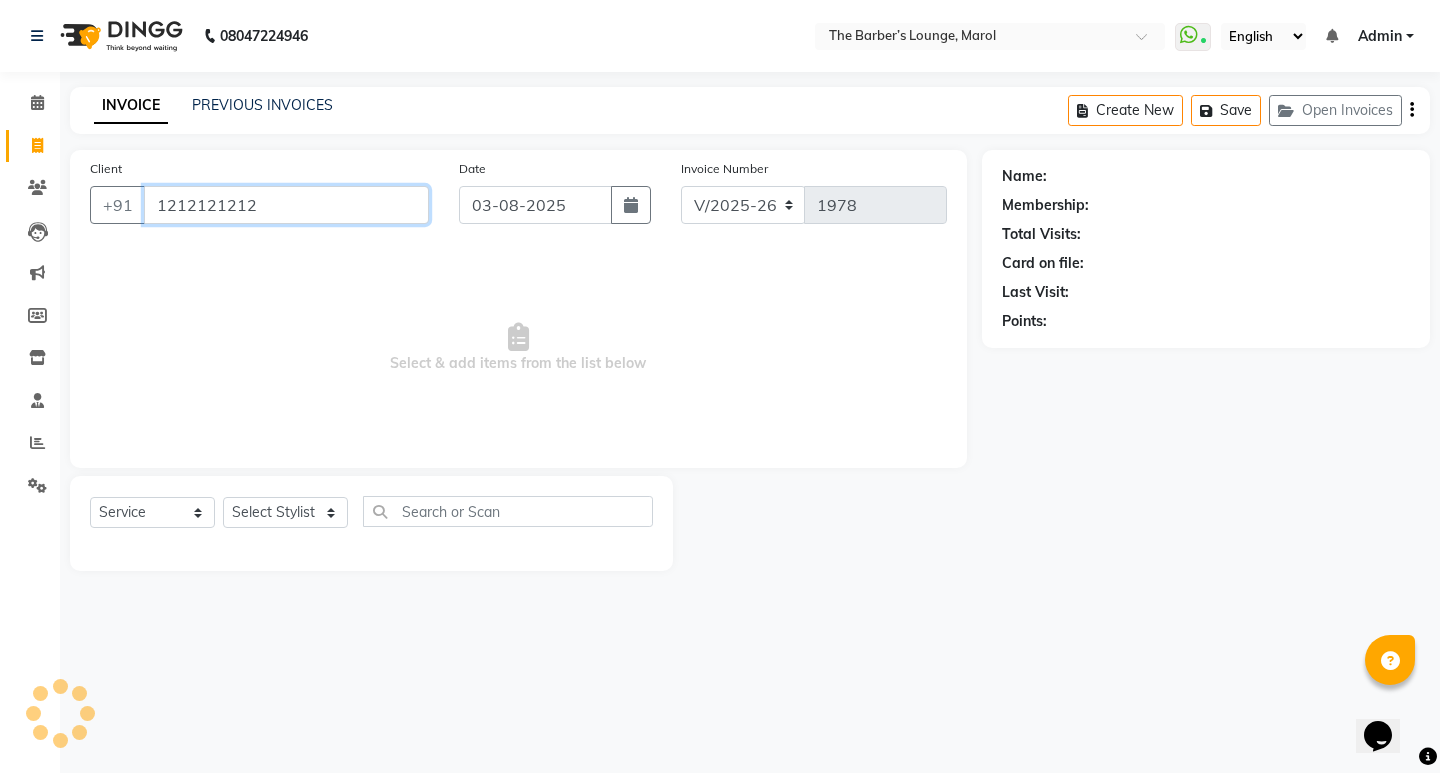 type on "1212121212" 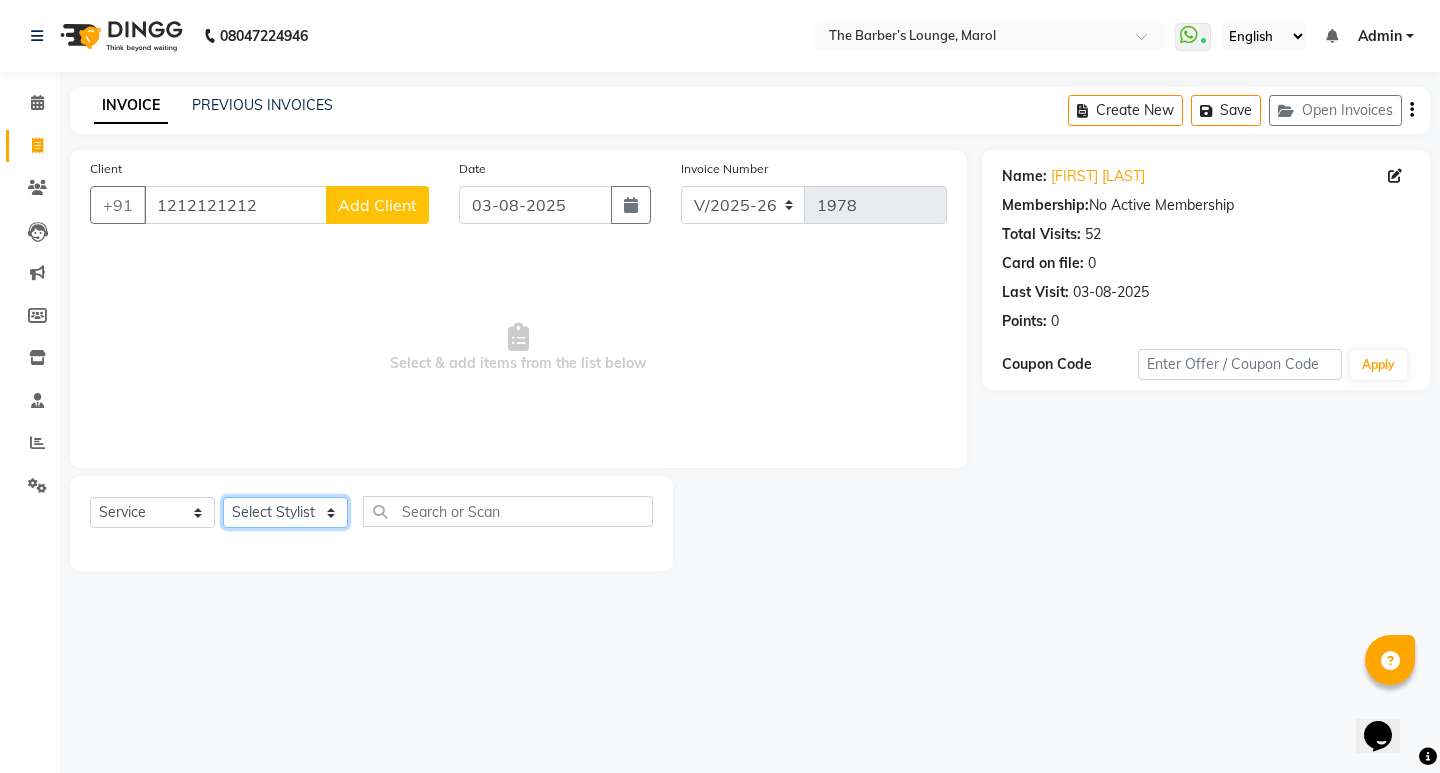 click on "Select Stylist [FIRST] [LAST] [FIRST] [LAST] [FIRST] [LAST] [FIRST] [LAST] [FIRST] [FIRST] [FIRST]" 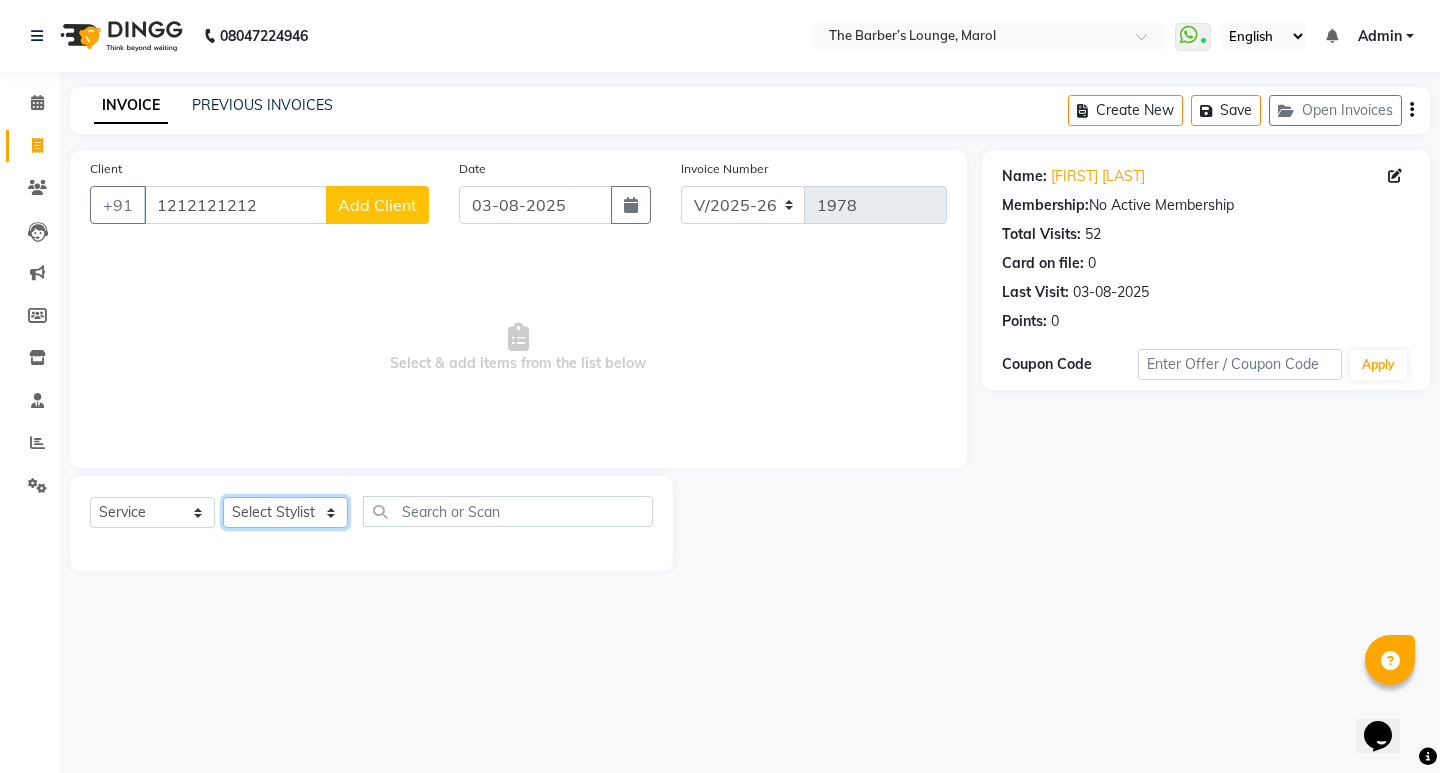 select on "64222" 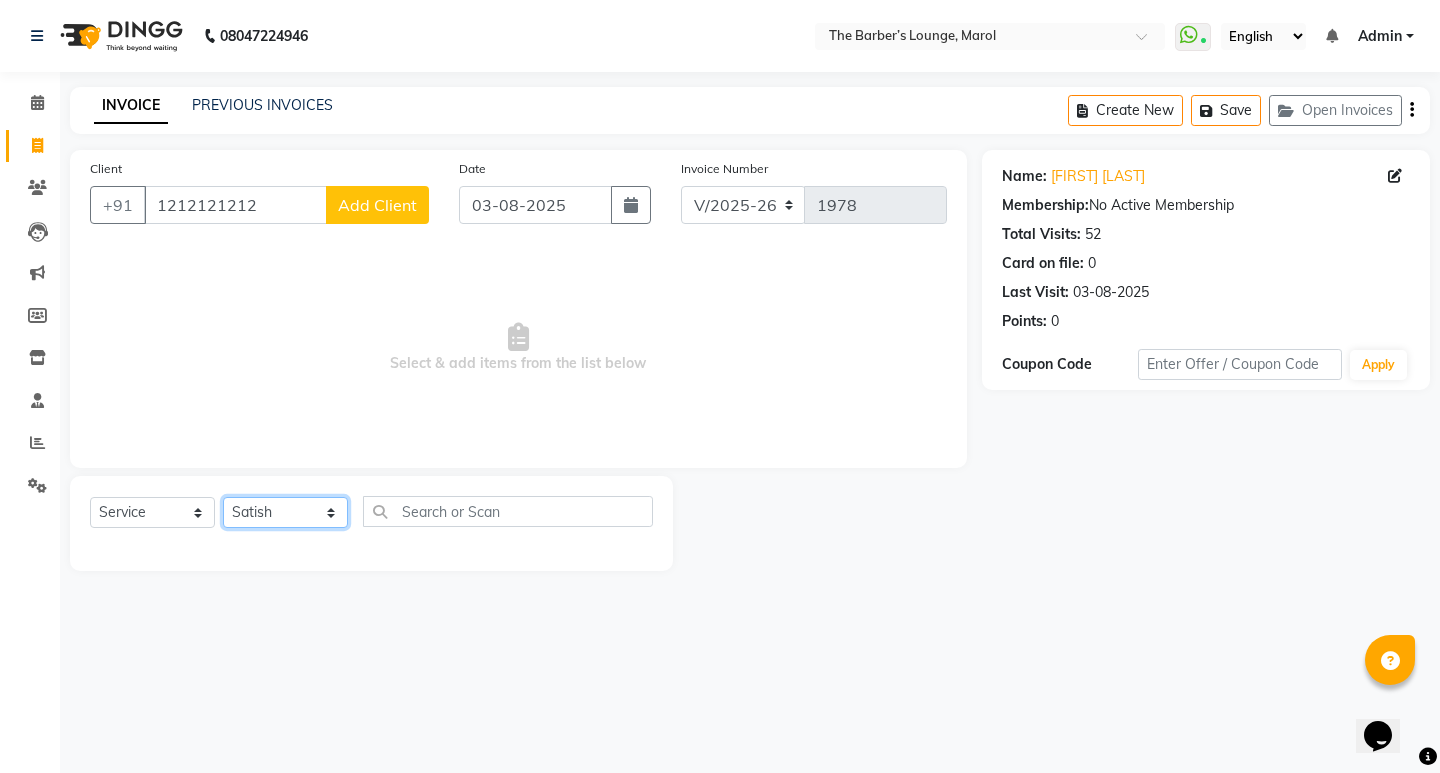 click on "Select Stylist [FIRST] [LAST] [FIRST] [LAST] [FIRST] [LAST] [FIRST] [LAST] [FIRST] [FIRST] [FIRST]" 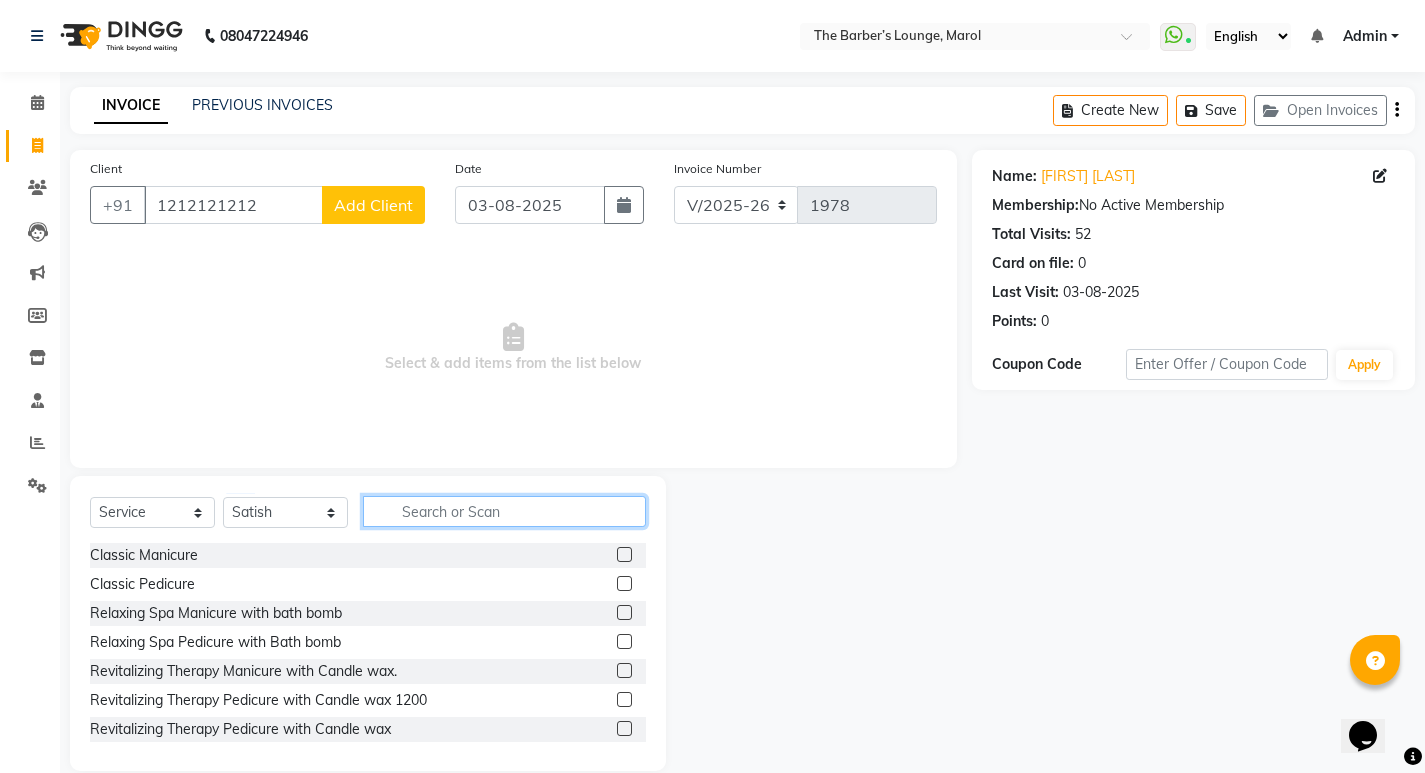 click 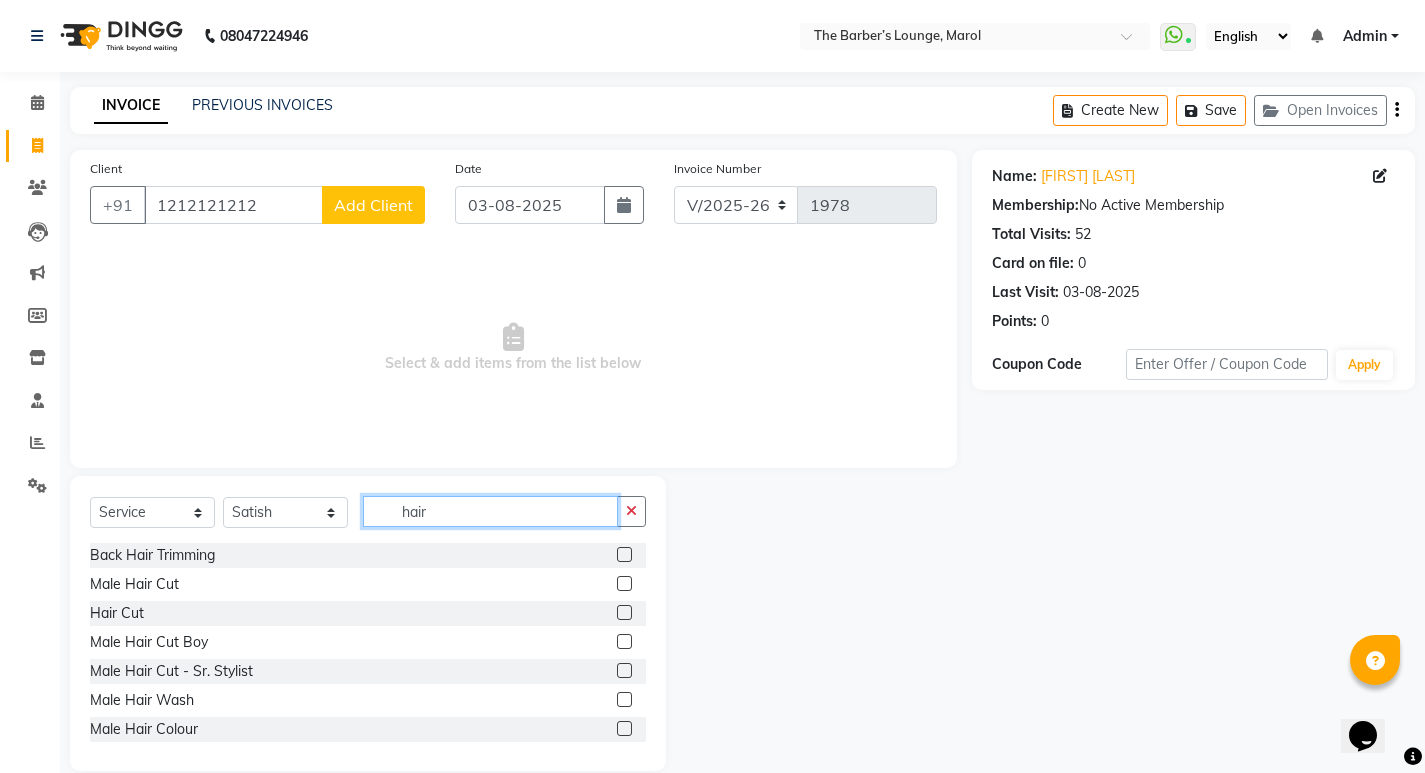 type on "hair" 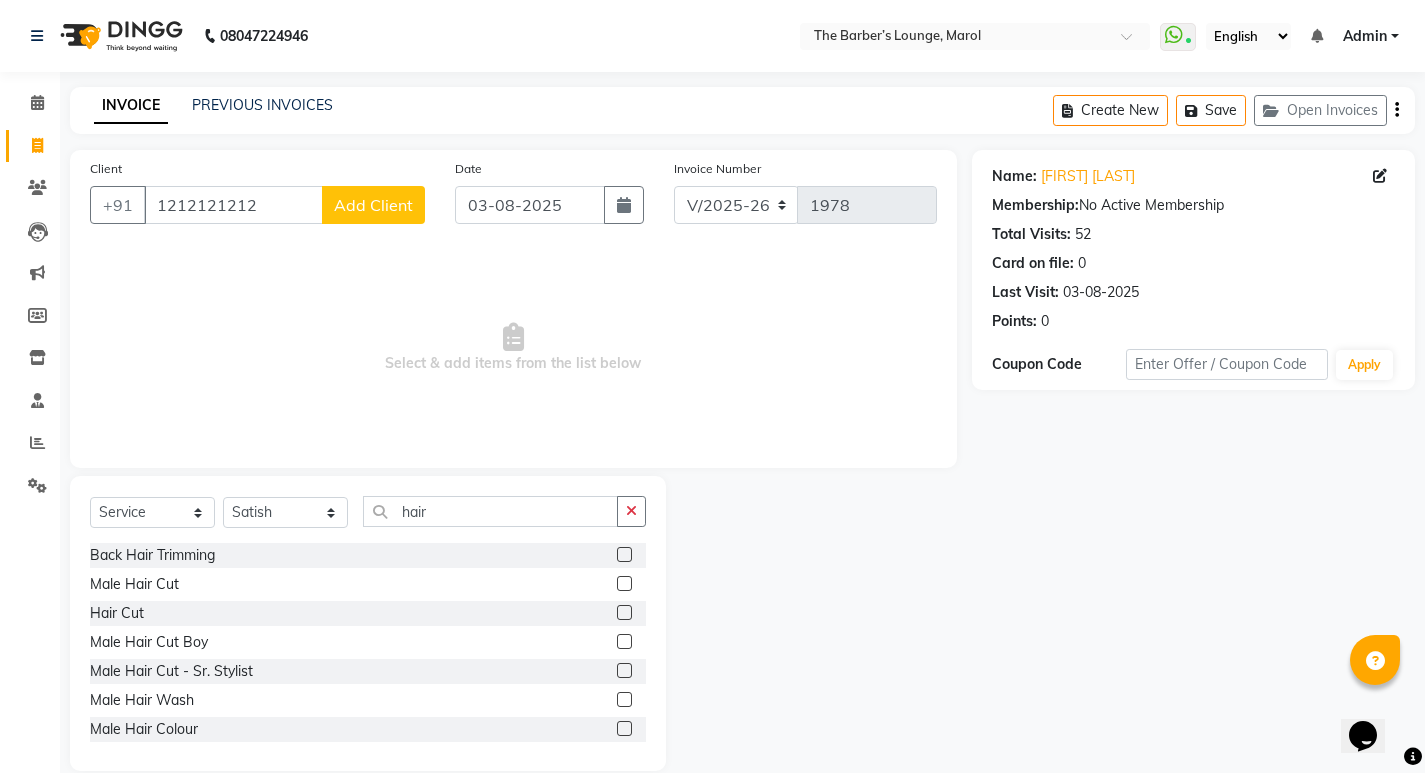 click 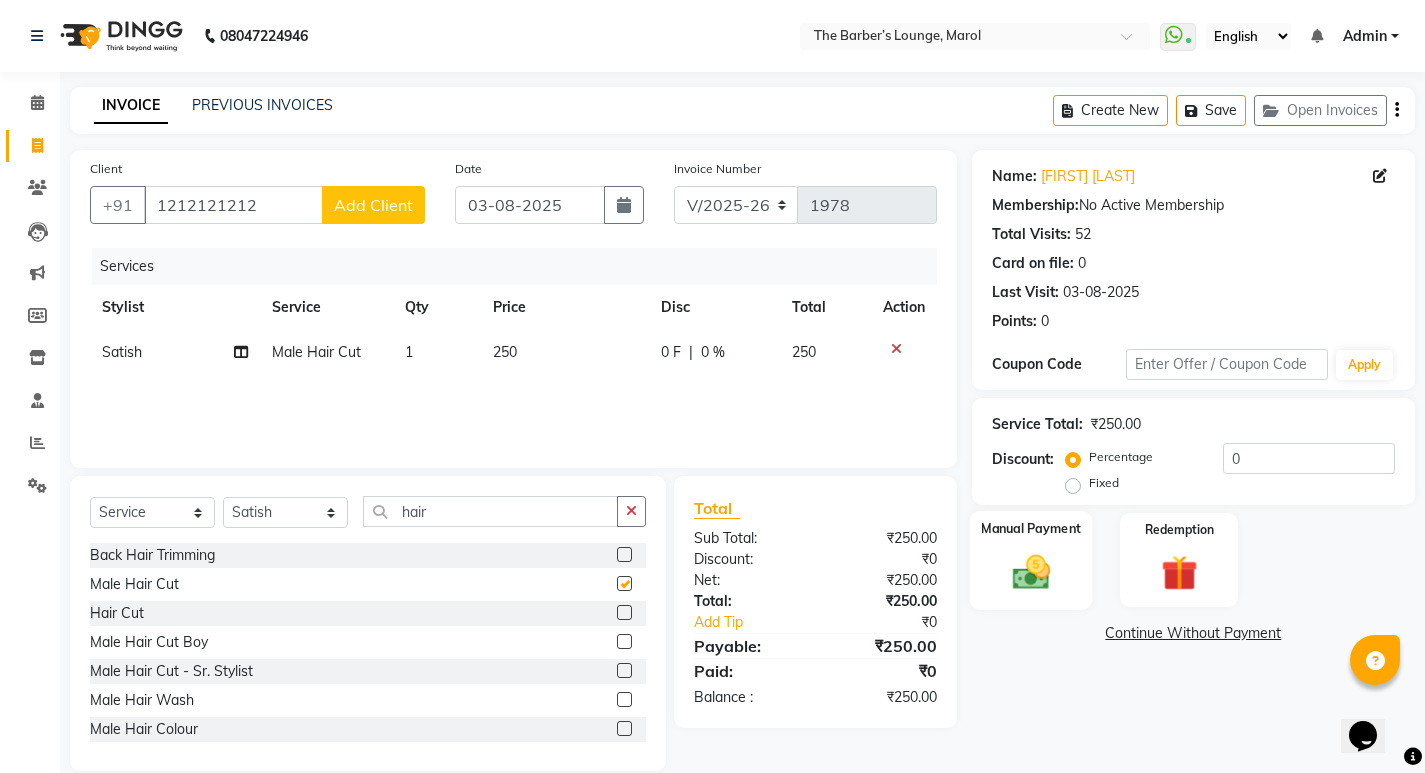 checkbox on "false" 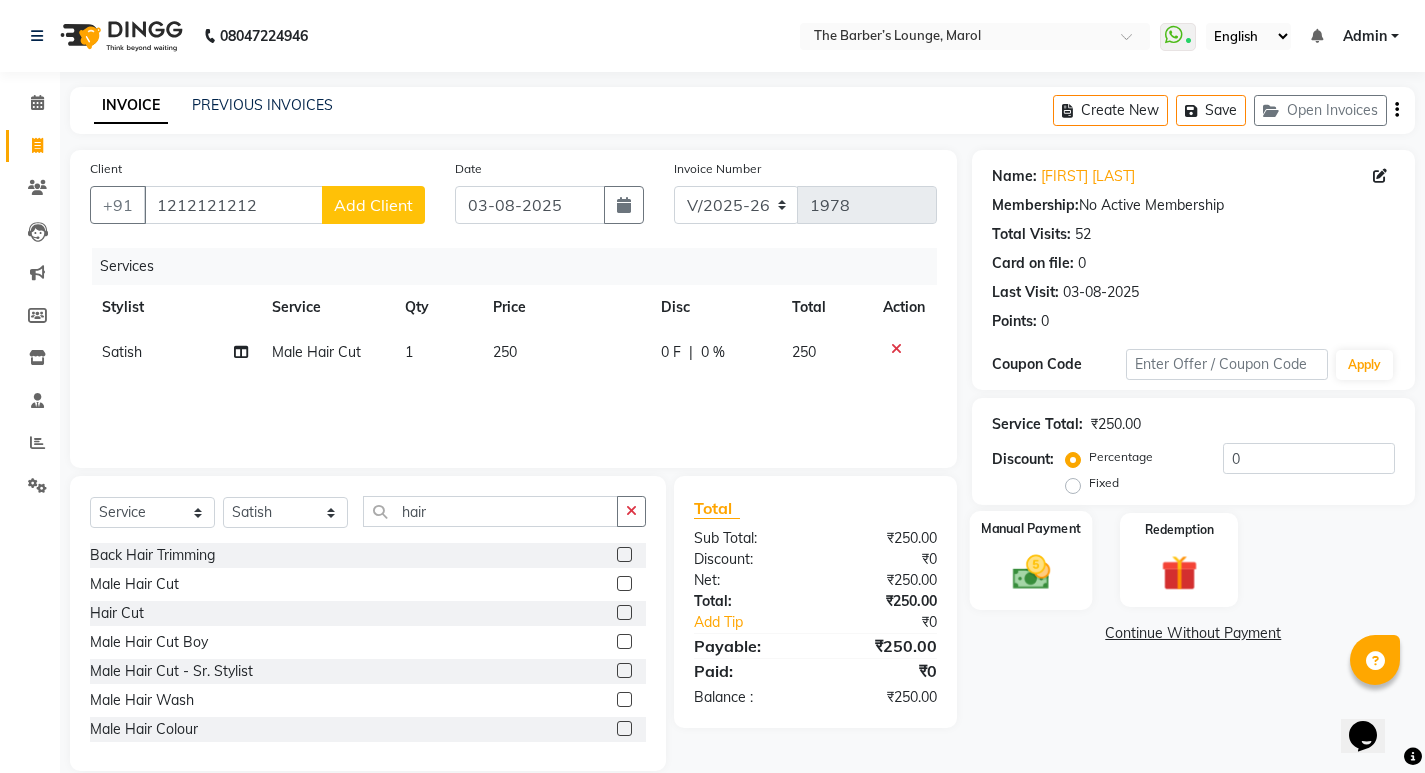 click on "Manual Payment" 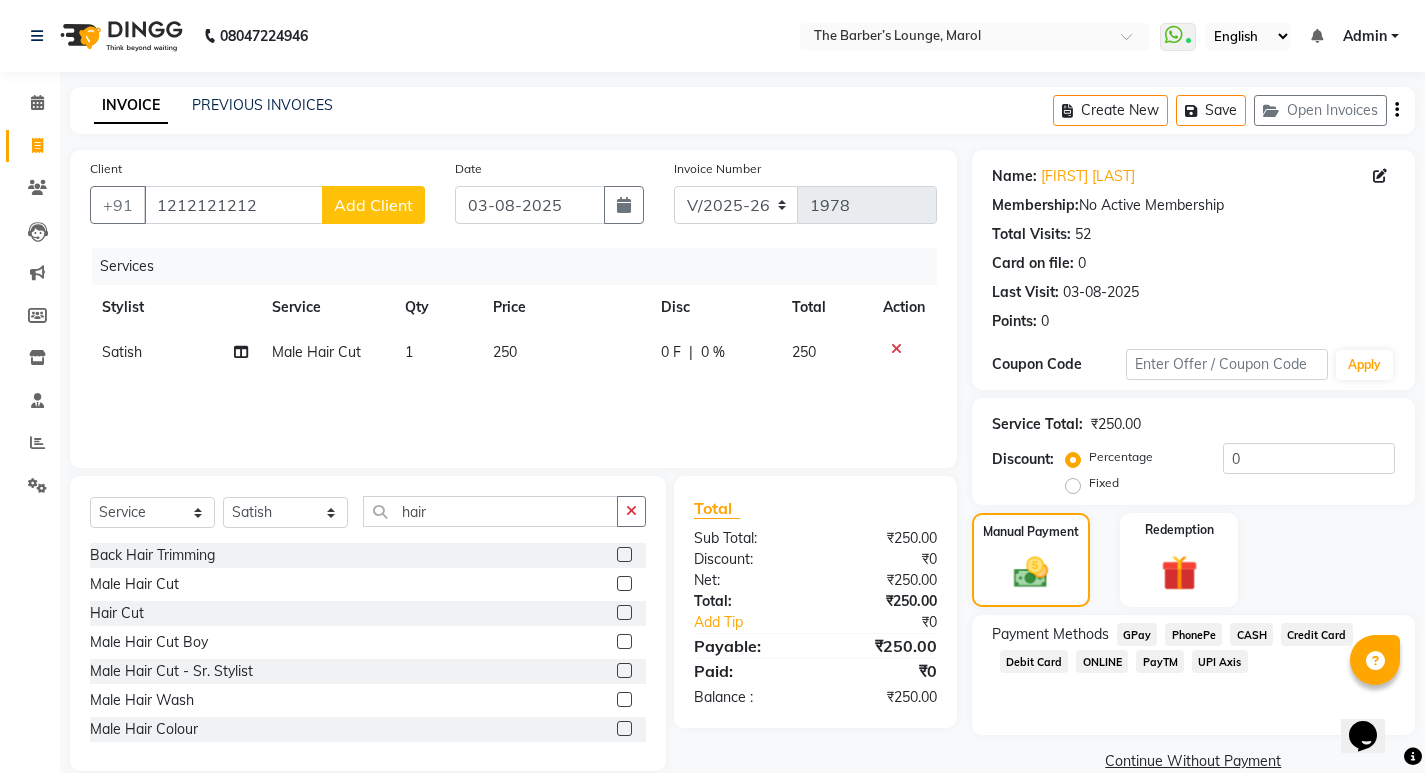 click on "PayTM" 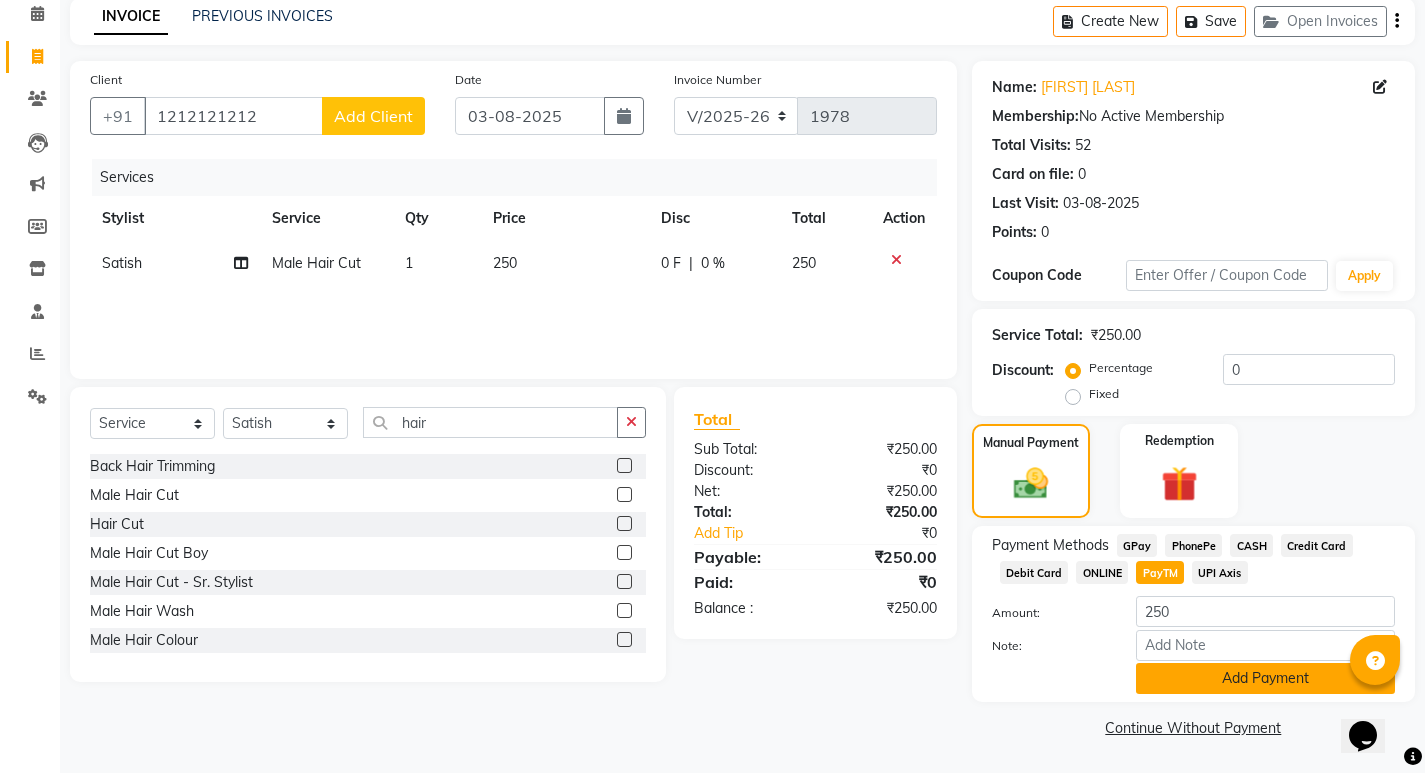 click on "Add Payment" 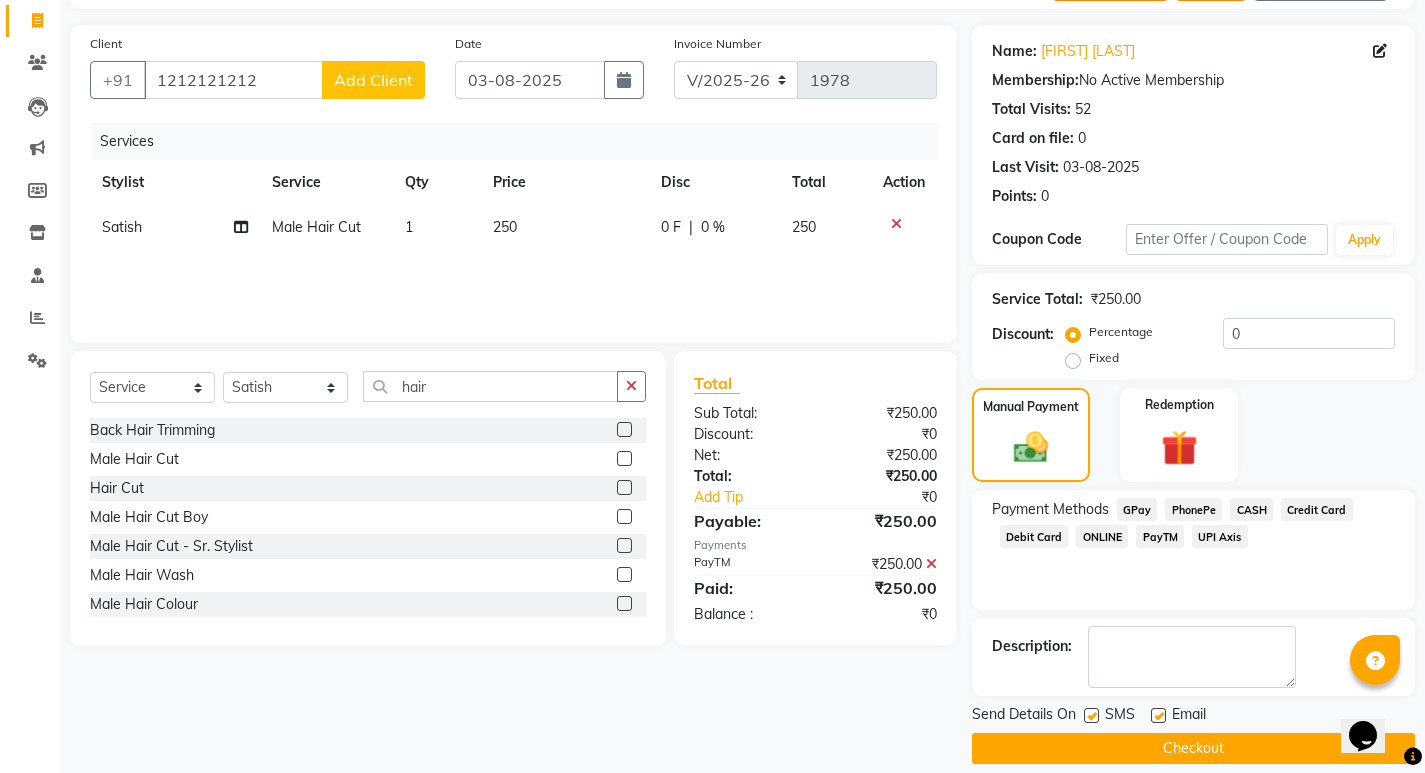 scroll, scrollTop: 146, scrollLeft: 0, axis: vertical 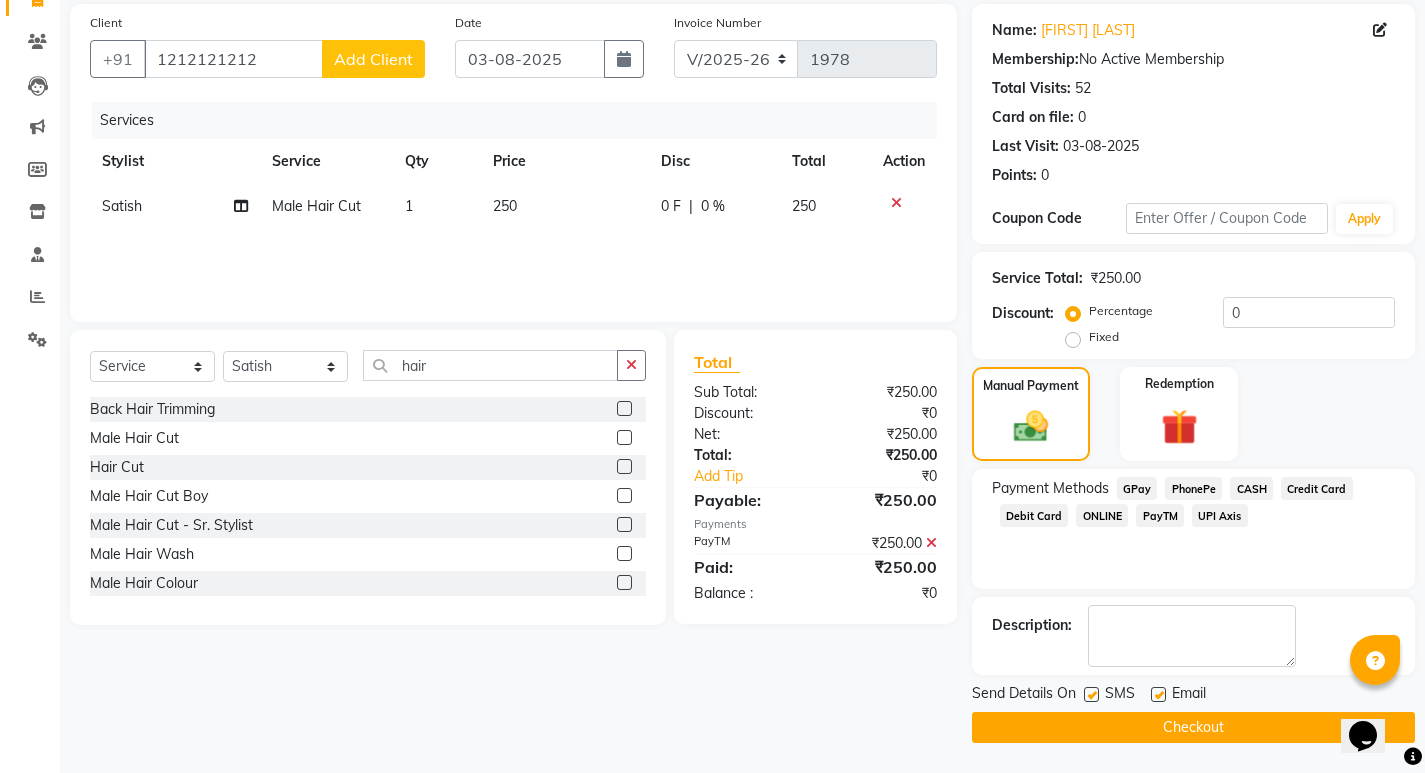 click on "Checkout" 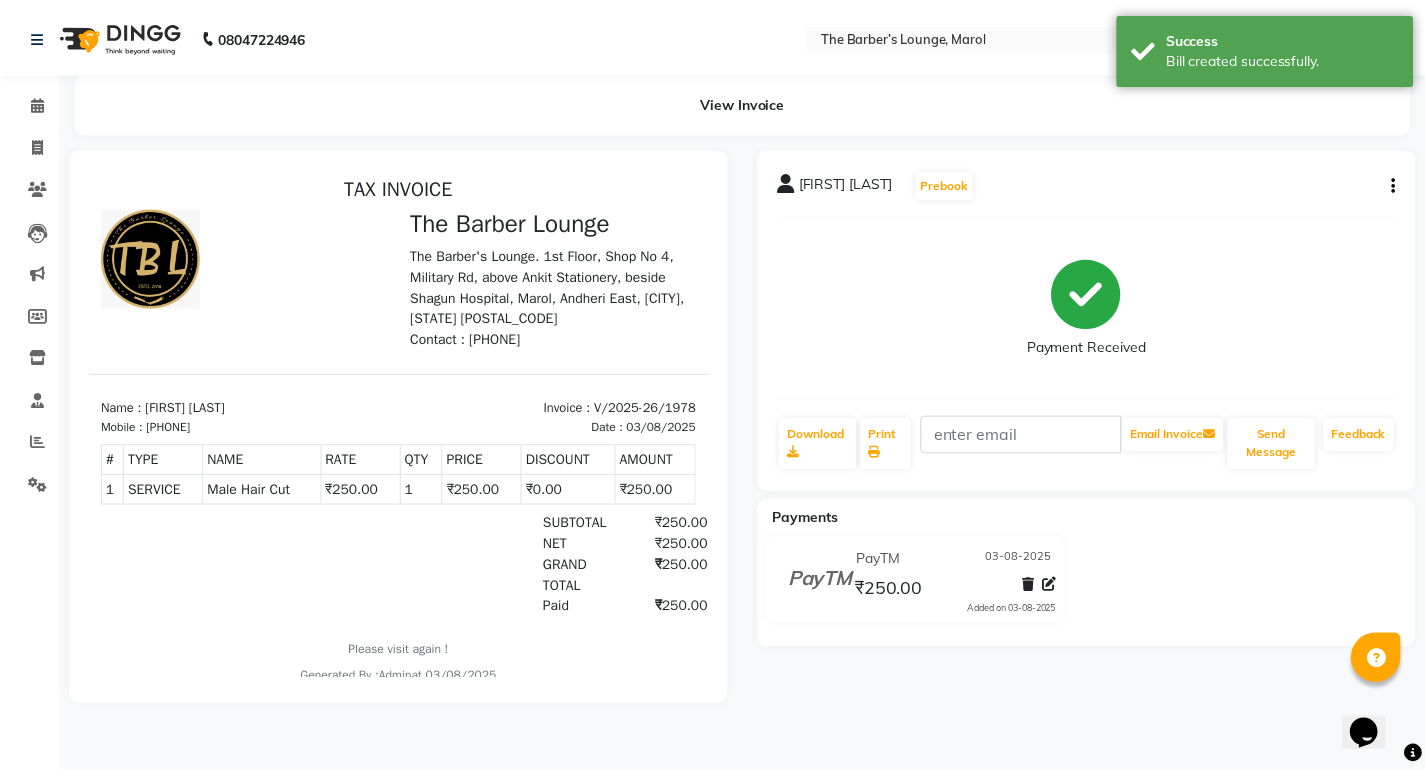 scroll, scrollTop: 0, scrollLeft: 0, axis: both 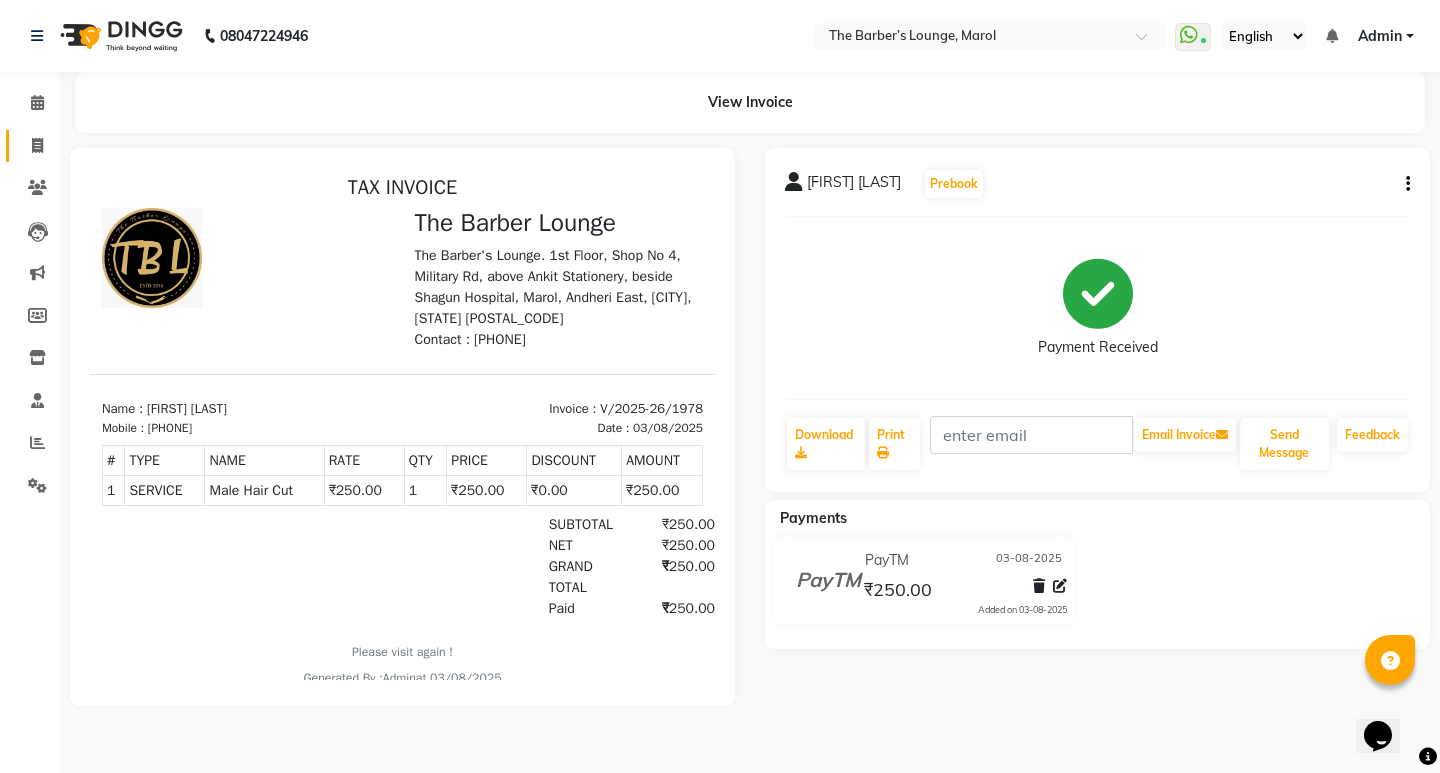 click on "Invoice" 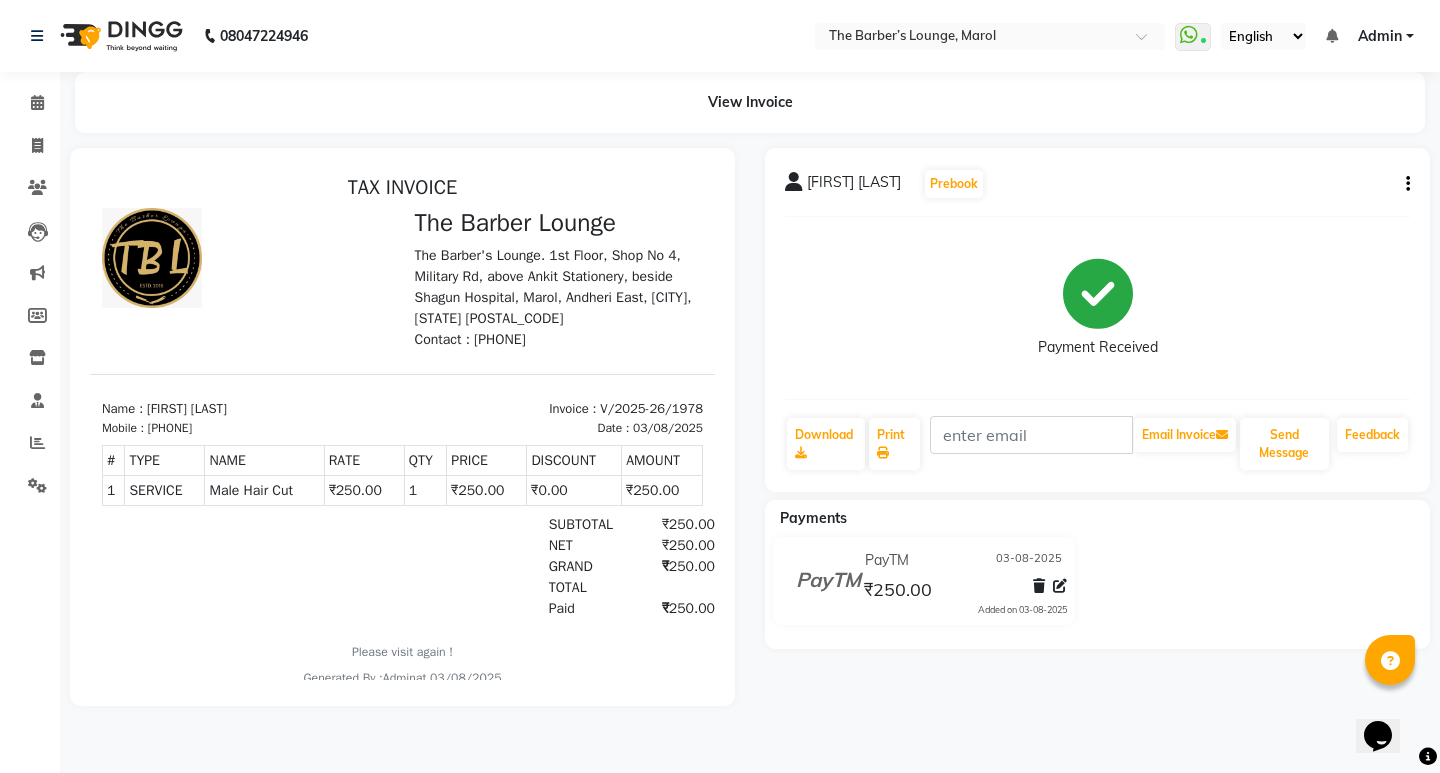 select on "7188" 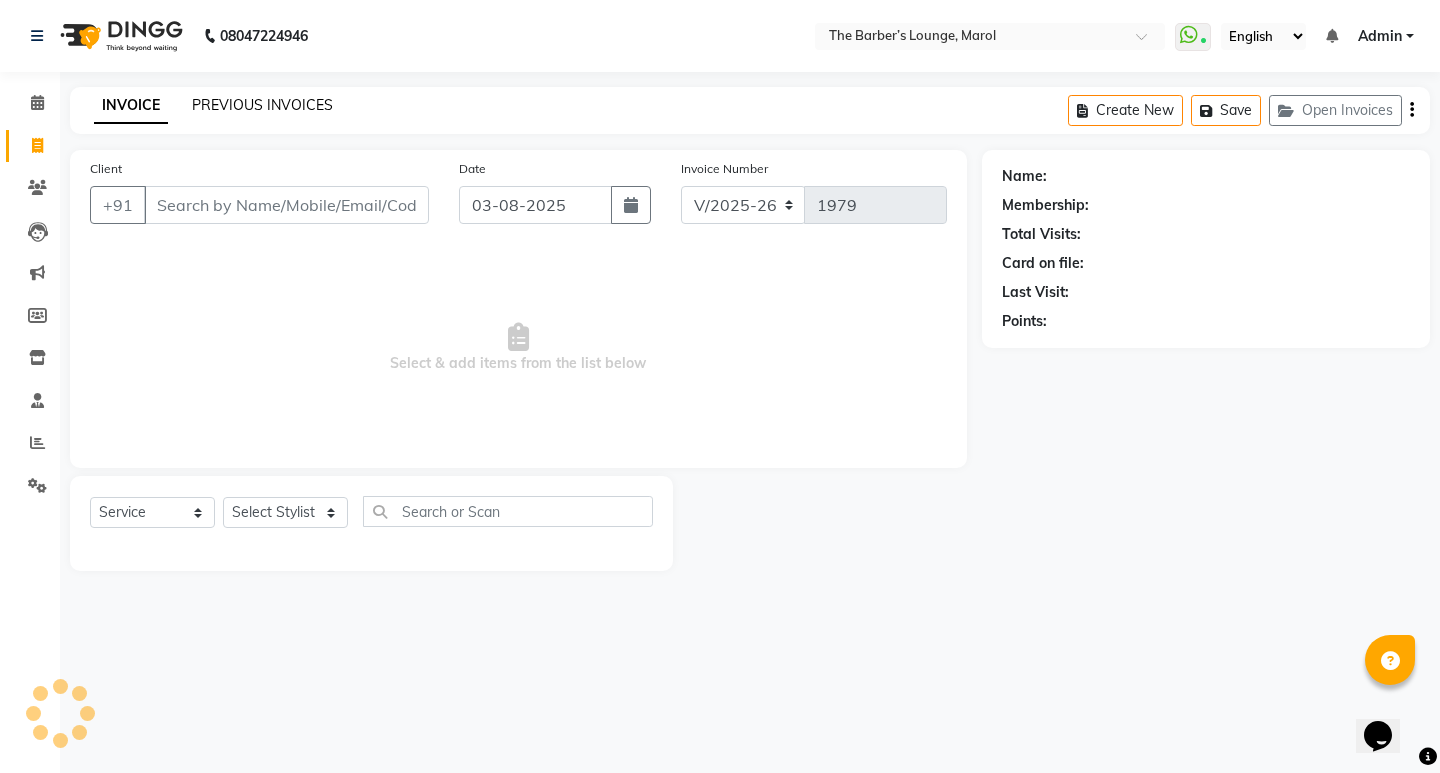 click on "PREVIOUS INVOICES" 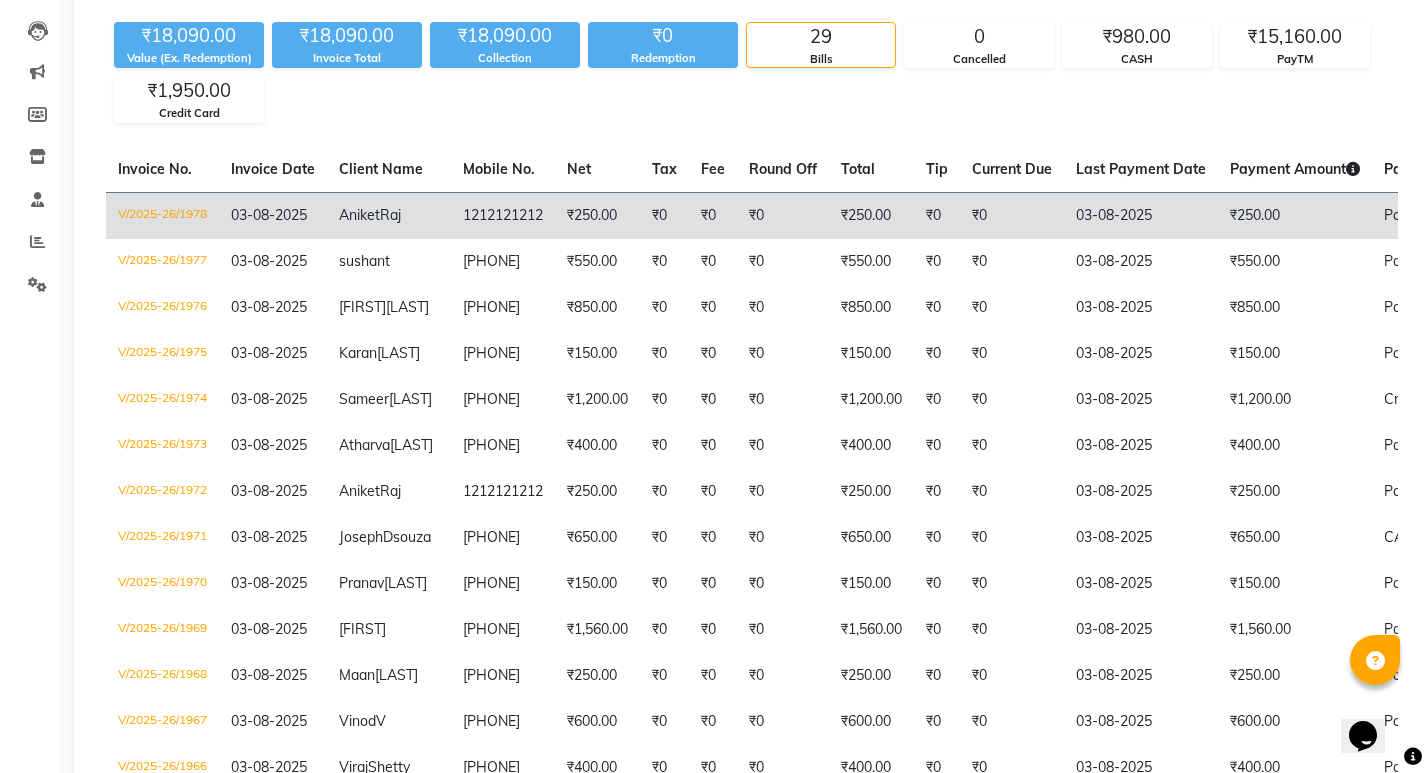 scroll, scrollTop: 0, scrollLeft: 0, axis: both 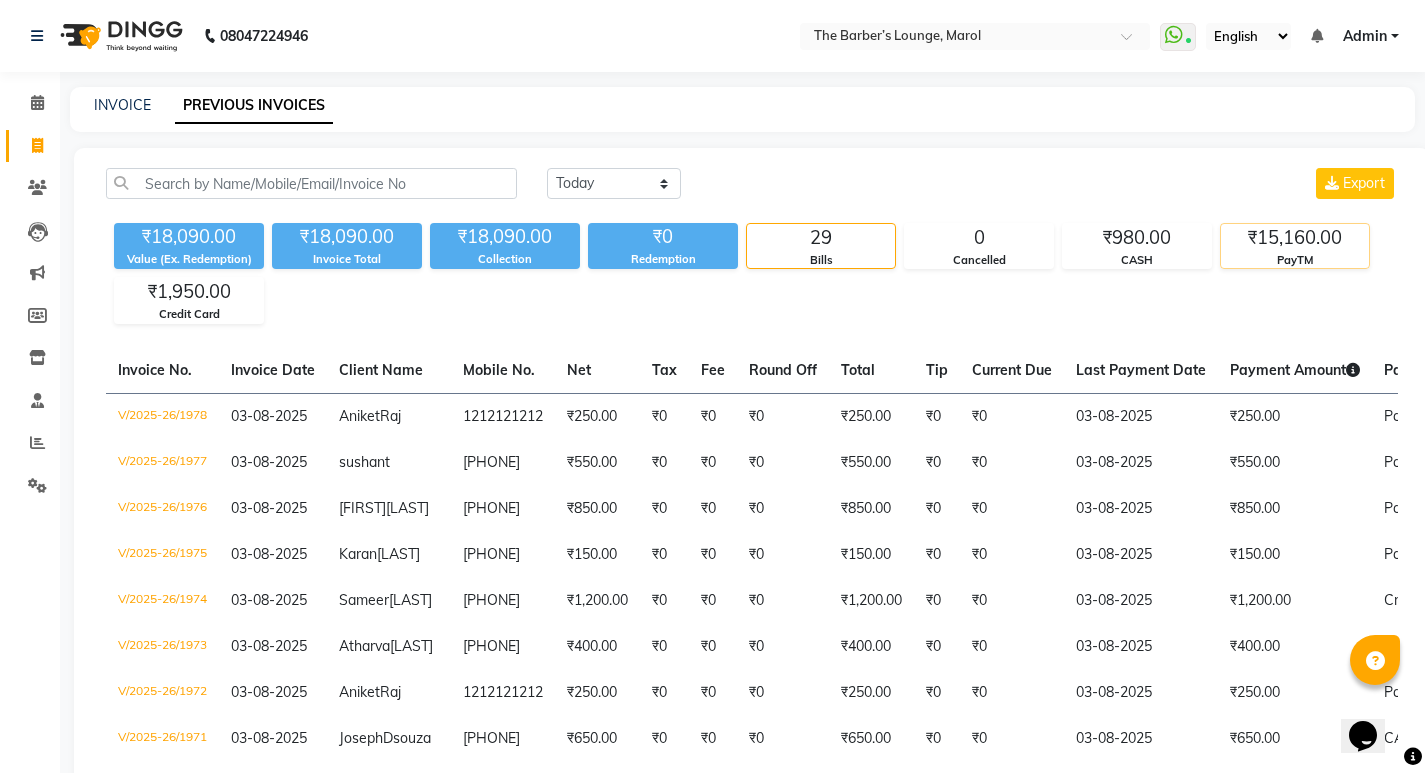 click on "PayTM" 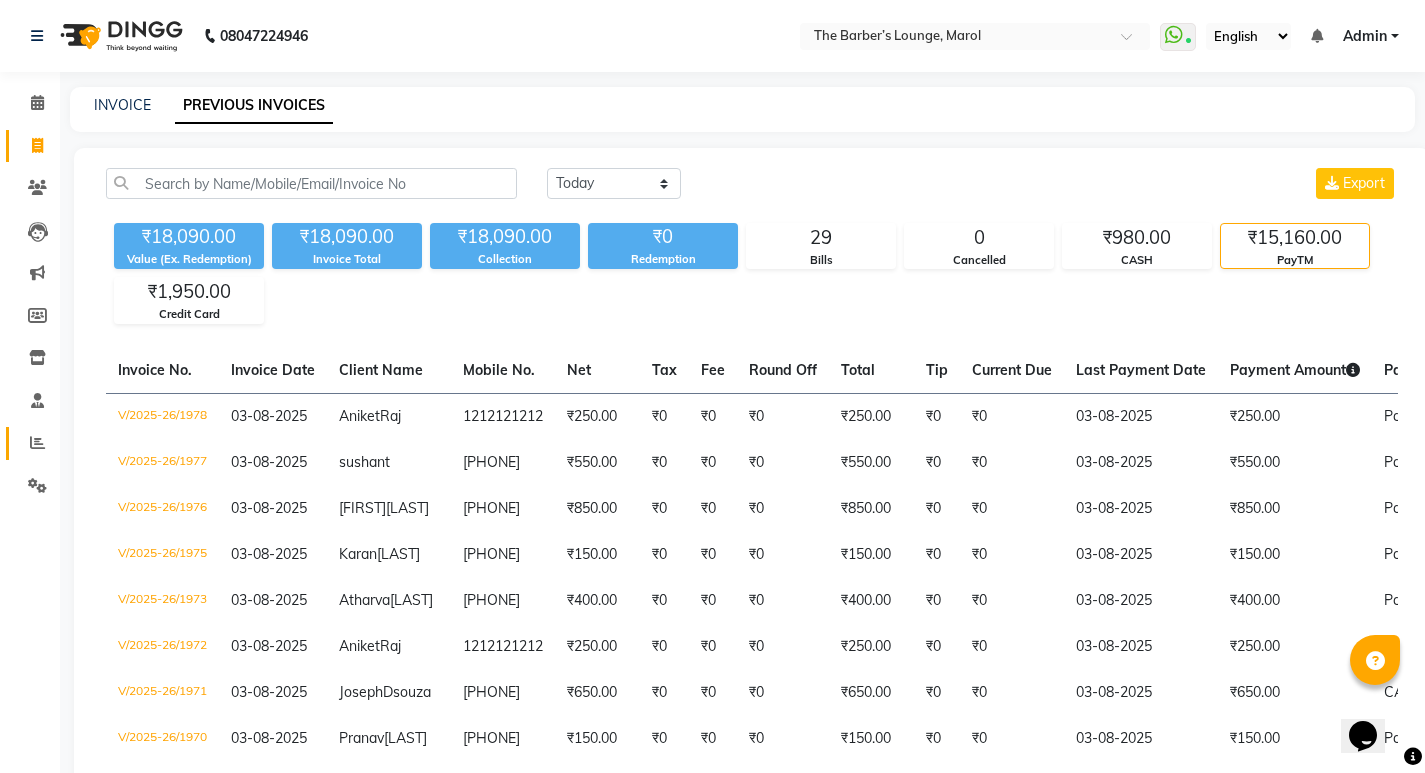 click on "Reports" 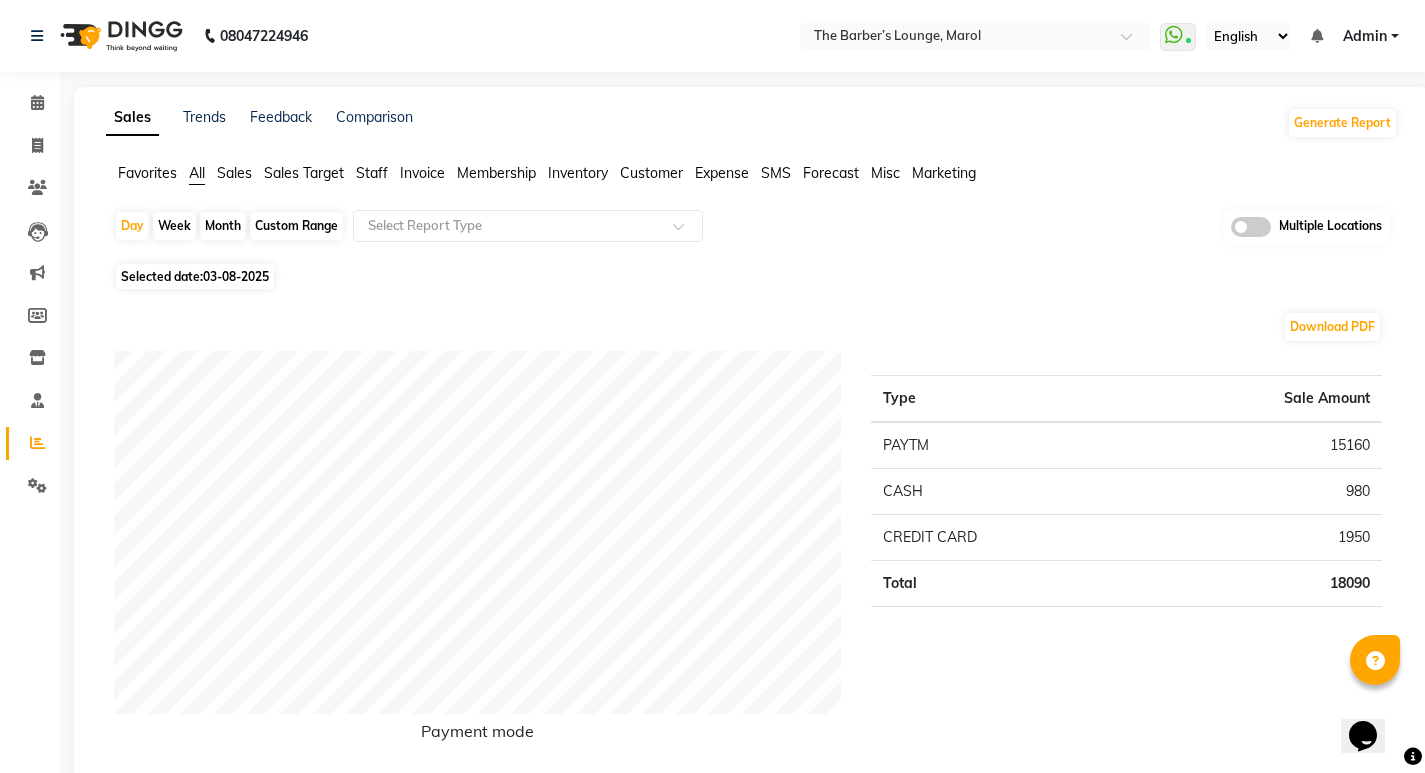 click on "Staff" 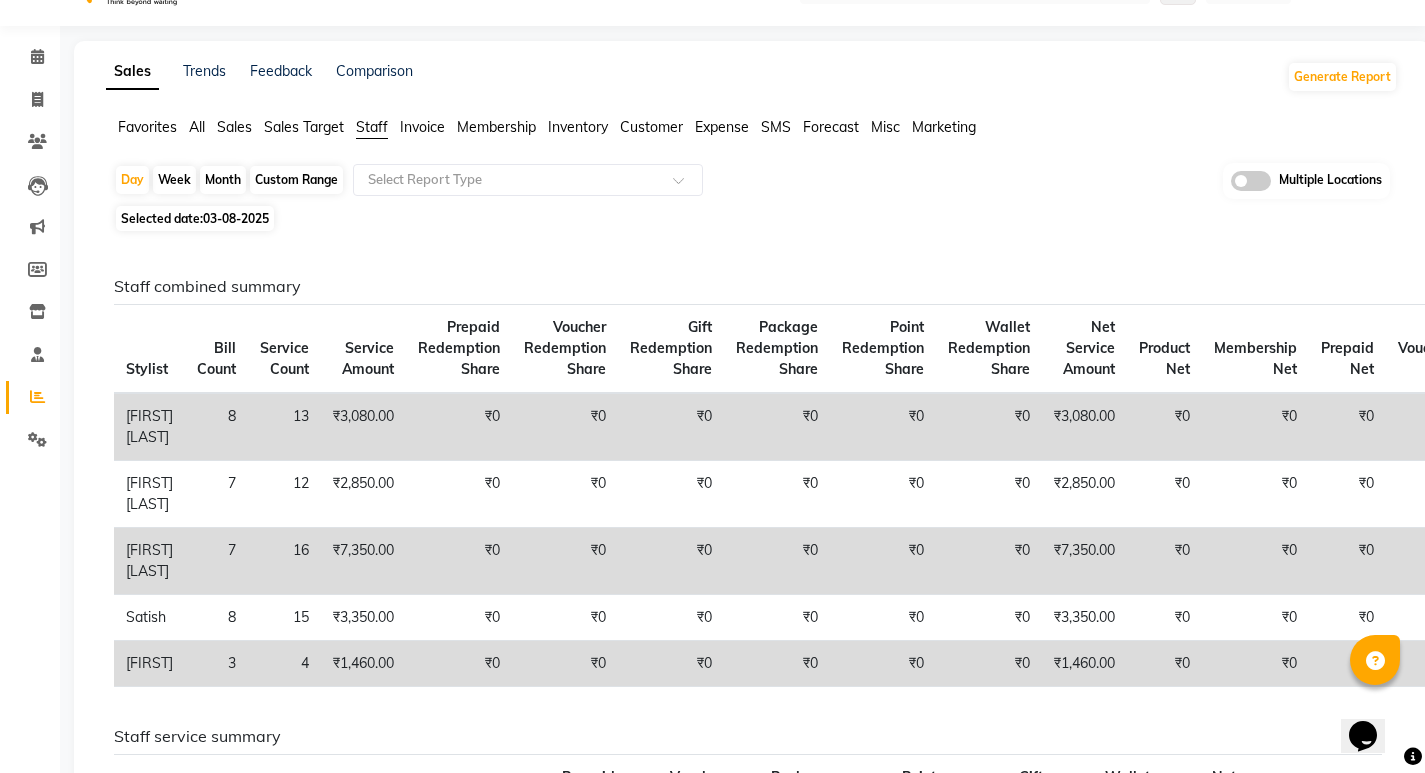 scroll, scrollTop: 0, scrollLeft: 0, axis: both 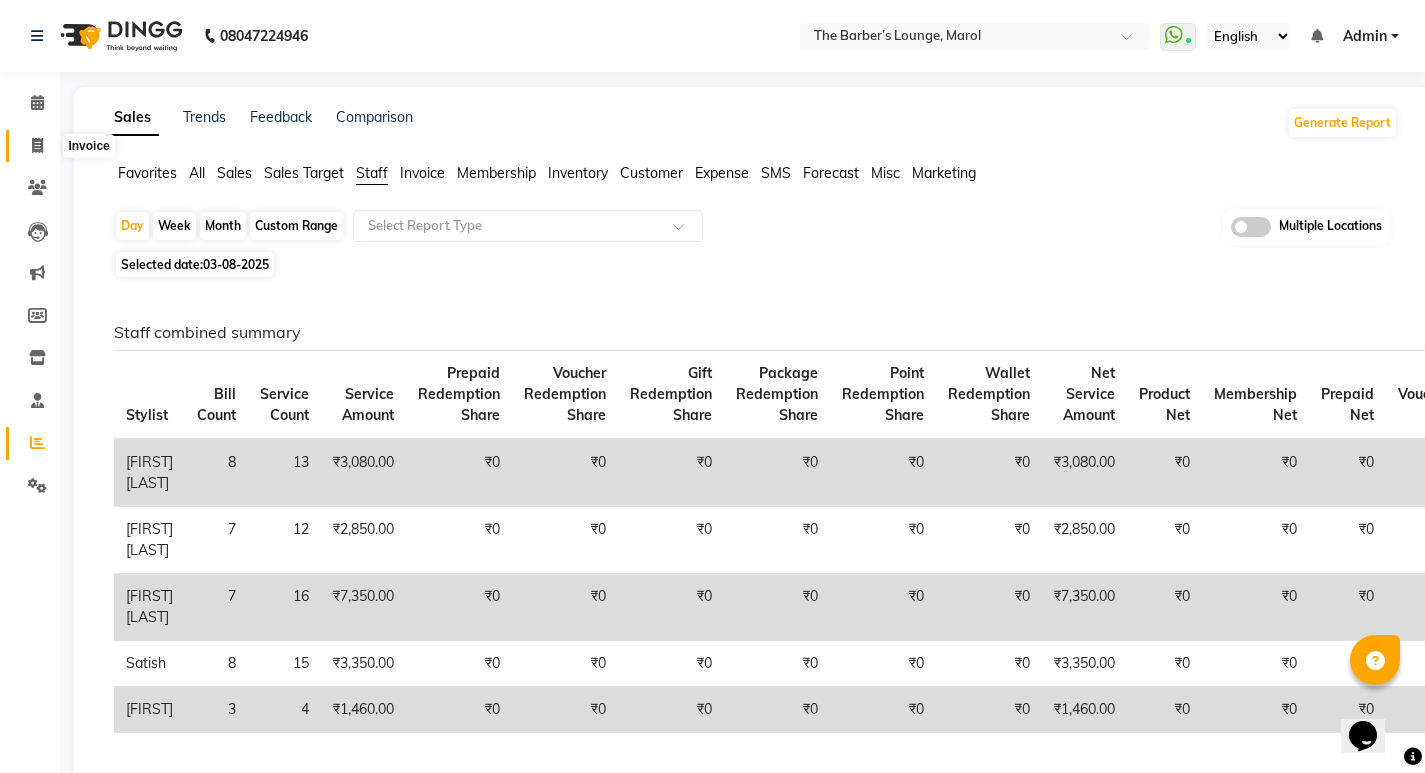 click 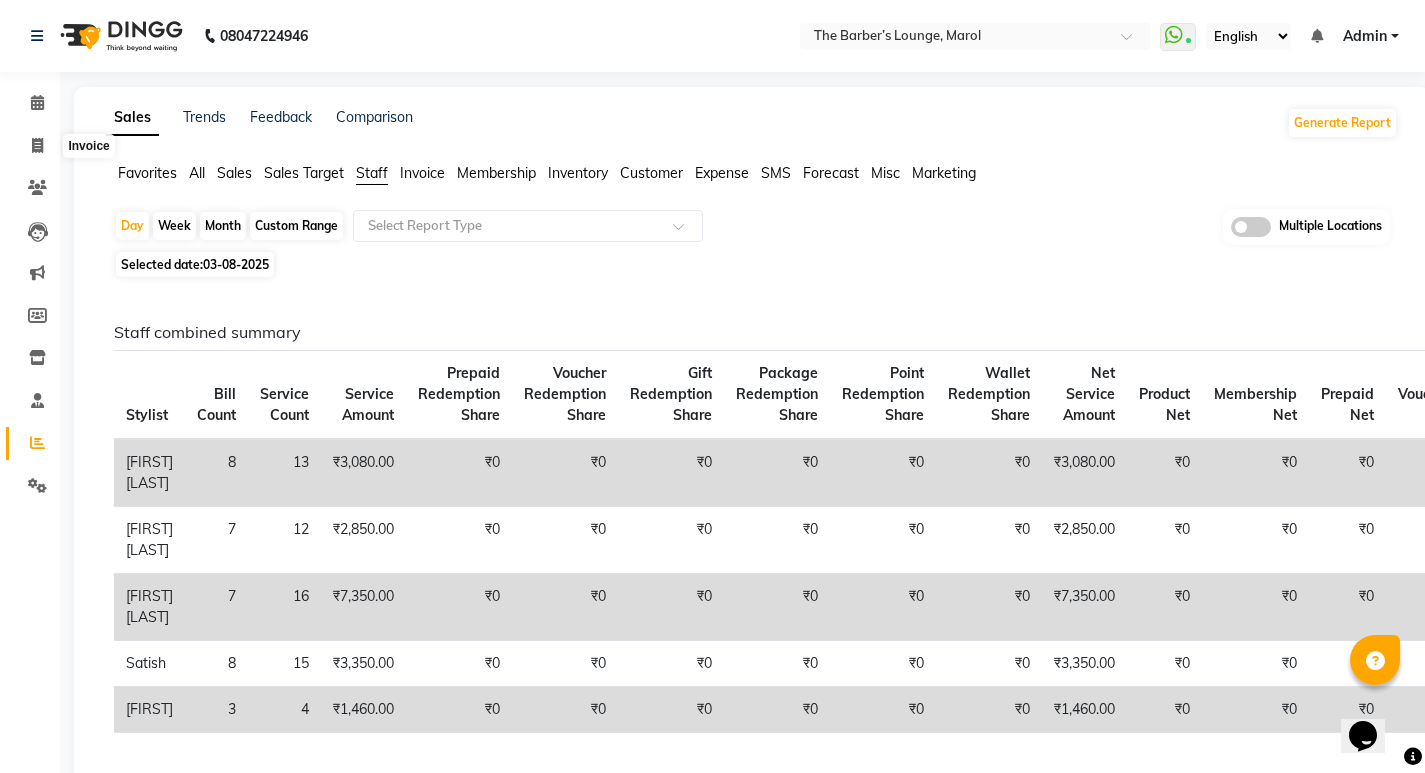 select on "7188" 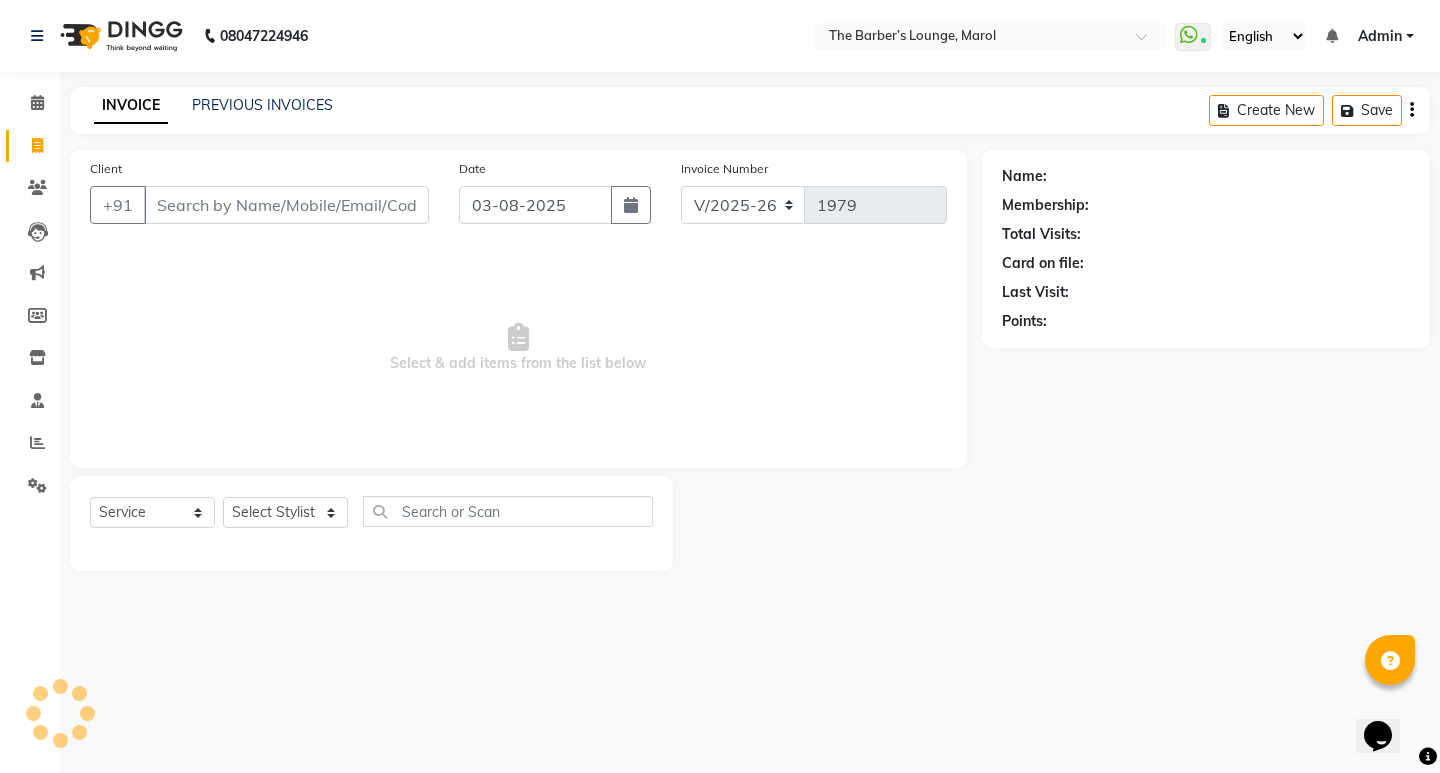 click on "Client" at bounding box center (286, 205) 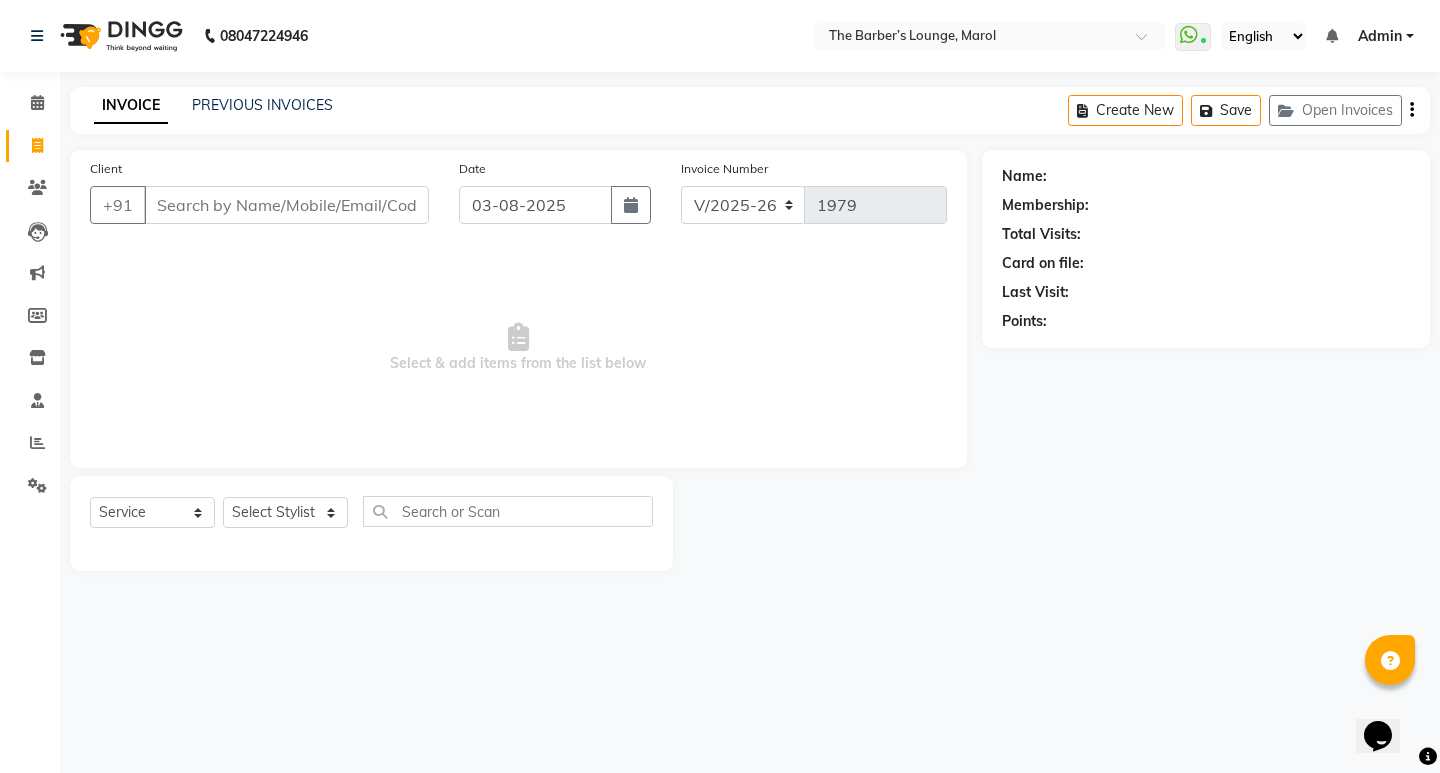 click on "Client" at bounding box center [286, 205] 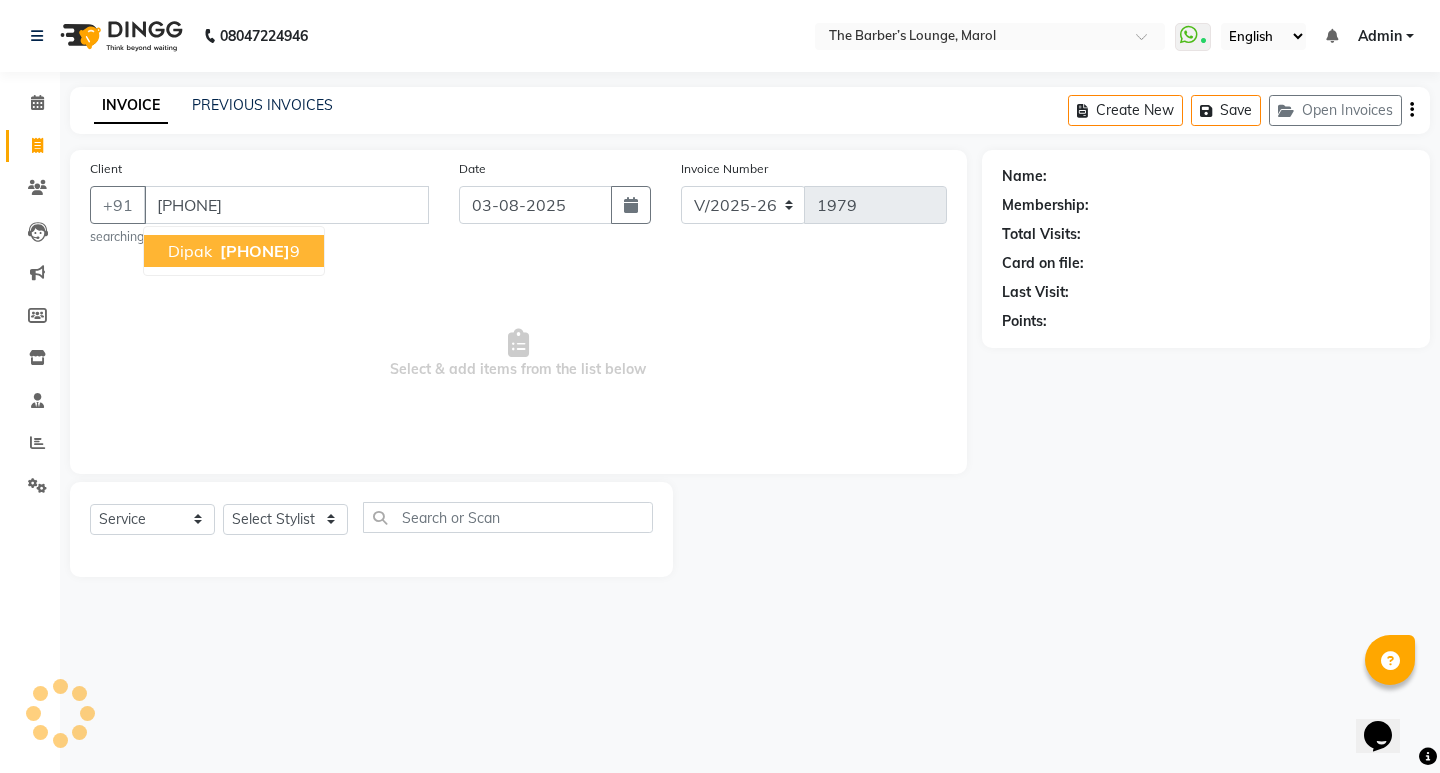 type on "[PHONE]" 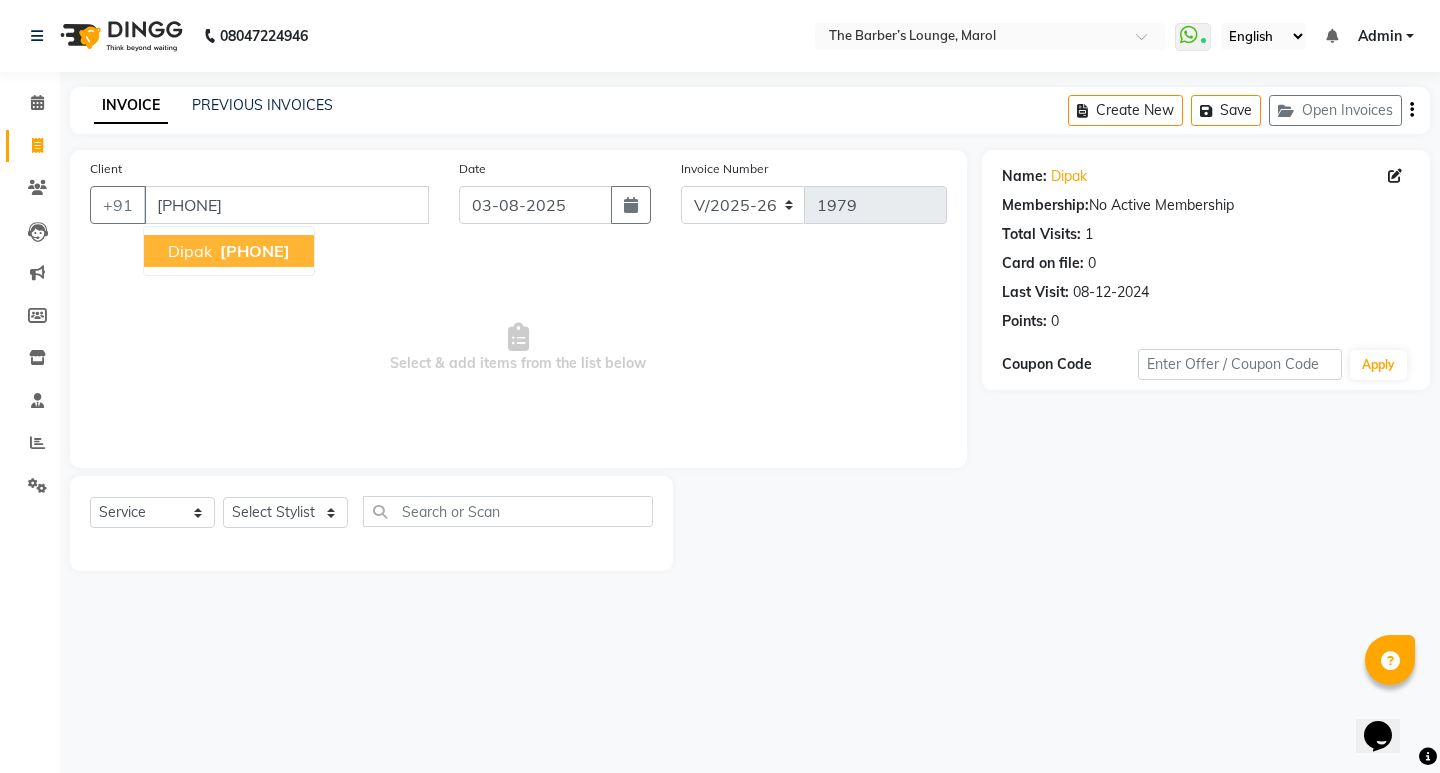 click on "[PHONE]" at bounding box center (255, 251) 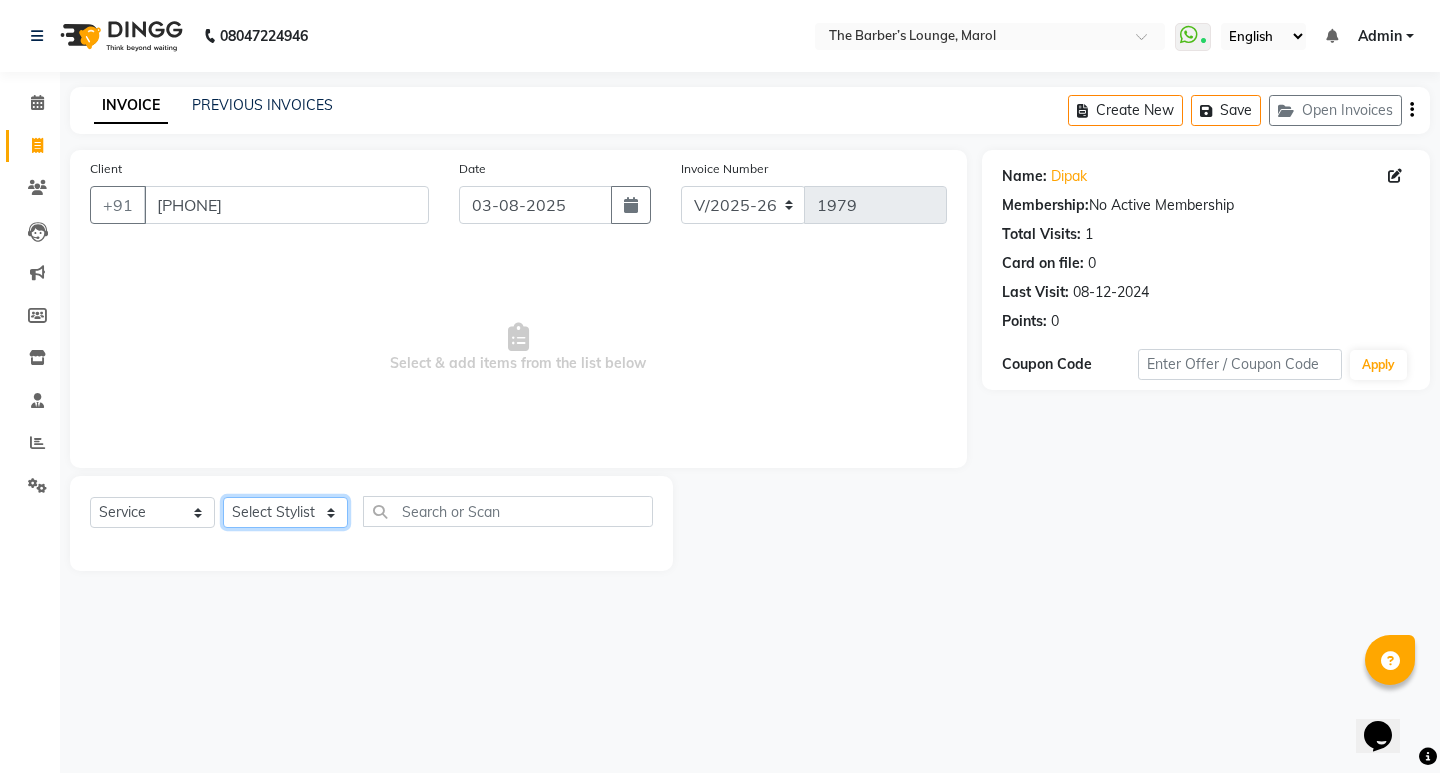 click on "Select Stylist [FIRST] [LAST] [FIRST] [LAST] [FIRST] [LAST] [FIRST] [LAST] [FIRST] [FIRST] [FIRST]" 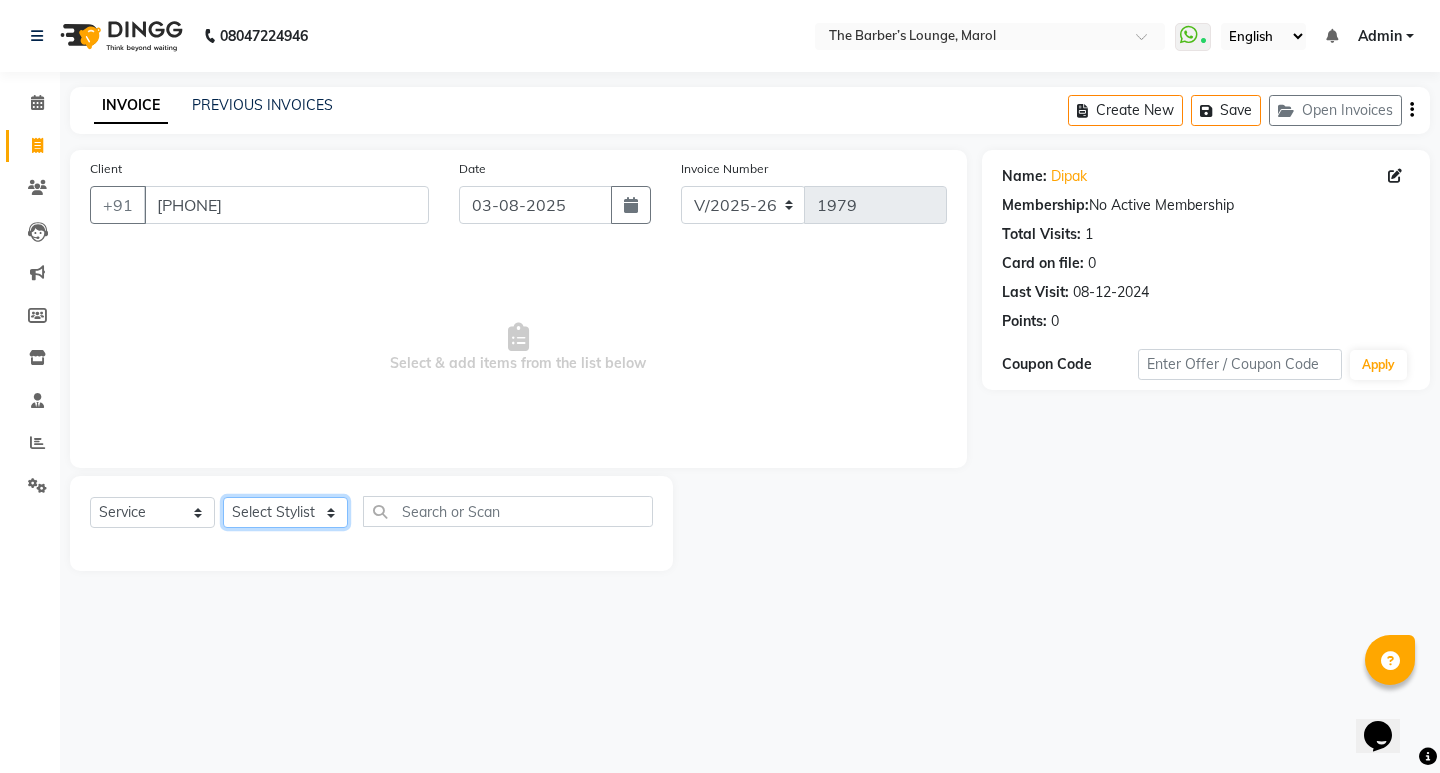 select on "64222" 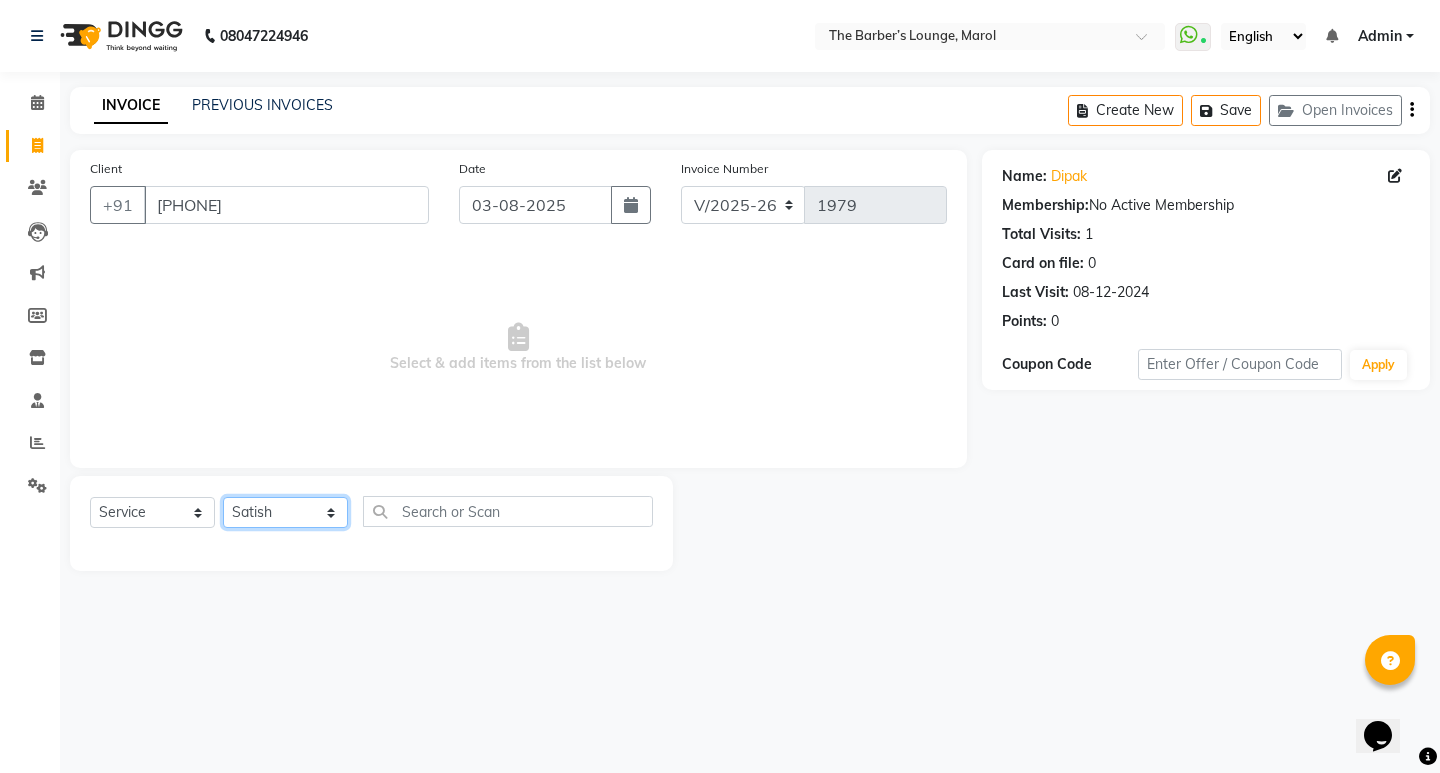 click on "Select Stylist [FIRST] [LAST] [FIRST] [LAST] [FIRST] [LAST] [FIRST] [LAST] [FIRST] [FIRST] [FIRST]" 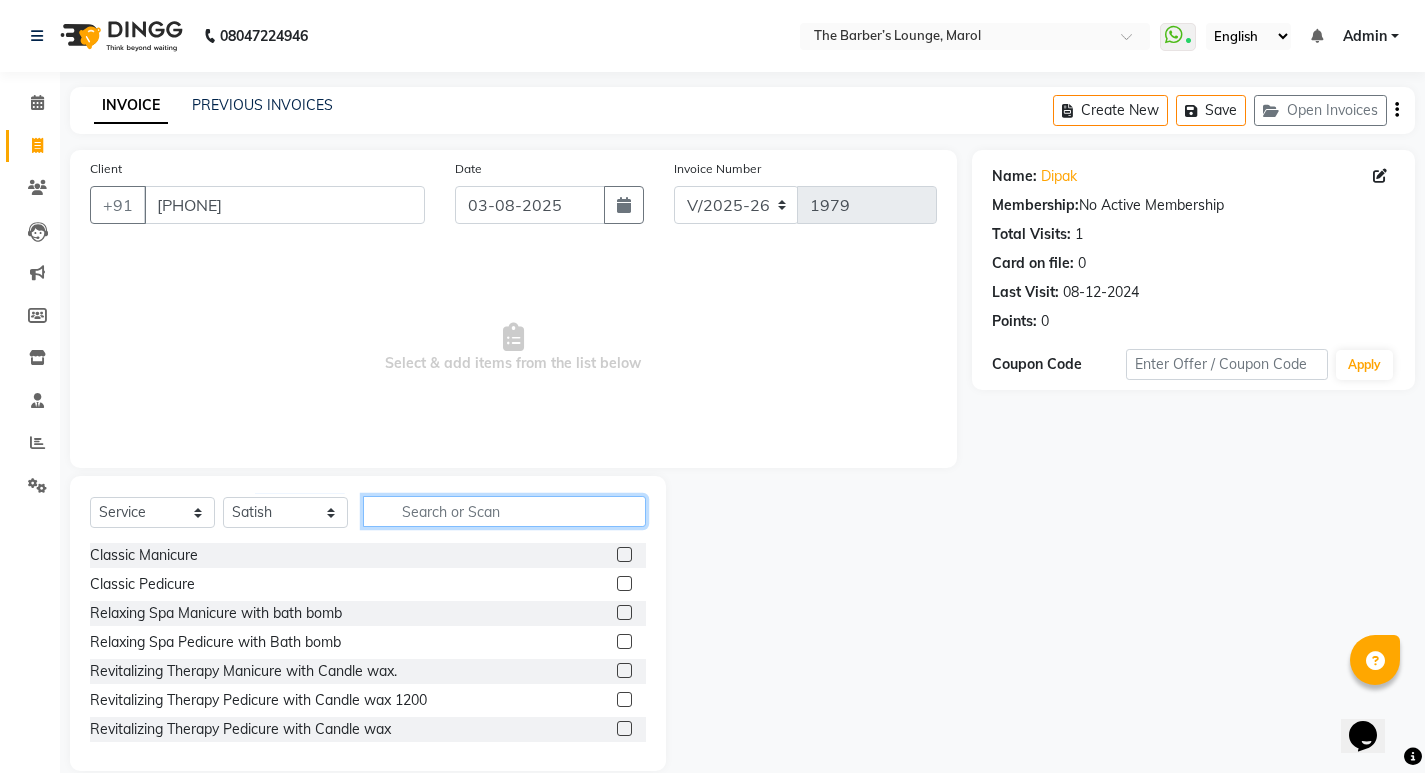 click 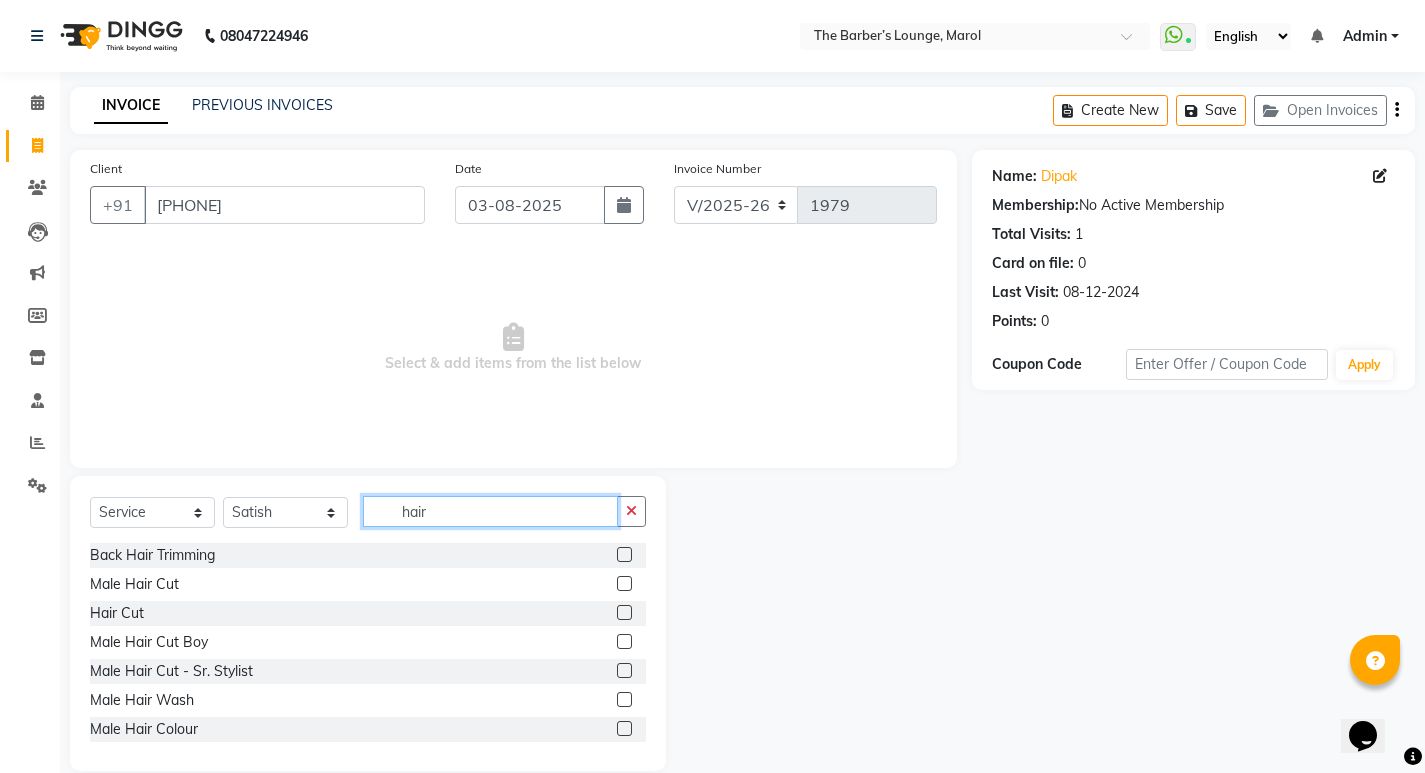 type on "hair" 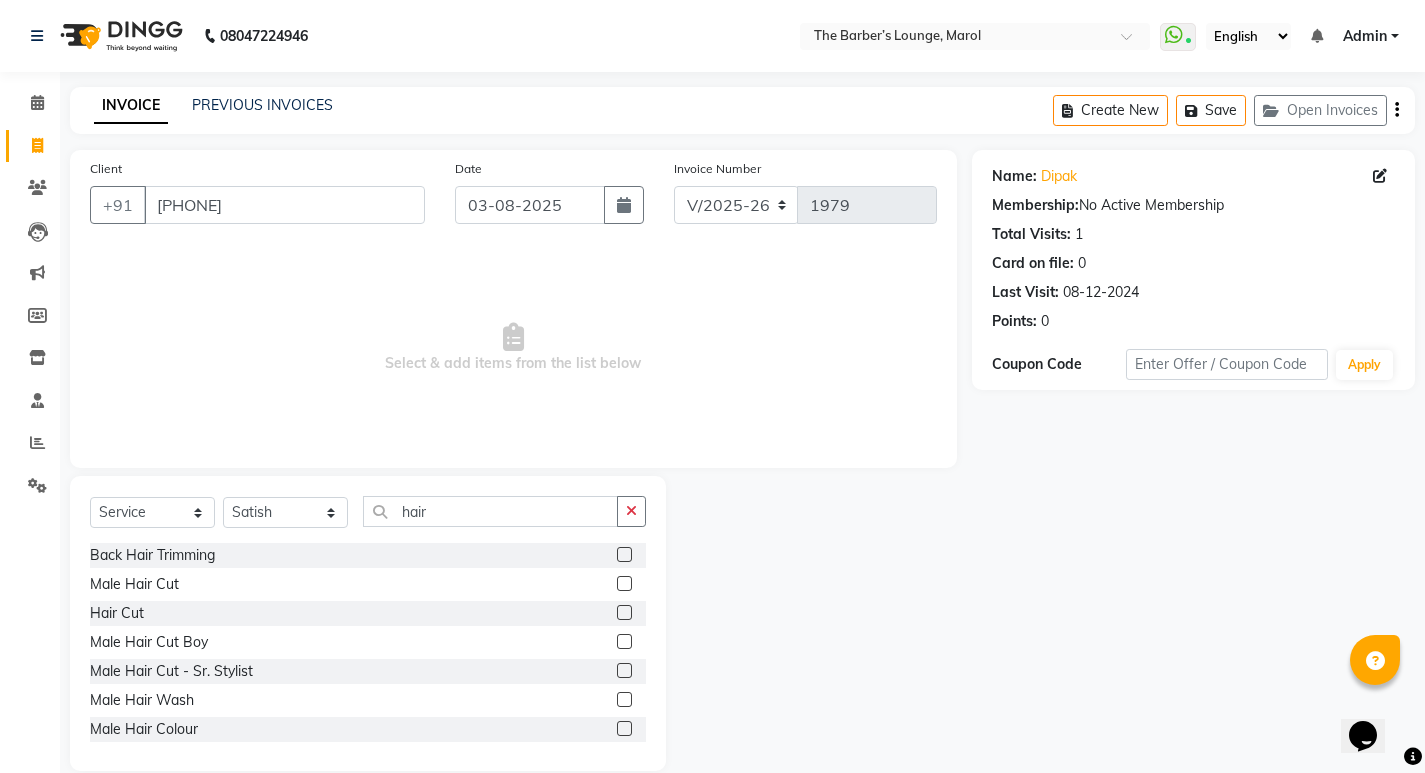 click 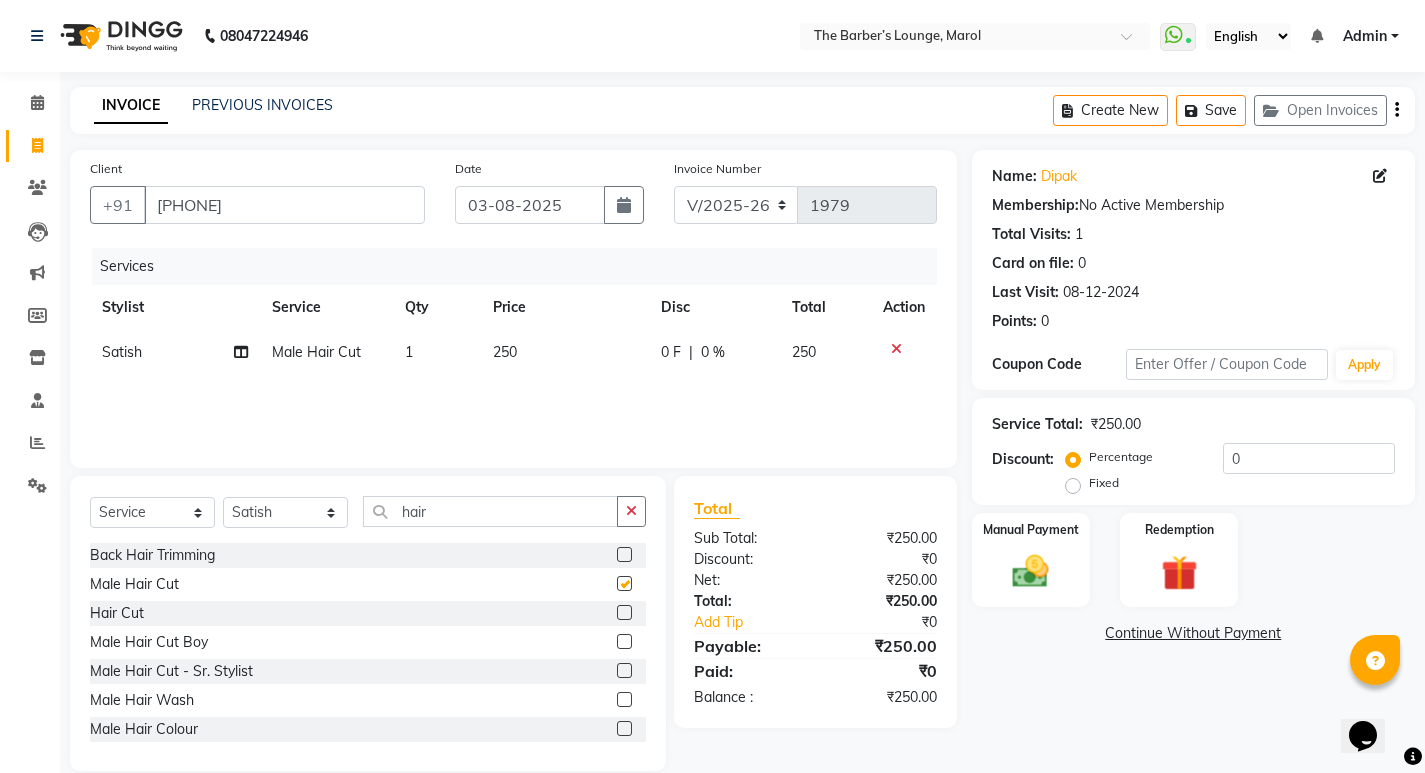 checkbox on "false" 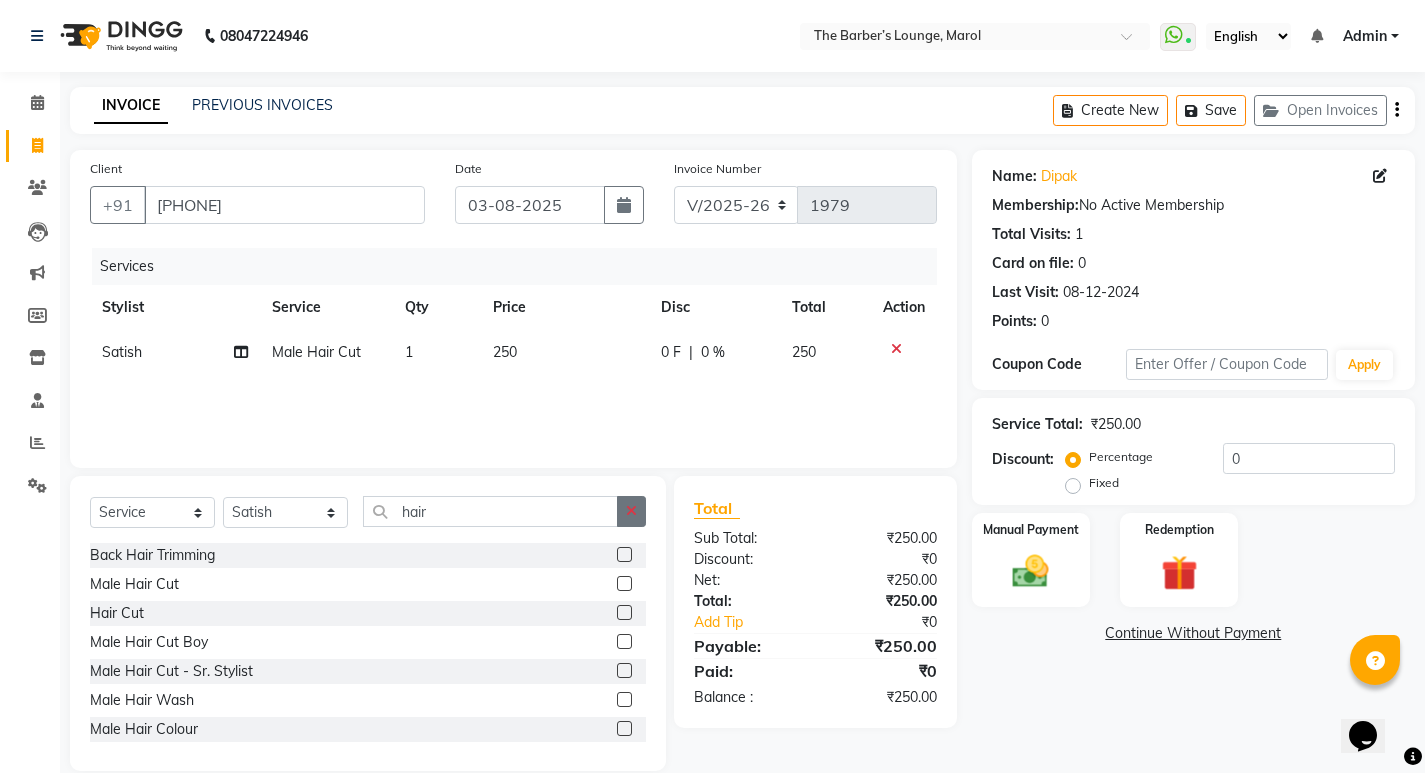 click 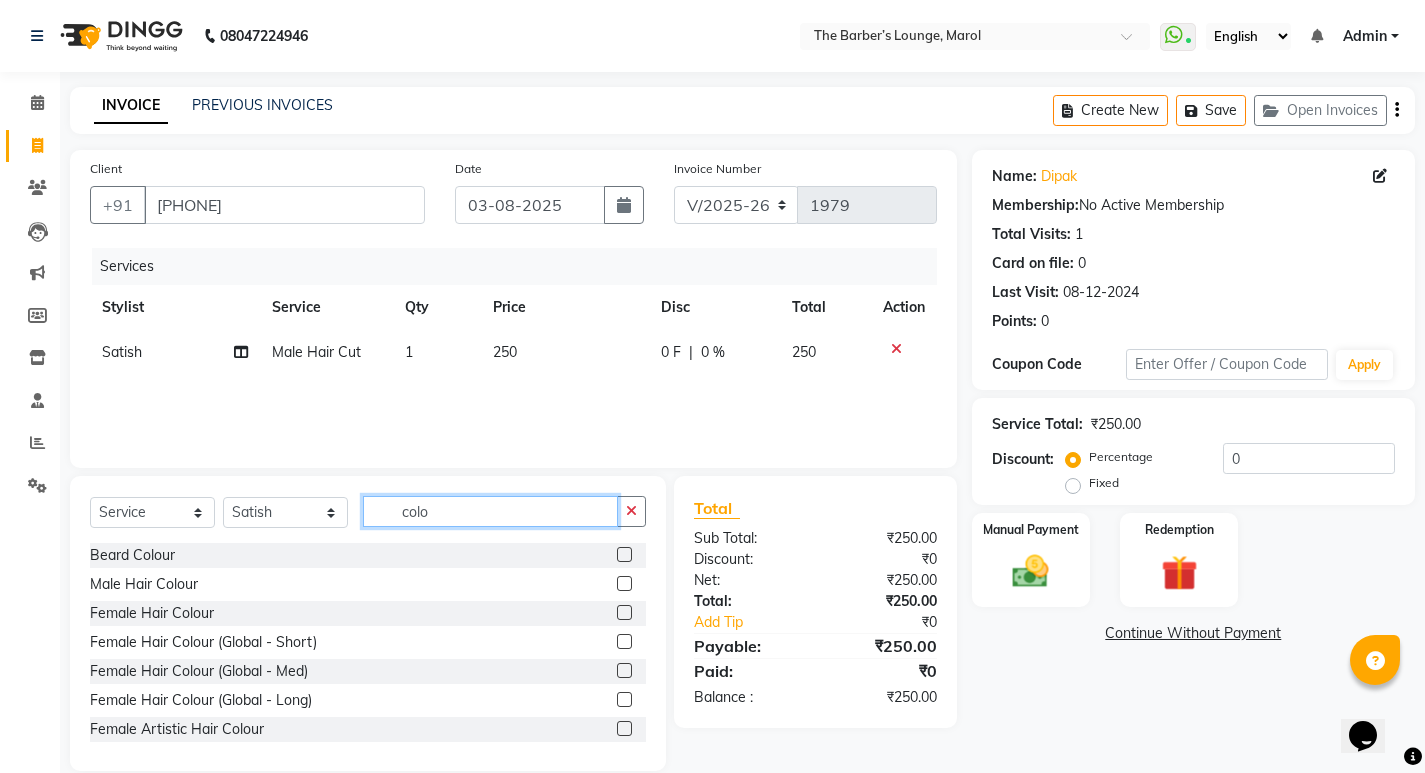 type on "colo" 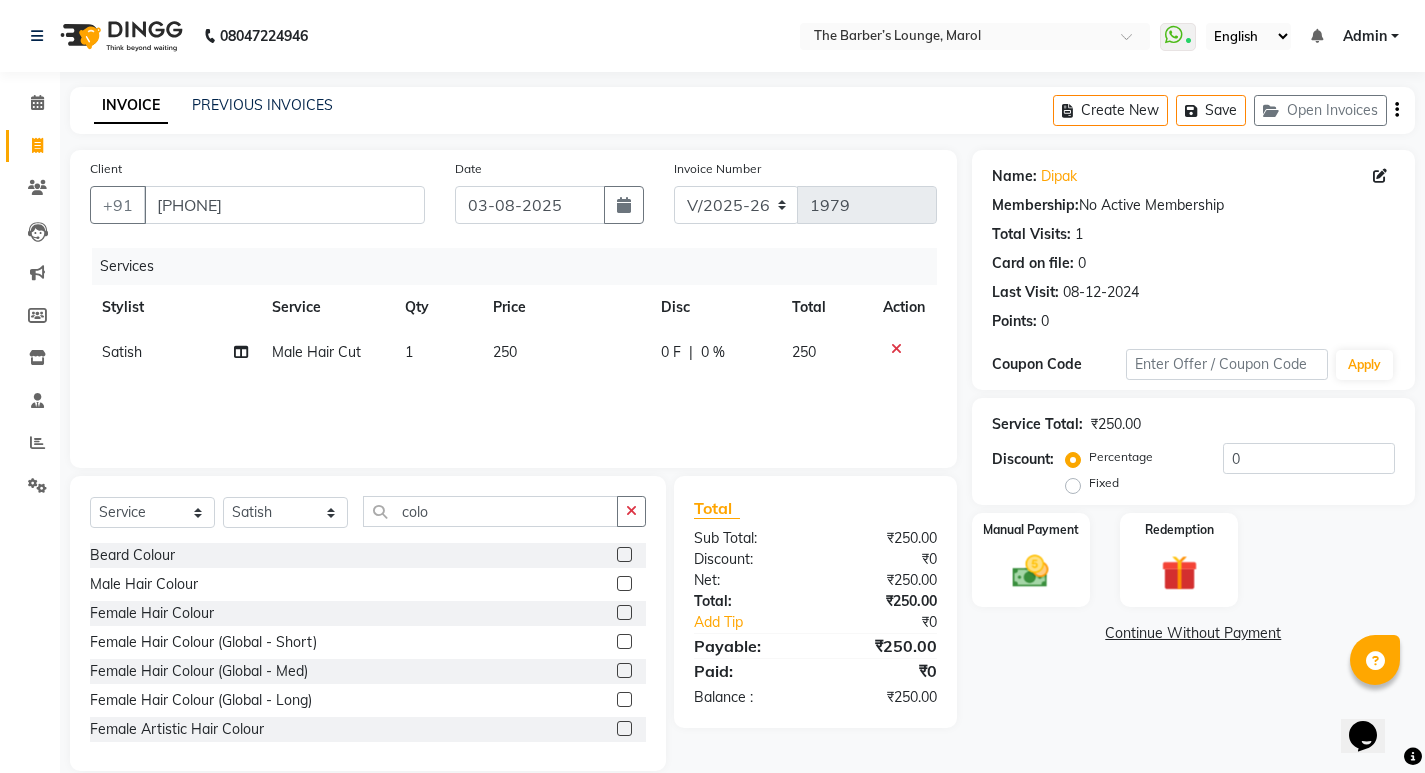 click 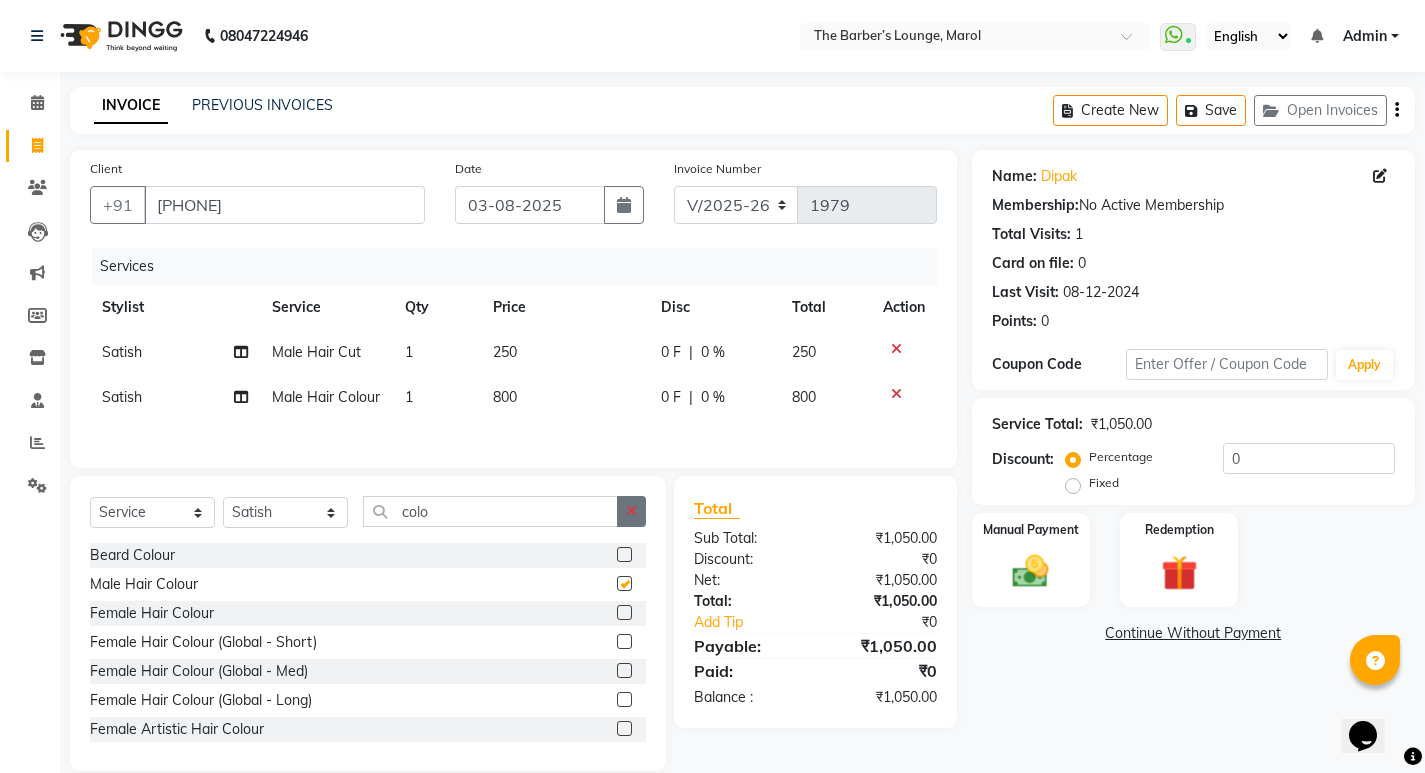 checkbox on "false" 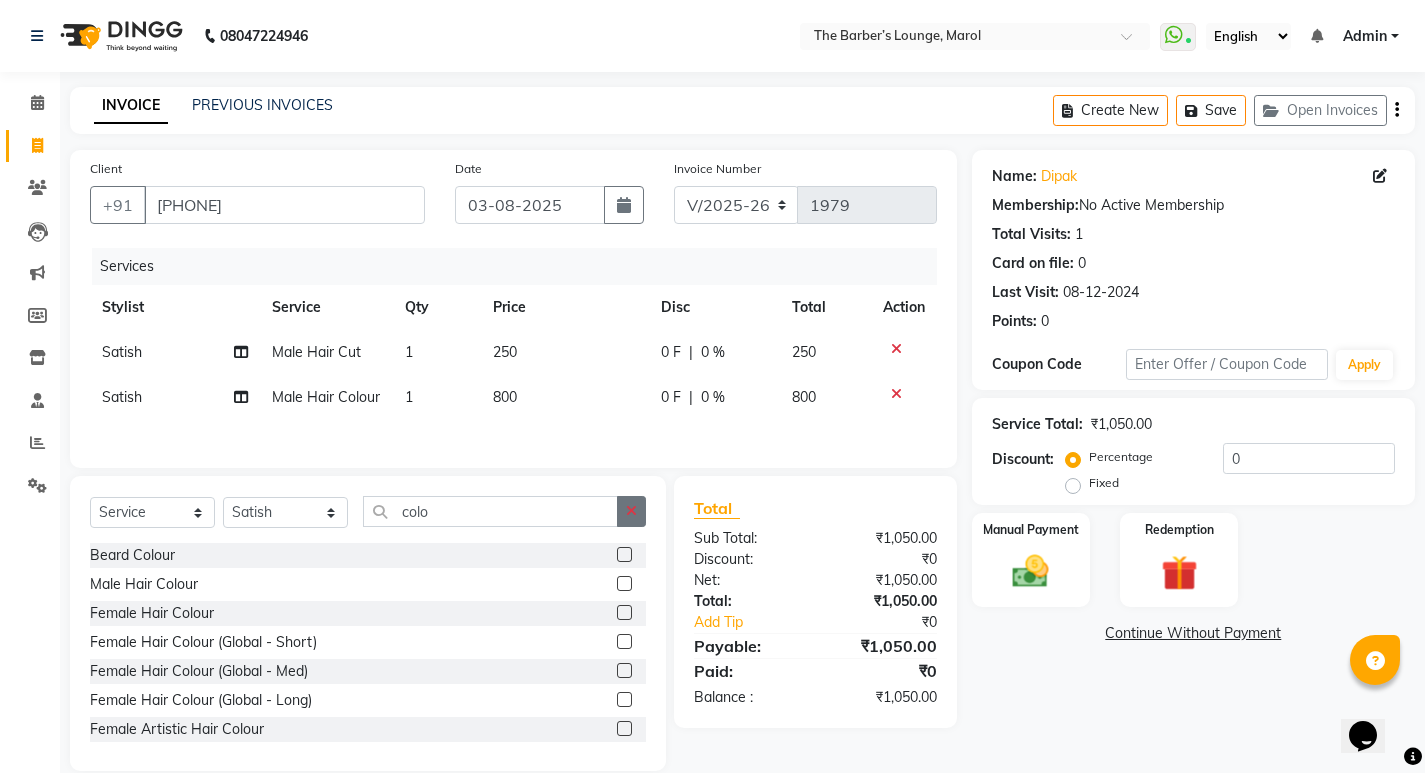 click 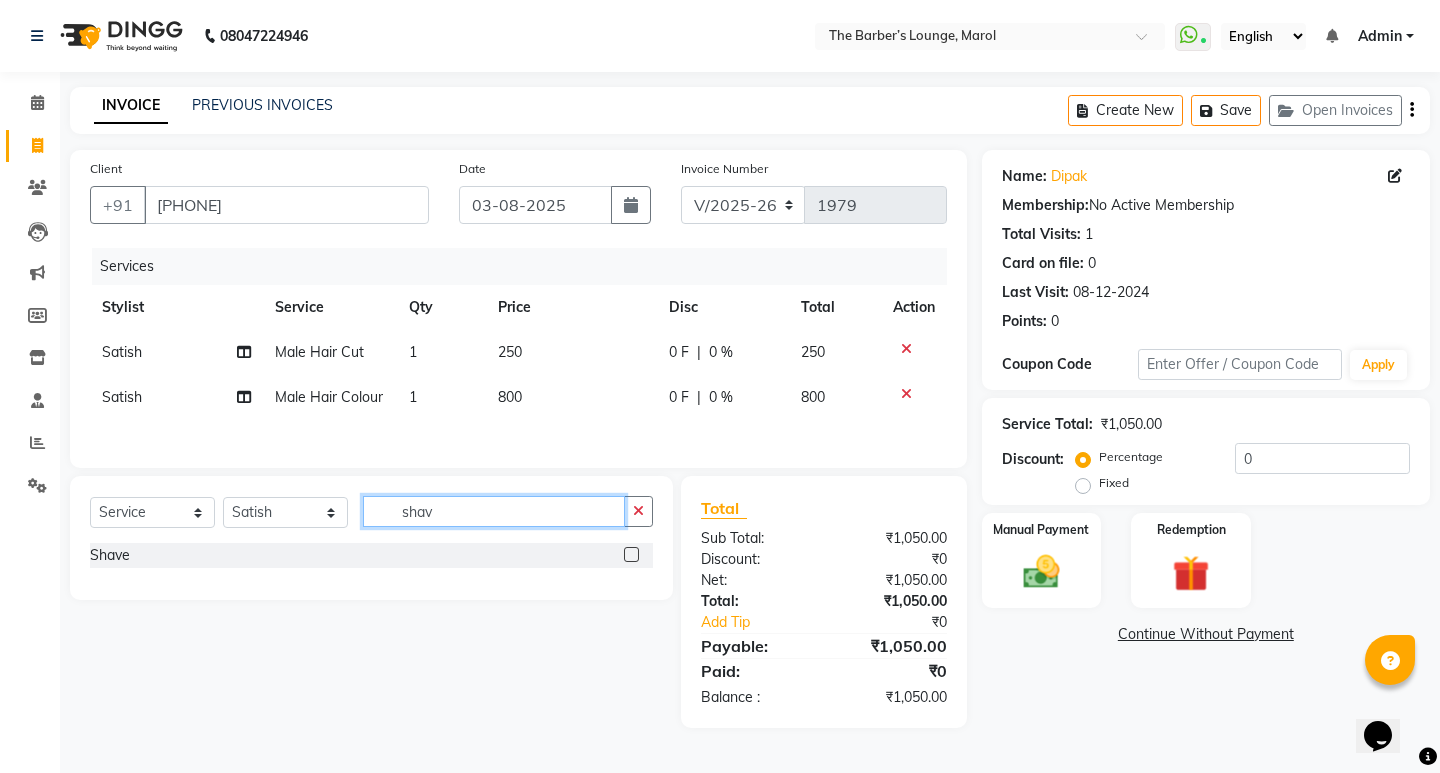 type on "shav" 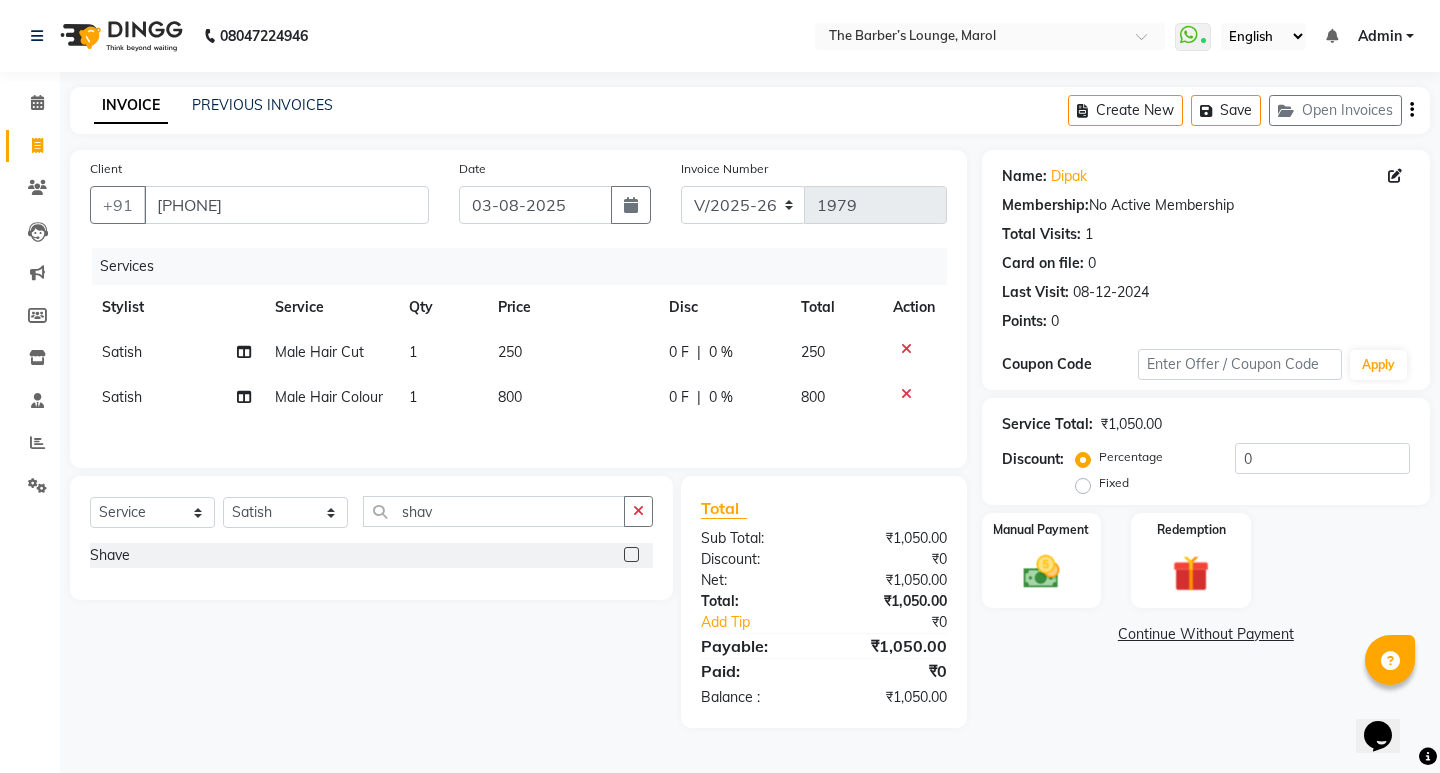 click 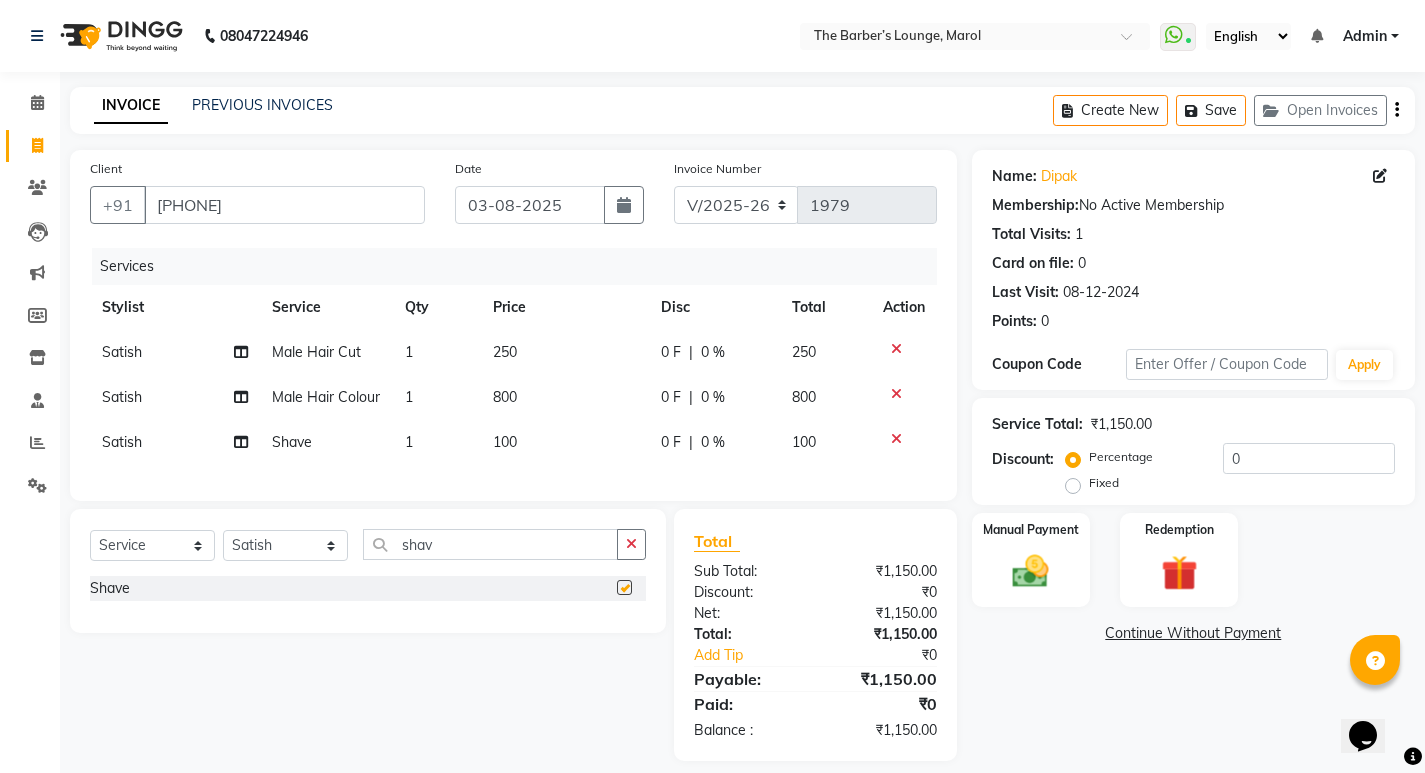 checkbox on "false" 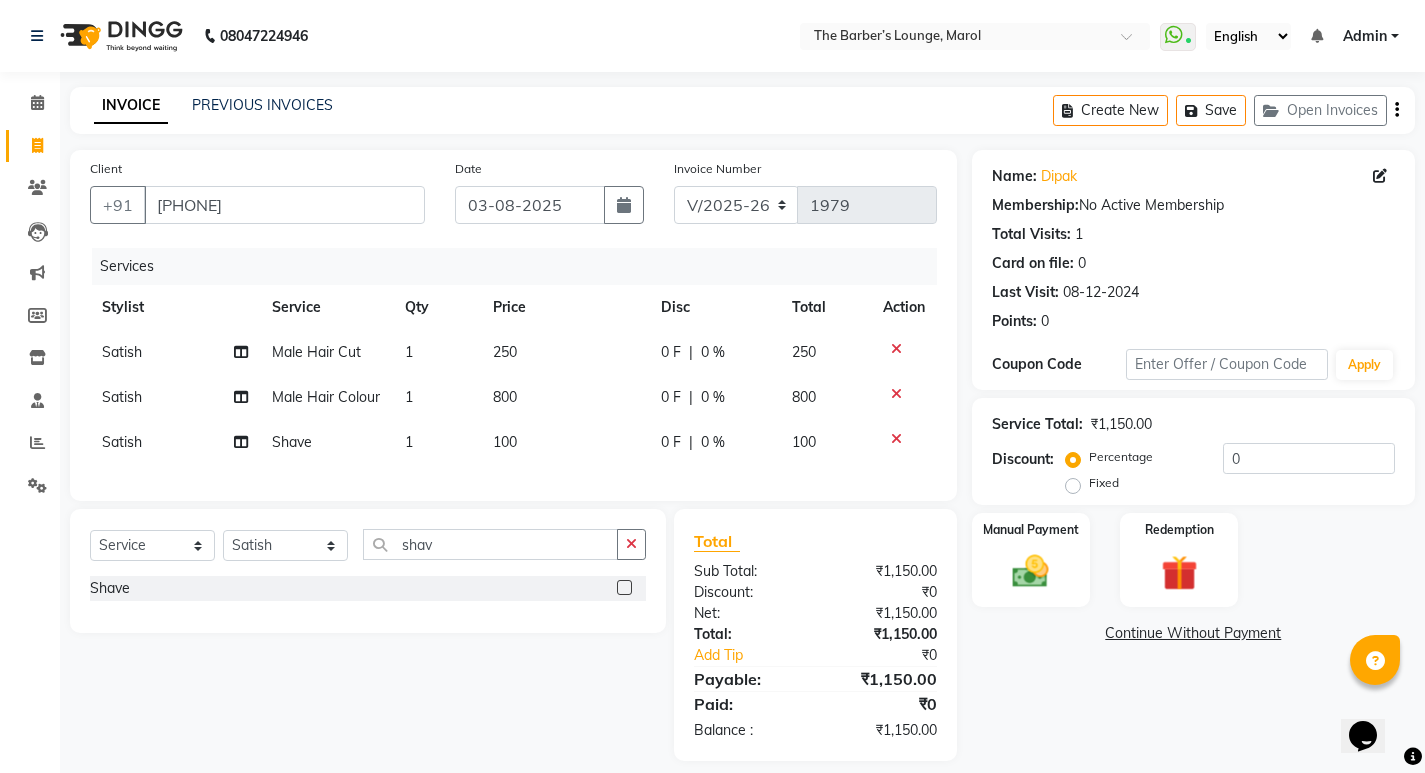 click on "800" 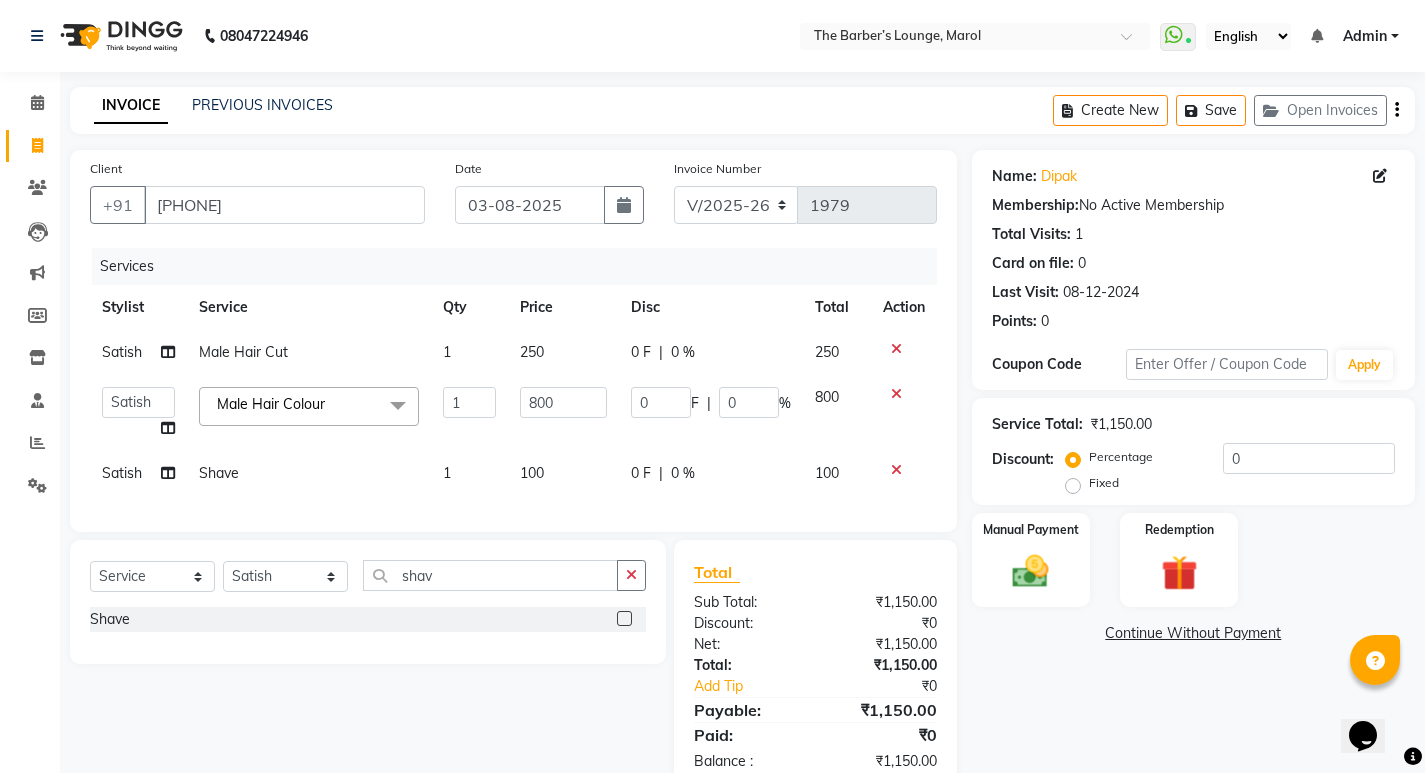 click on "100" 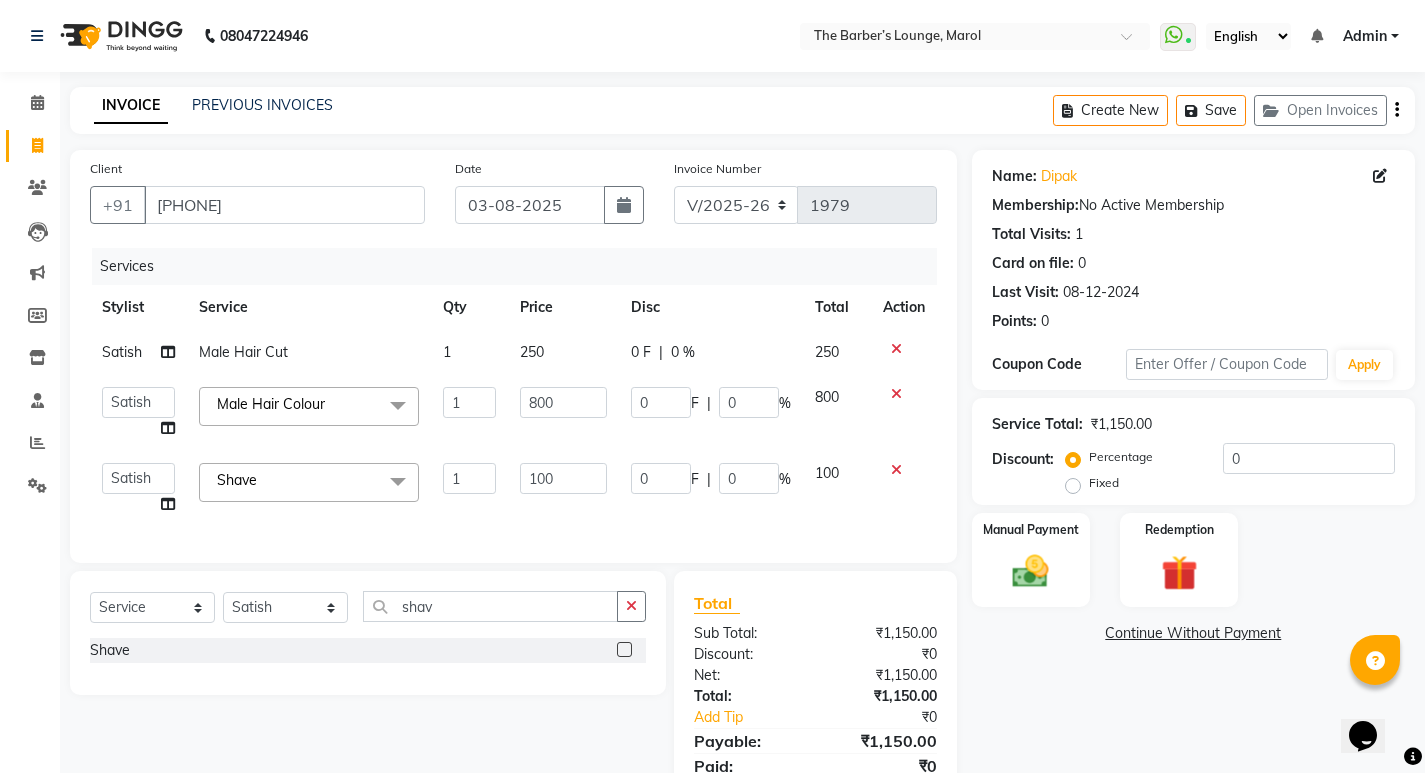 click 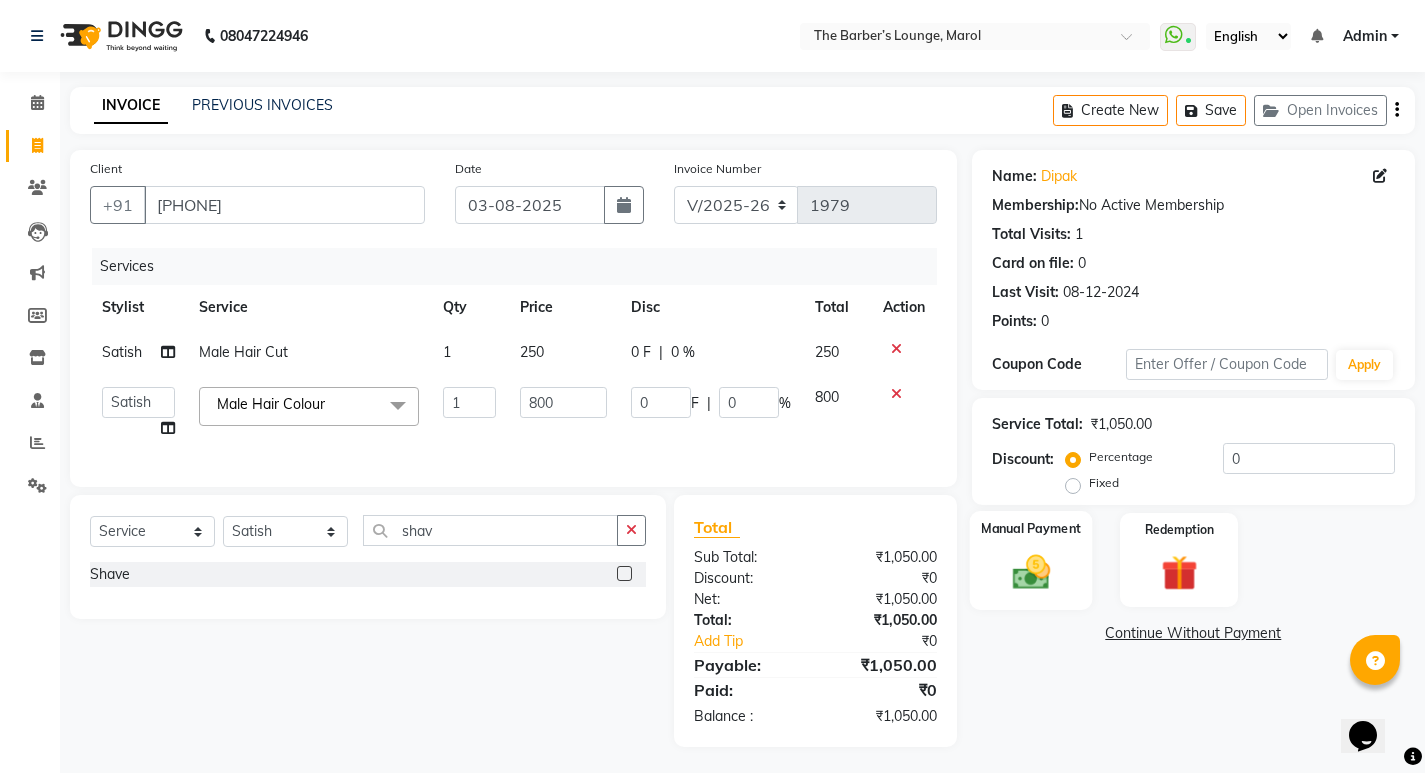 click 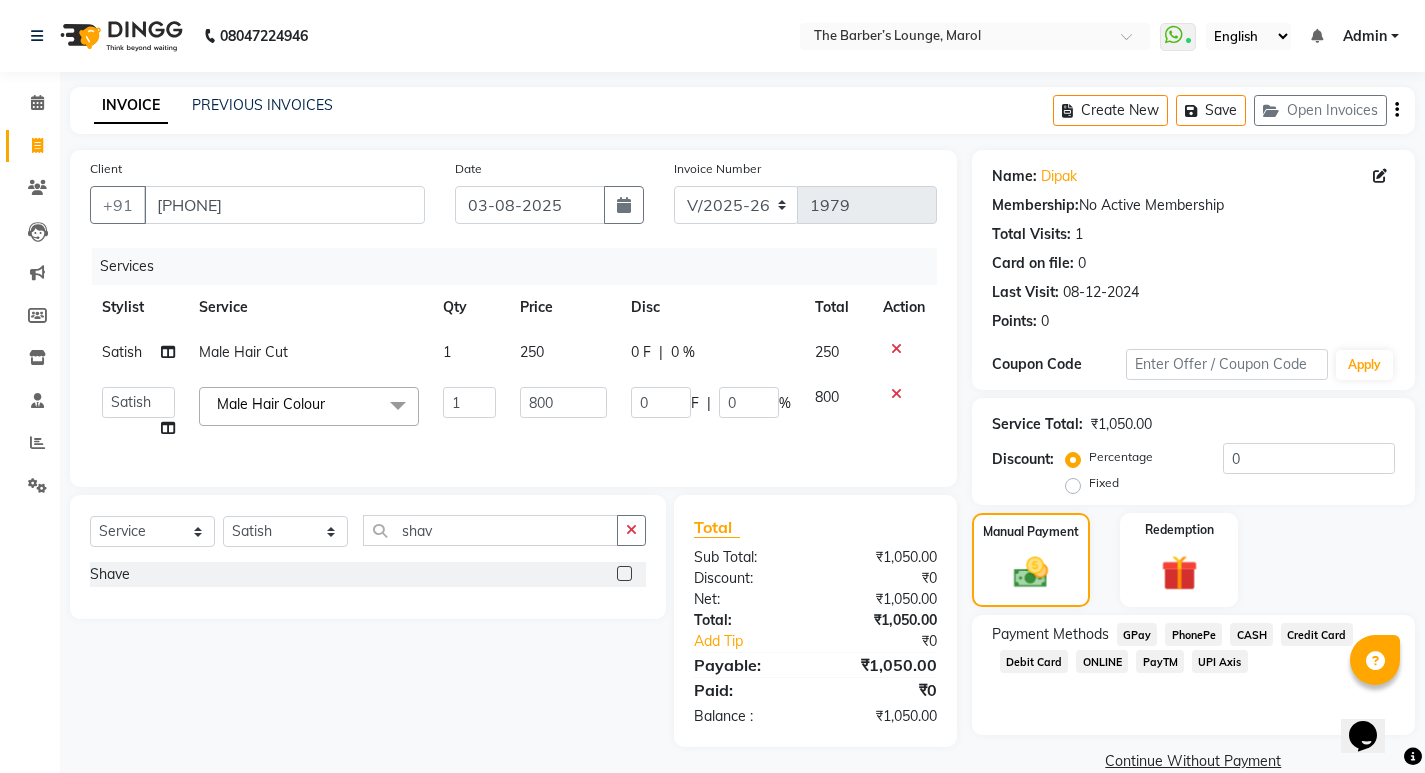 click on "Credit Card" 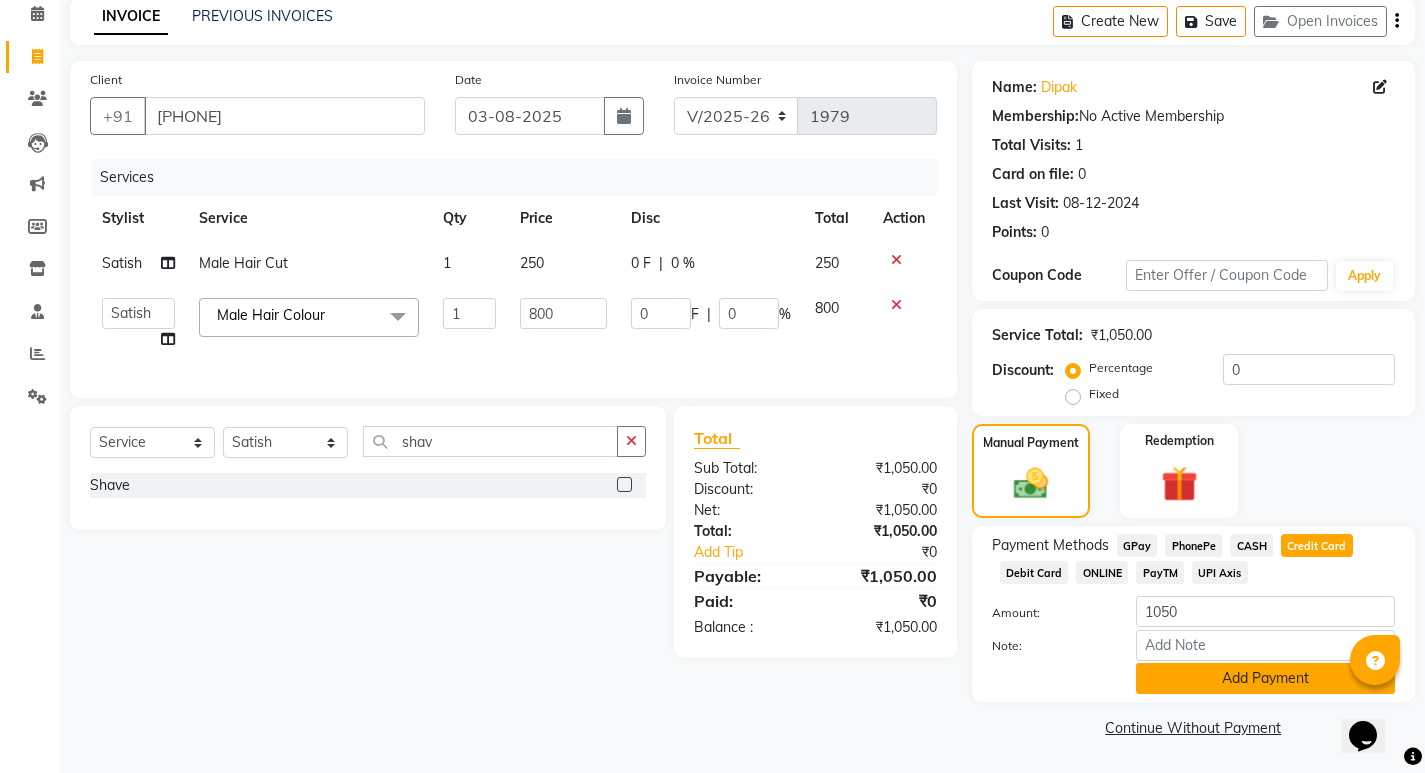 click on "Add Payment" 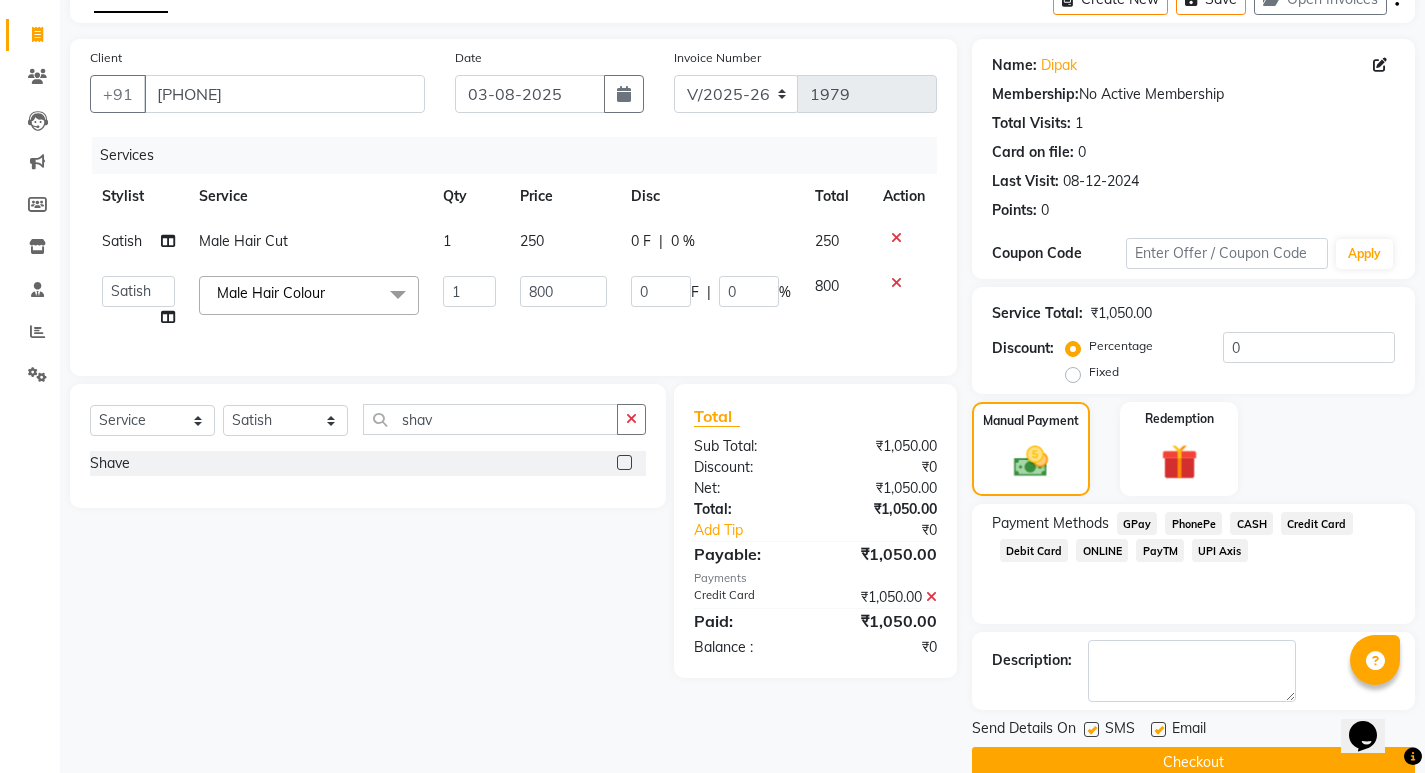 scroll, scrollTop: 146, scrollLeft: 0, axis: vertical 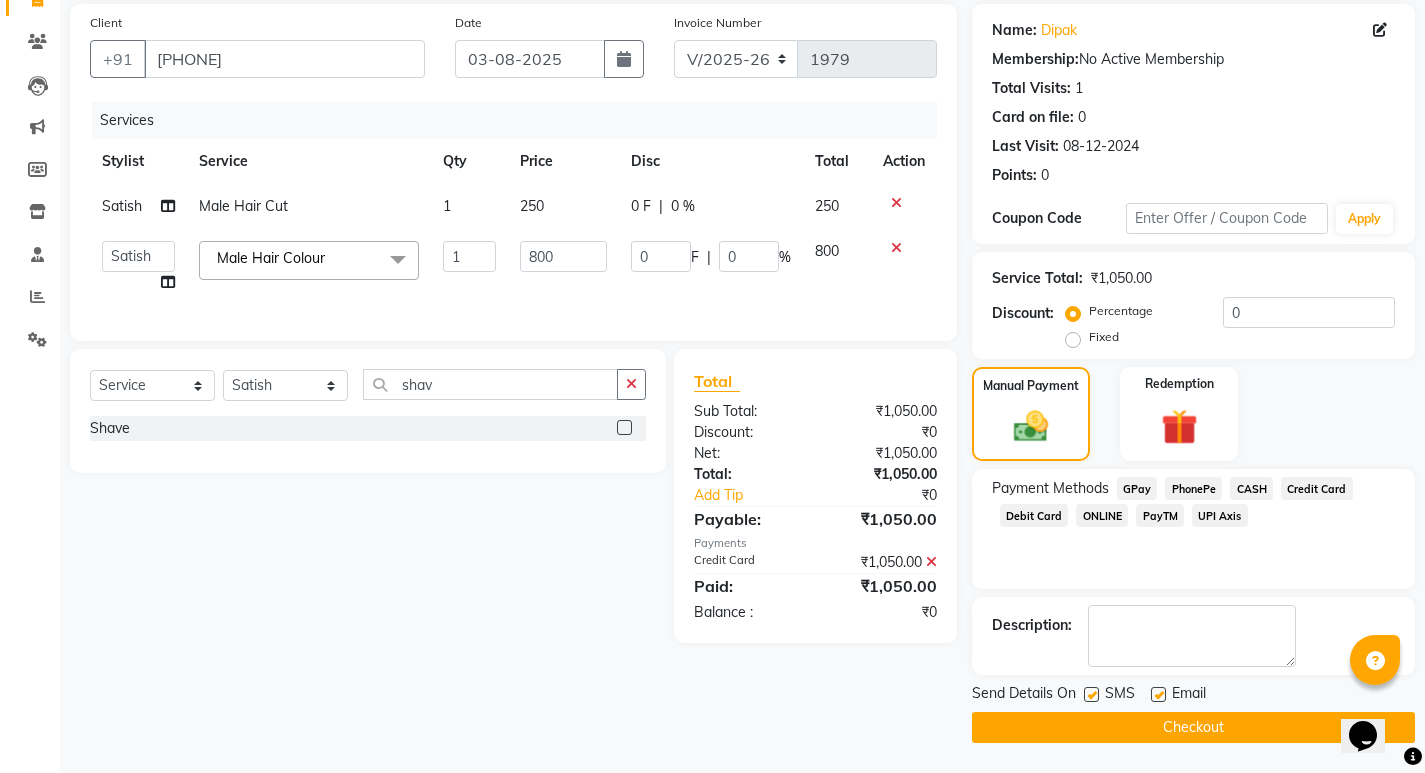click 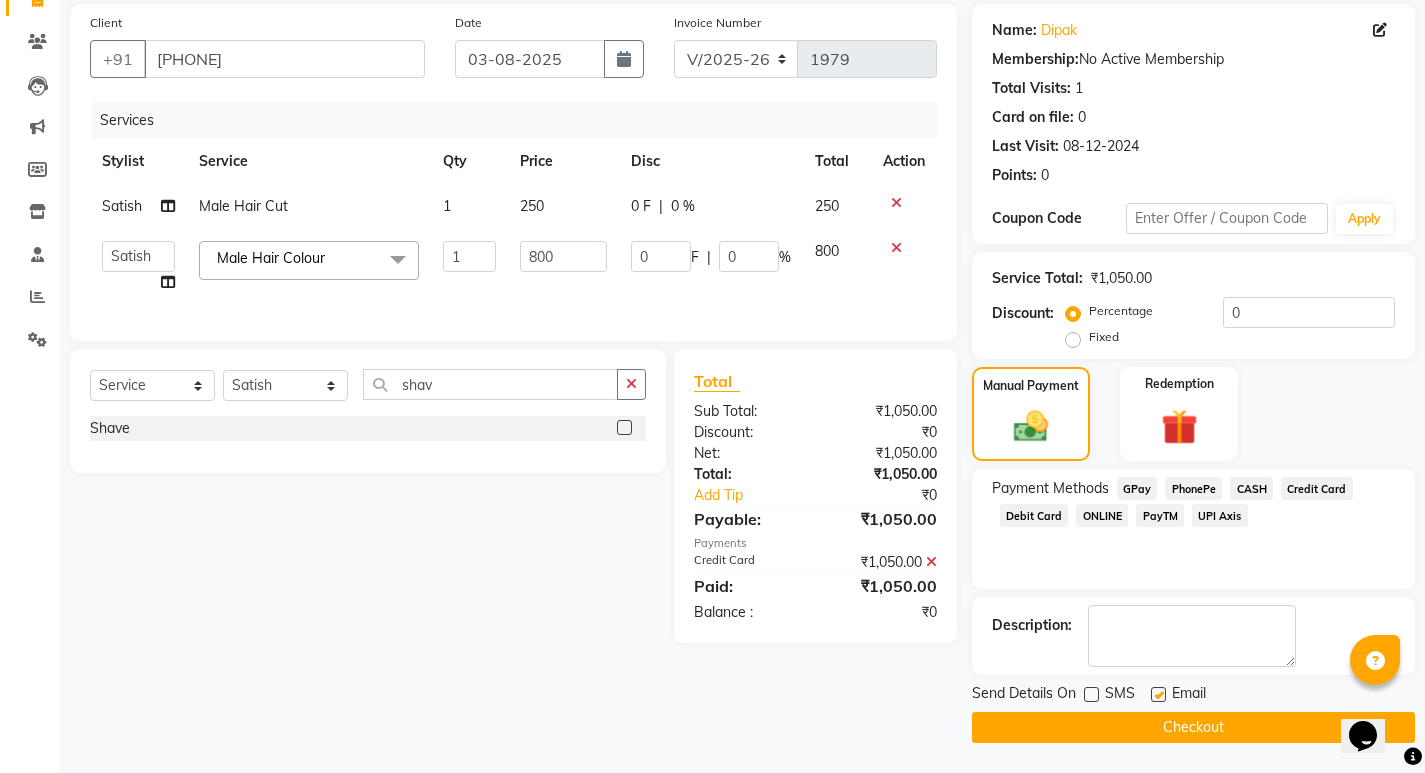 click 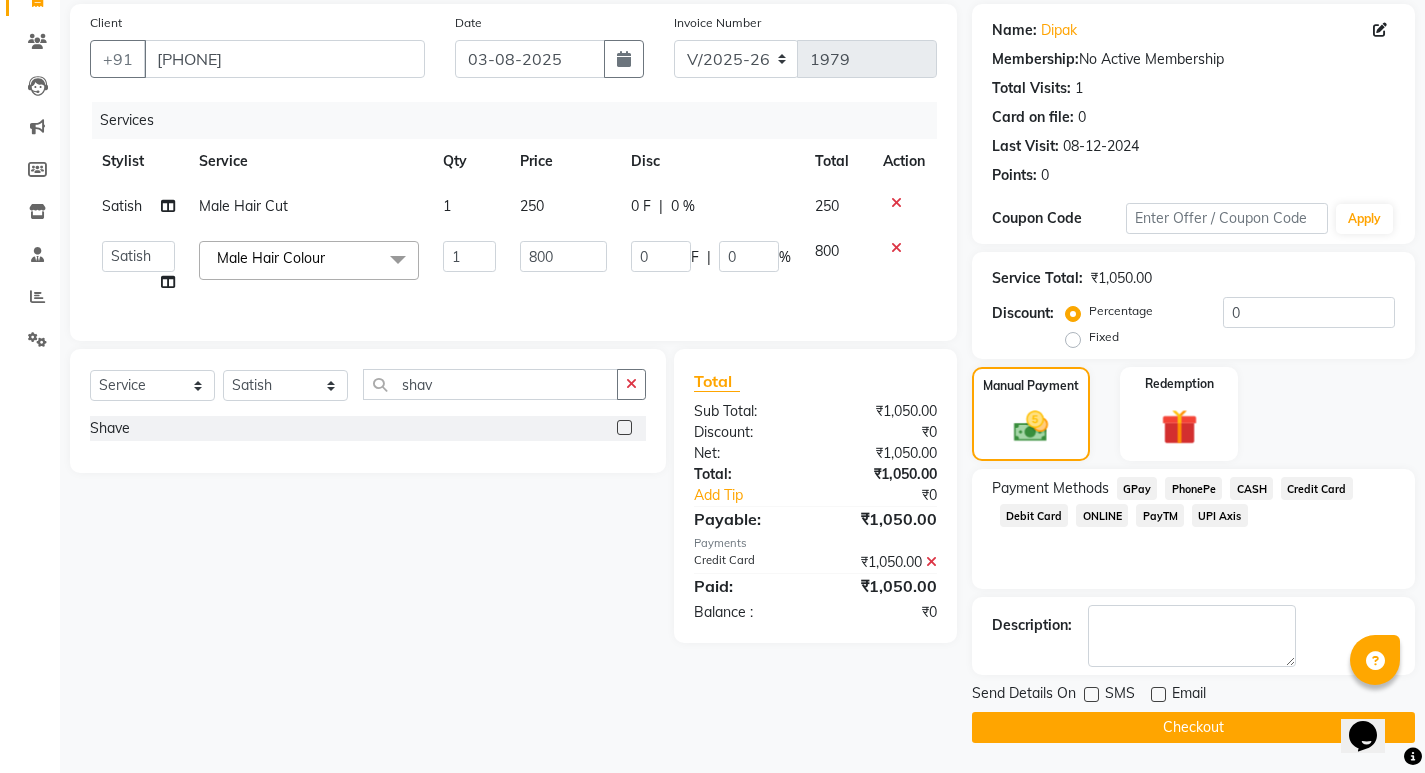 click on "Satish" 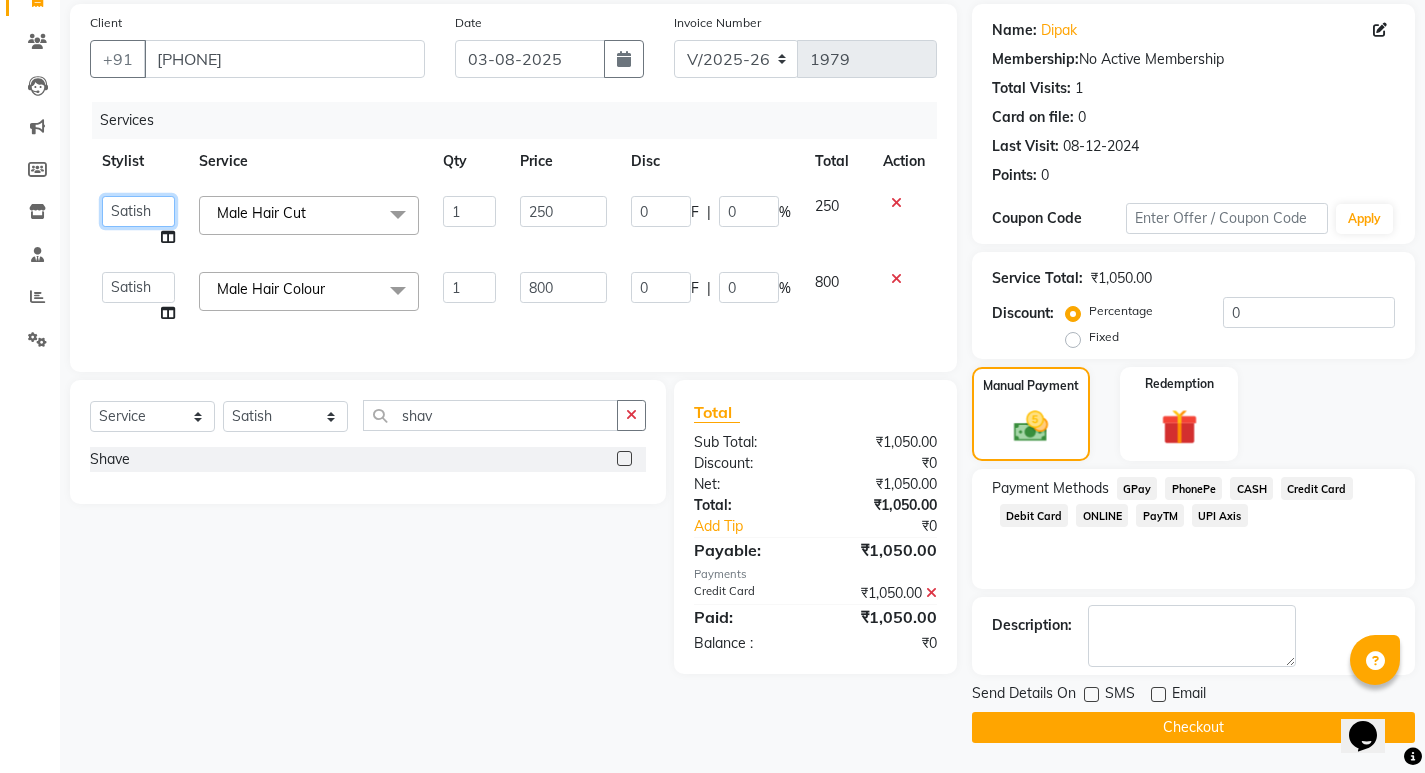 drag, startPoint x: 109, startPoint y: 201, endPoint x: 130, endPoint y: 224, distance: 31.144823 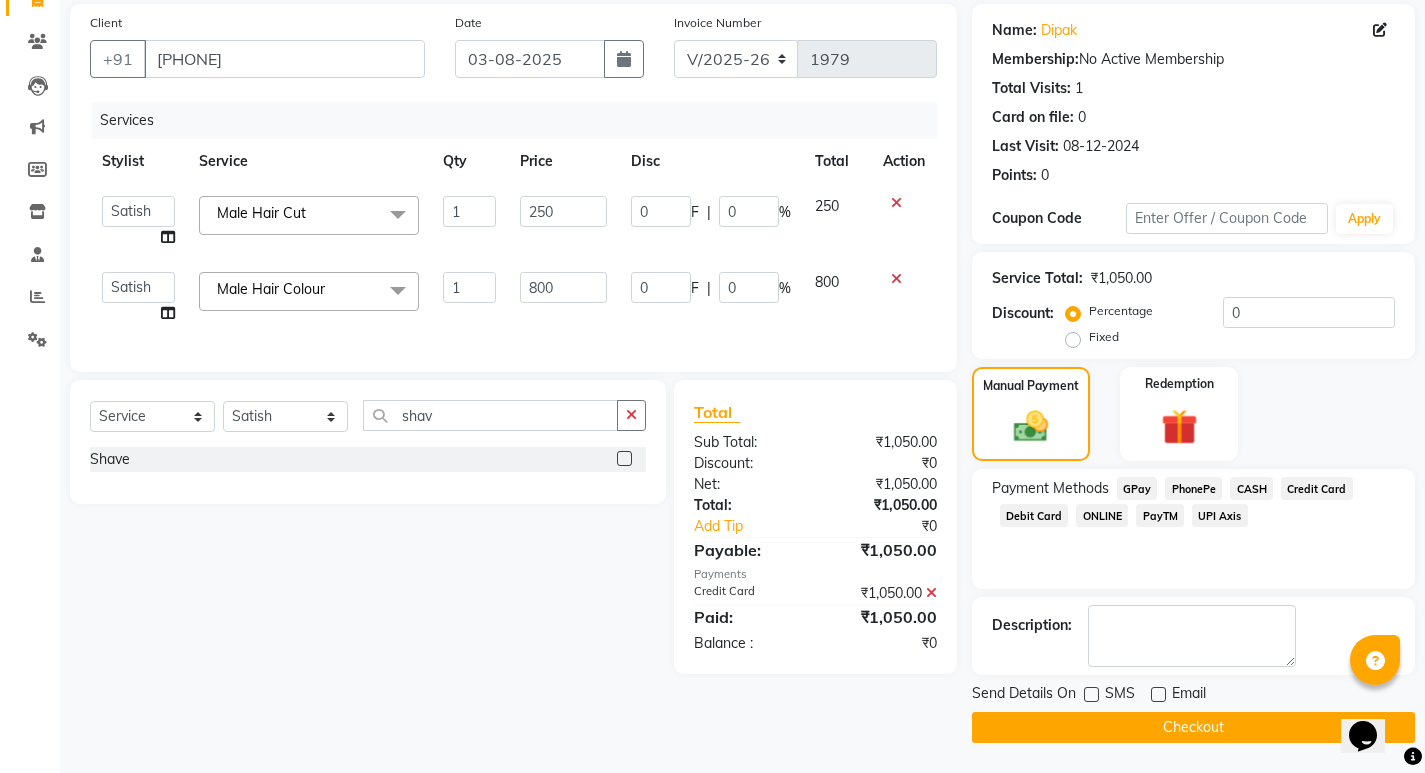 select on "[PHONE]" 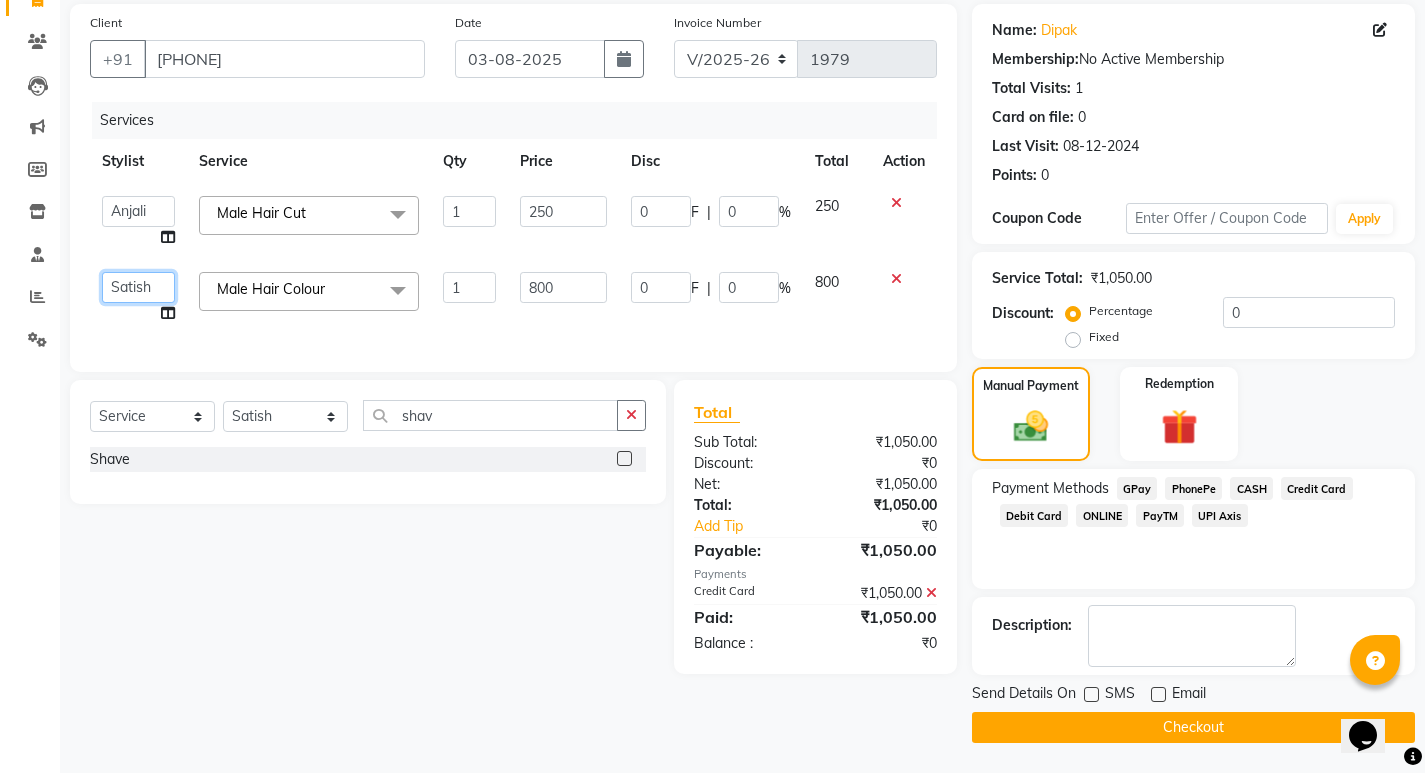 click on "[FIRST]   [FIRST] [LAST]   [FIRST] [LAST]   [FIRST] [LAST]   [FIRST] [LAST] [FIRST] [FIRST] [FIRST]" 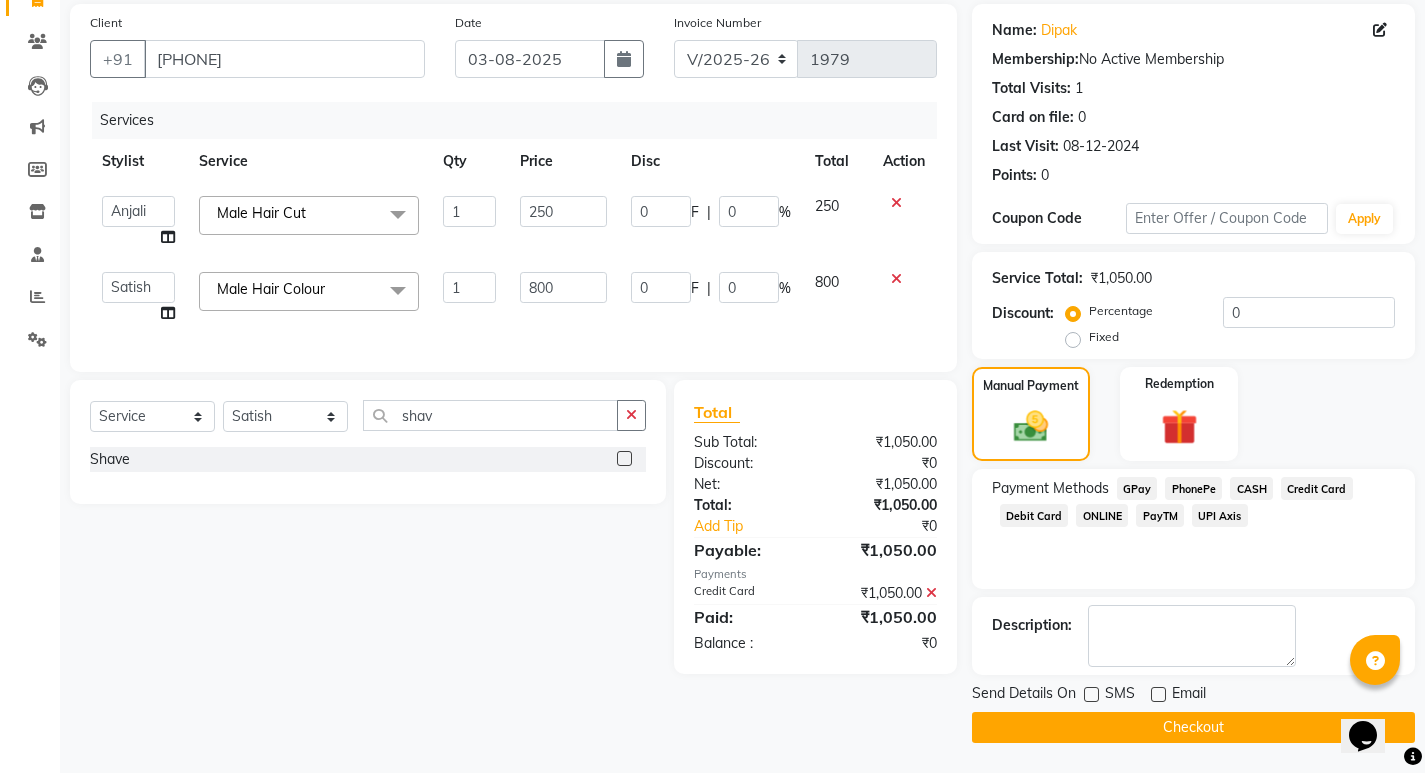 select on "[PHONE]" 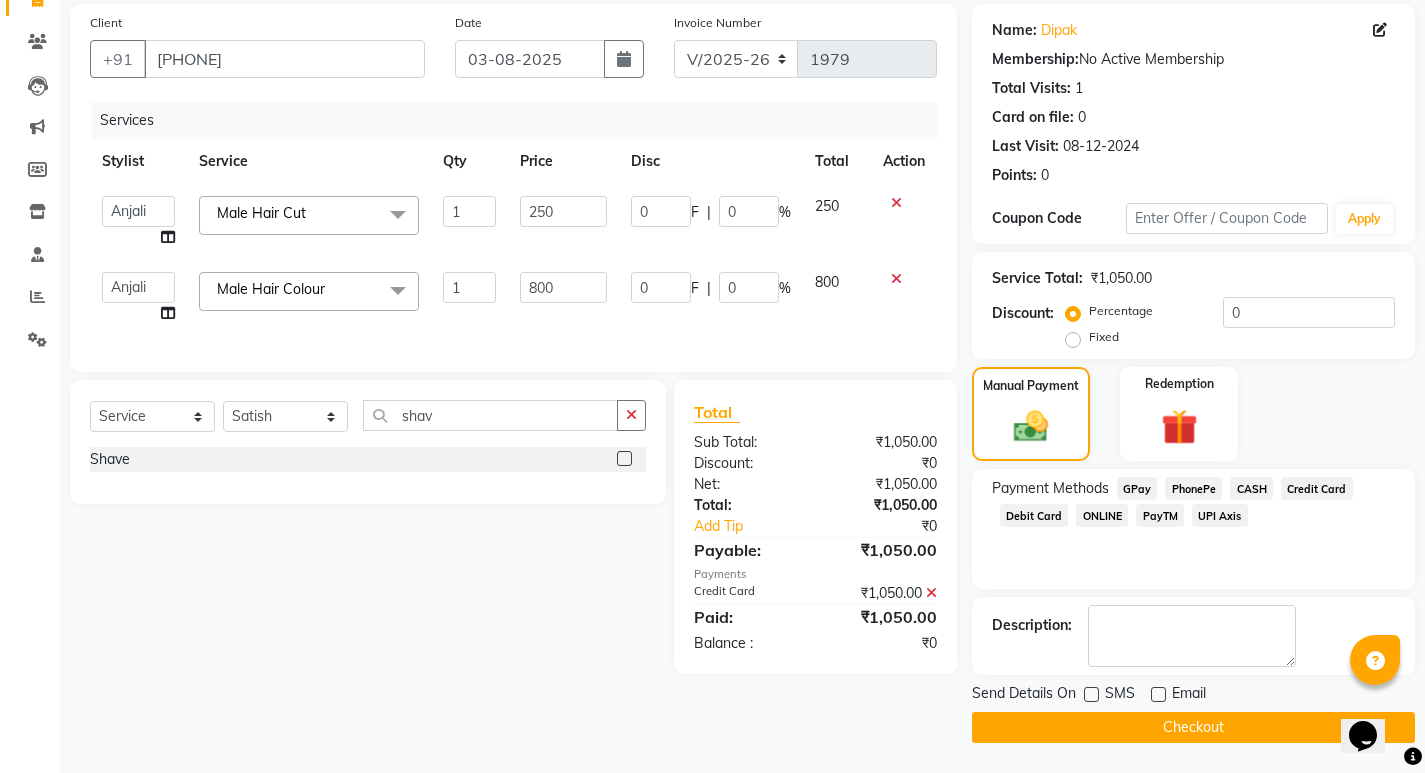 drag, startPoint x: 1041, startPoint y: 729, endPoint x: 1055, endPoint y: 720, distance: 16.643316 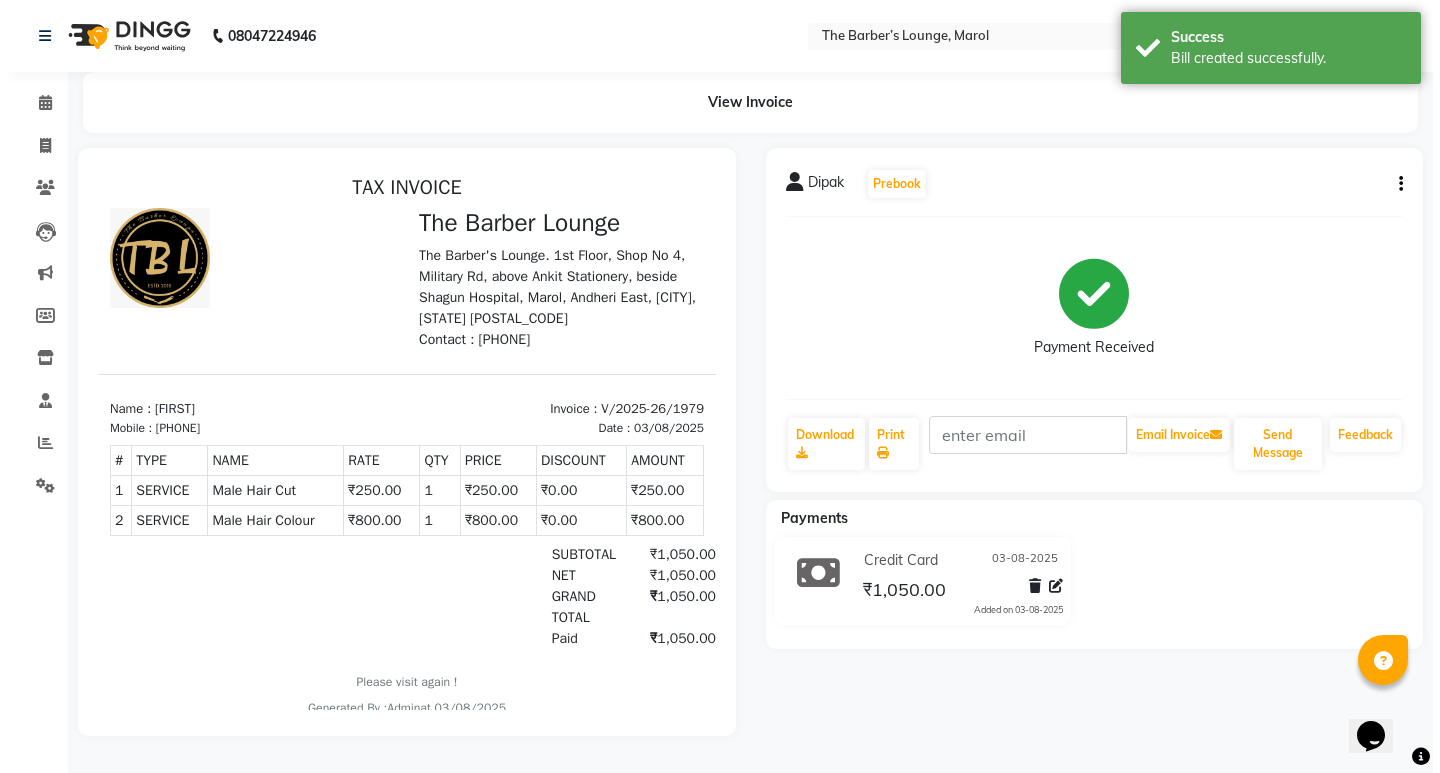 scroll, scrollTop: 0, scrollLeft: 0, axis: both 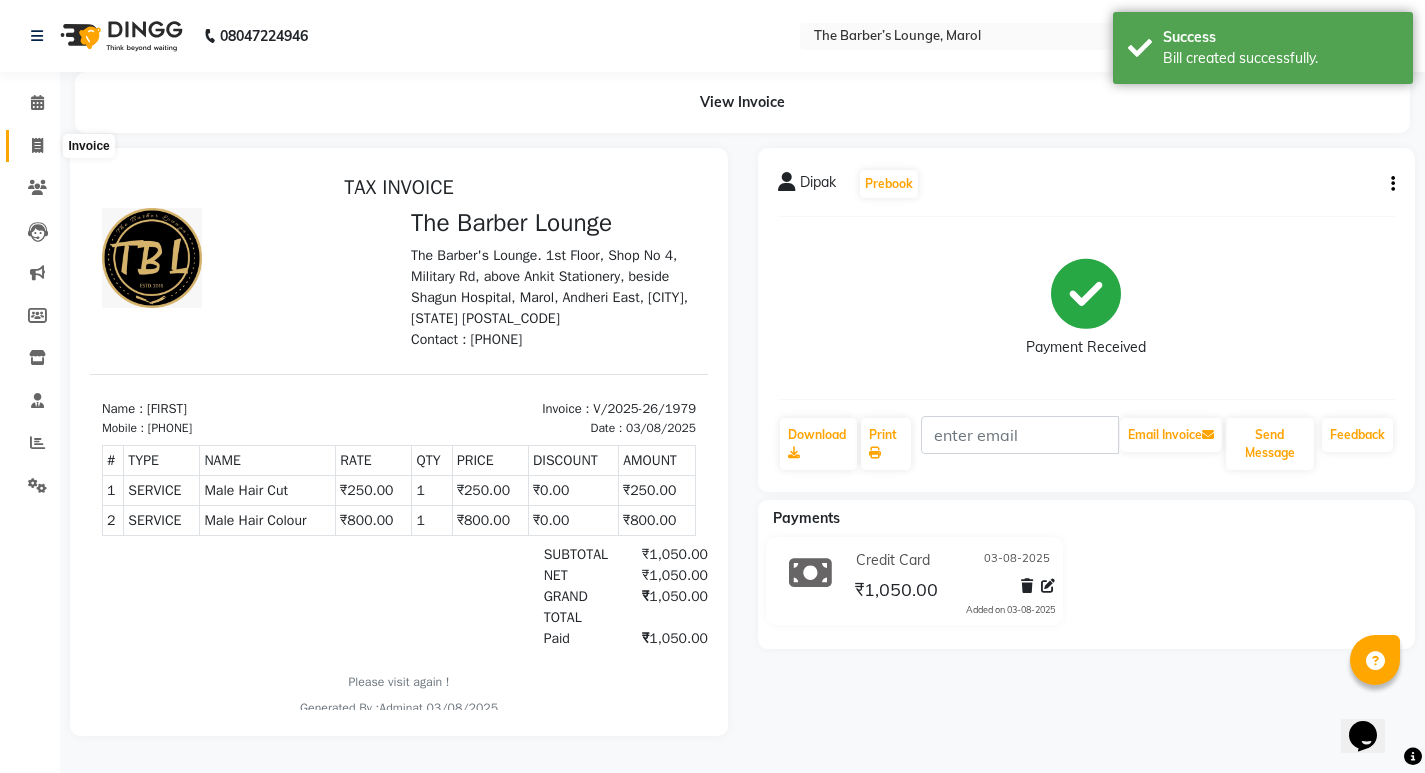 click 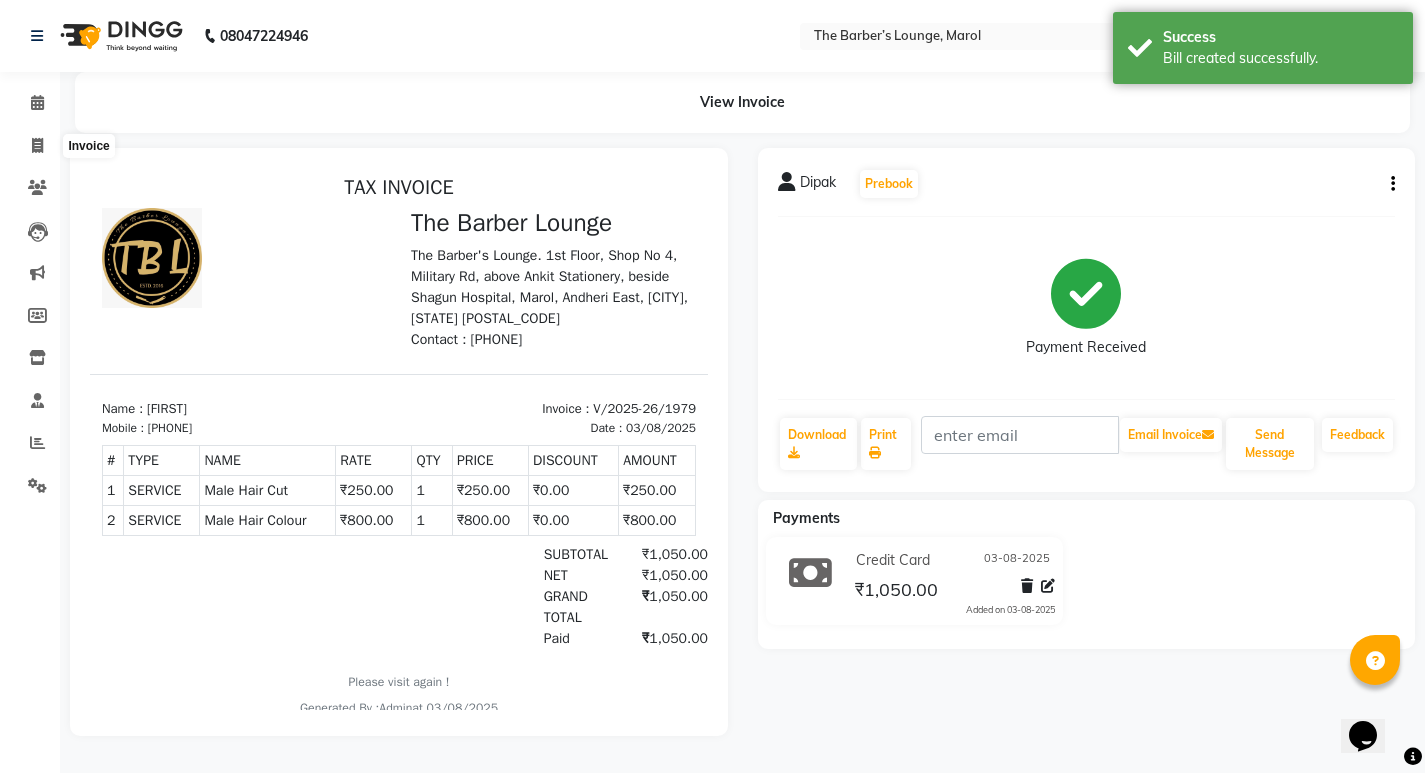 select on "7188" 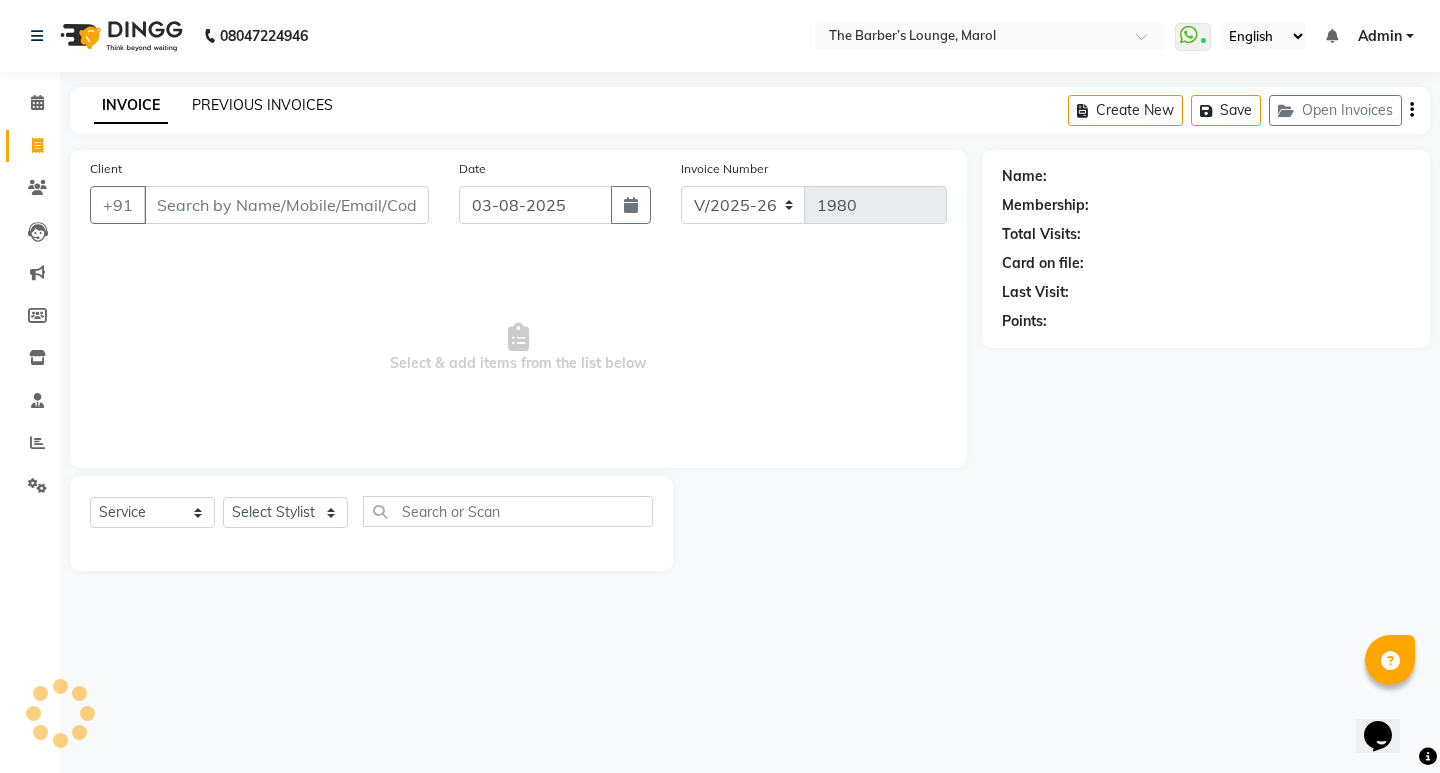 click on "PREVIOUS INVOICES" 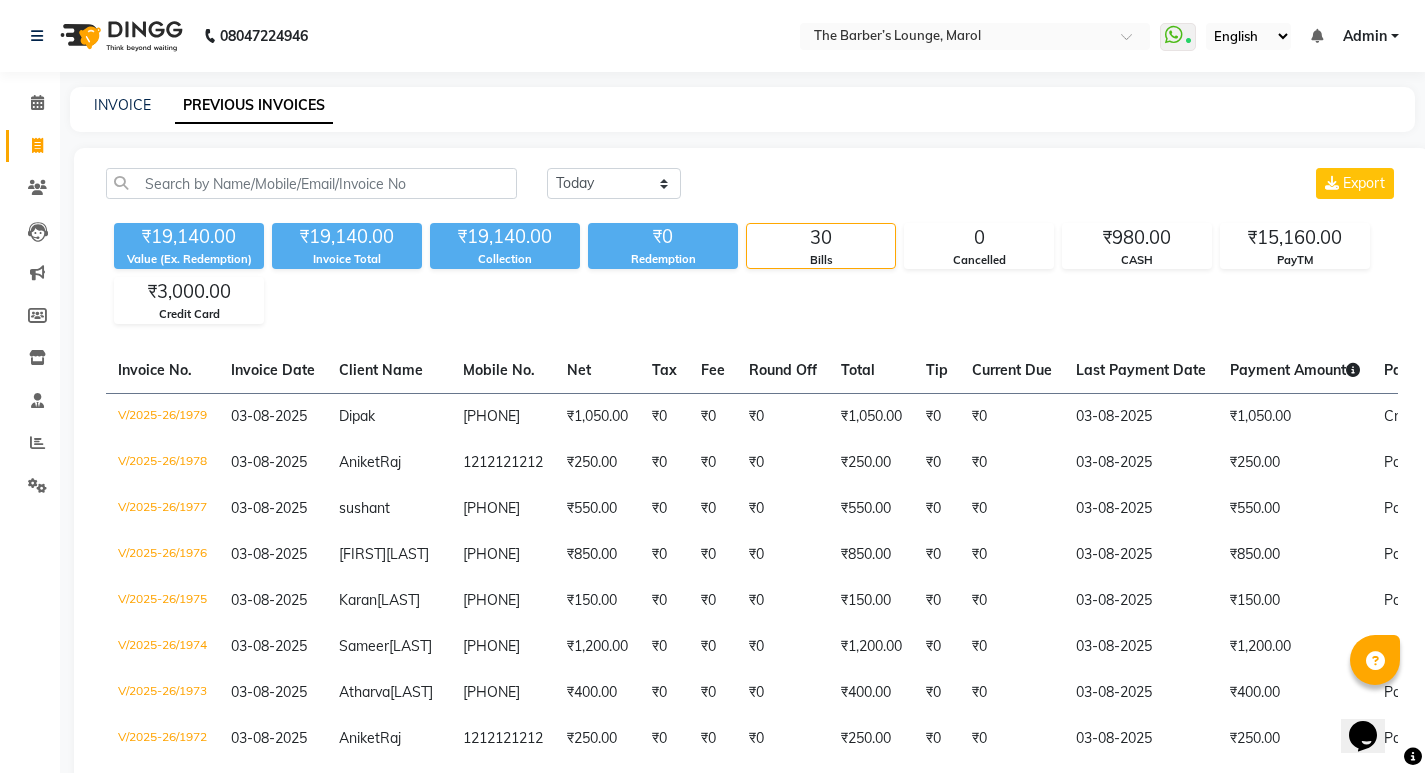 click on "Today Yesterday Custom Range Export ₹19,140.00 Value (Ex. Redemption) ₹19,140.00 Invoice Total  ₹19,140.00 Collection ₹0 Redemption 30 Bills 0 Cancelled ₹980.00 CASH ₹15,160.00 PayTM ₹3,000.00 Credit Card  Invoice No.   Invoice Date   Client Name   Mobile No.   Net   Tax   Fee   Round Off   Total   Tip   Current Due   Last Payment Date   Payment Amount   Payment Methods   Cancel Reason   Status   V/2025-26/1979  03-08-2025 [FIRST]   [PHONE] ₹1,050.00 ₹0  ₹0  ₹0 ₹1,050.00 ₹0 ₹0 03-08-2025 ₹1,050.00  Credit Card - PAID  V/2025-26/1978  03-08-2025 [FIRST]  [LAST] [PHONE] ₹250.00 ₹0  ₹0  ₹0 ₹250.00 ₹0 ₹0 03-08-2025 ₹250.00  PayTM - PAID  V/2025-26/1977  03-08-2025 [FIRST]   [PHONE] ₹550.00 ₹0  ₹0  ₹0 ₹550.00 ₹0 ₹0 03-08-2025 ₹550.00  PayTM - PAID  V/2025-26/1976  03-08-2025 [FIRST]  [LAST] [PHONE] ₹850.00 ₹0  ₹0  ₹0 ₹850.00 ₹0 ₹0 03-08-2025 ₹850.00  PayTM - PAID  V/2025-26/1975  03-08-2025 [FIRST]  [LAST] [PHONE] ₹150.00 - -" 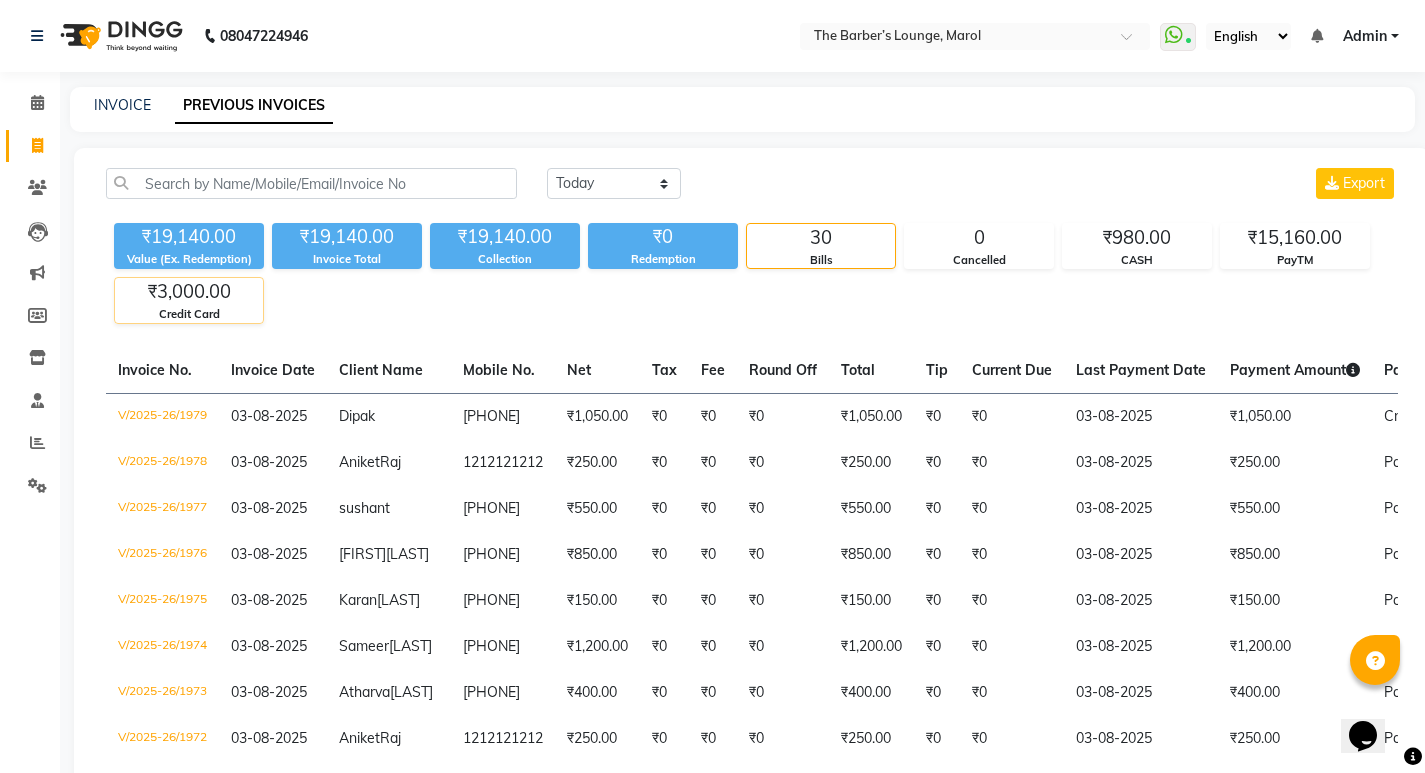 click on "₹3,000.00" 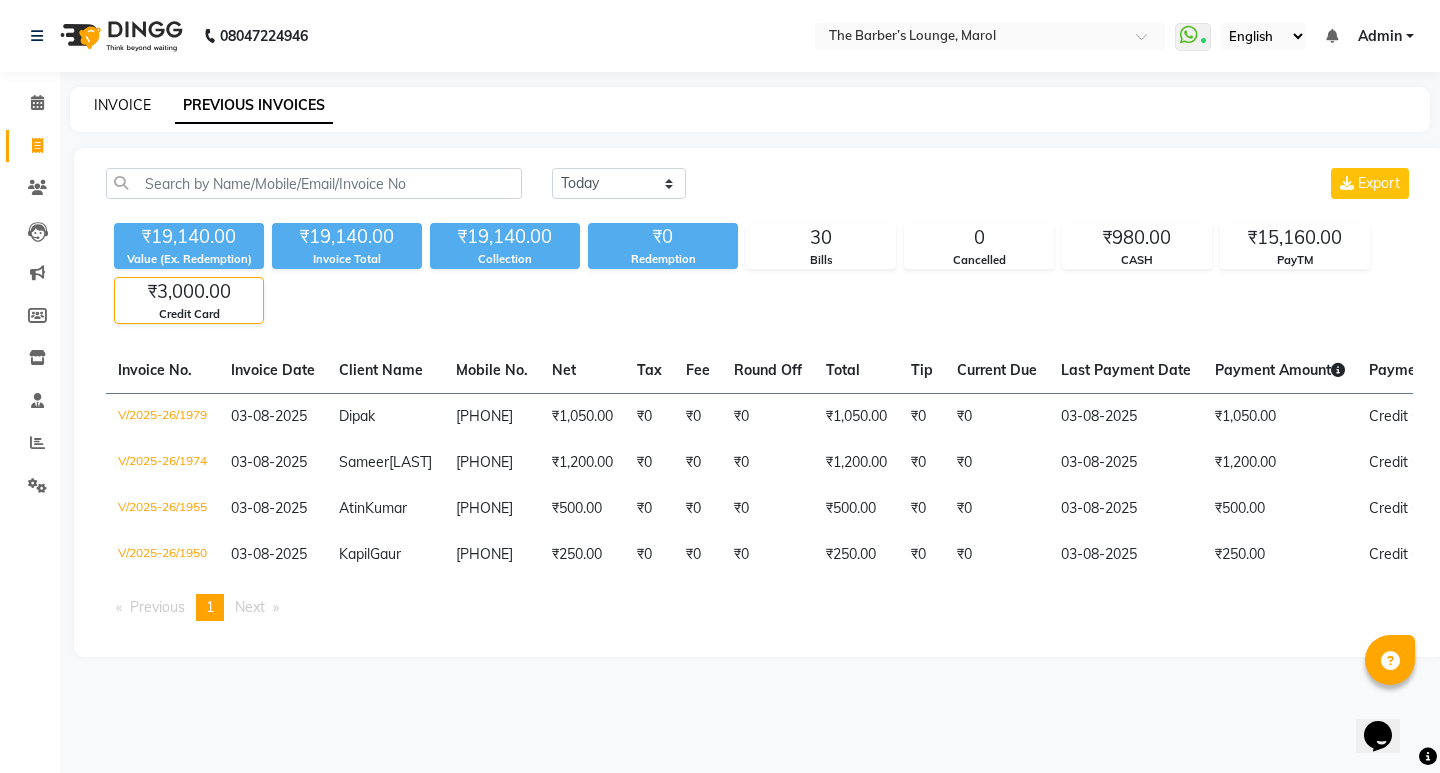 click on "INVOICE" 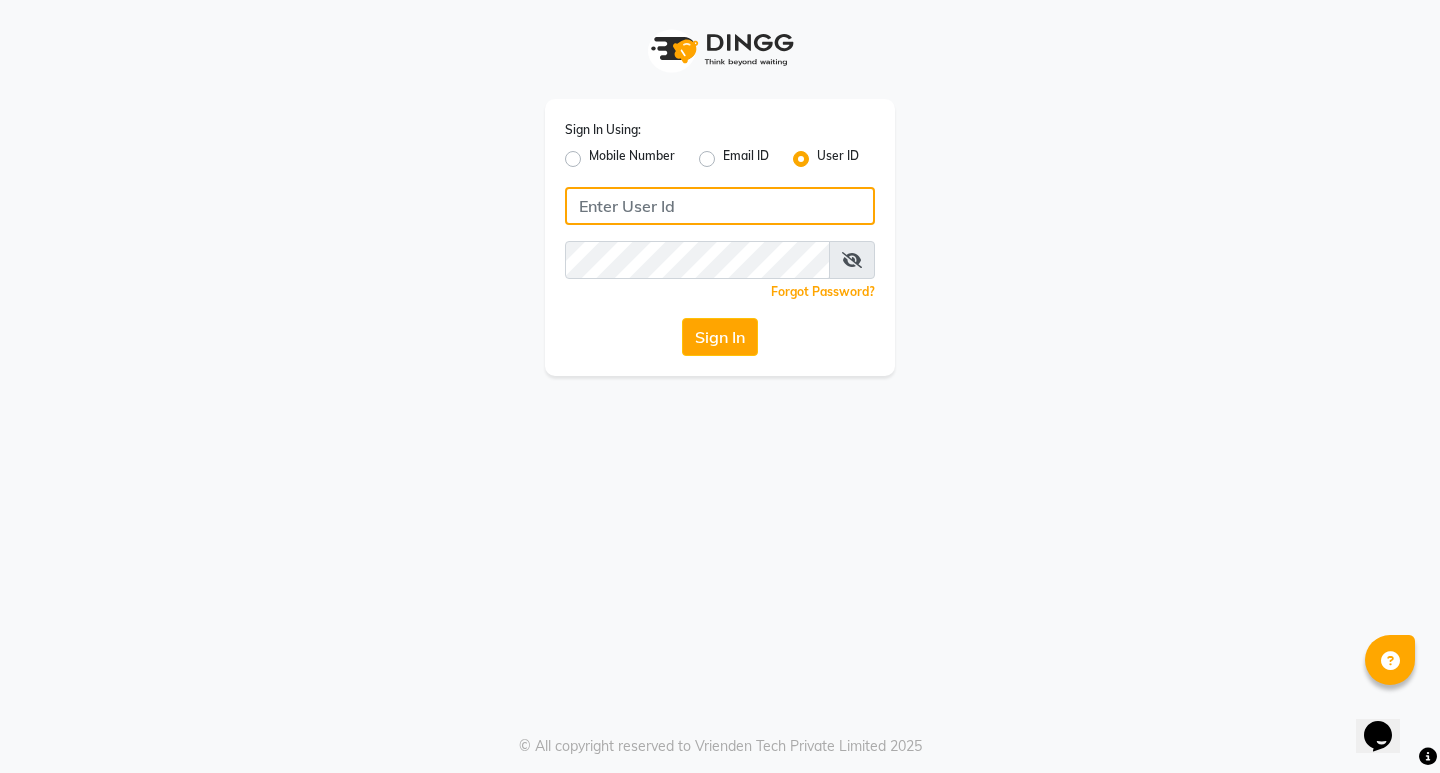 type on "[FIRST]" 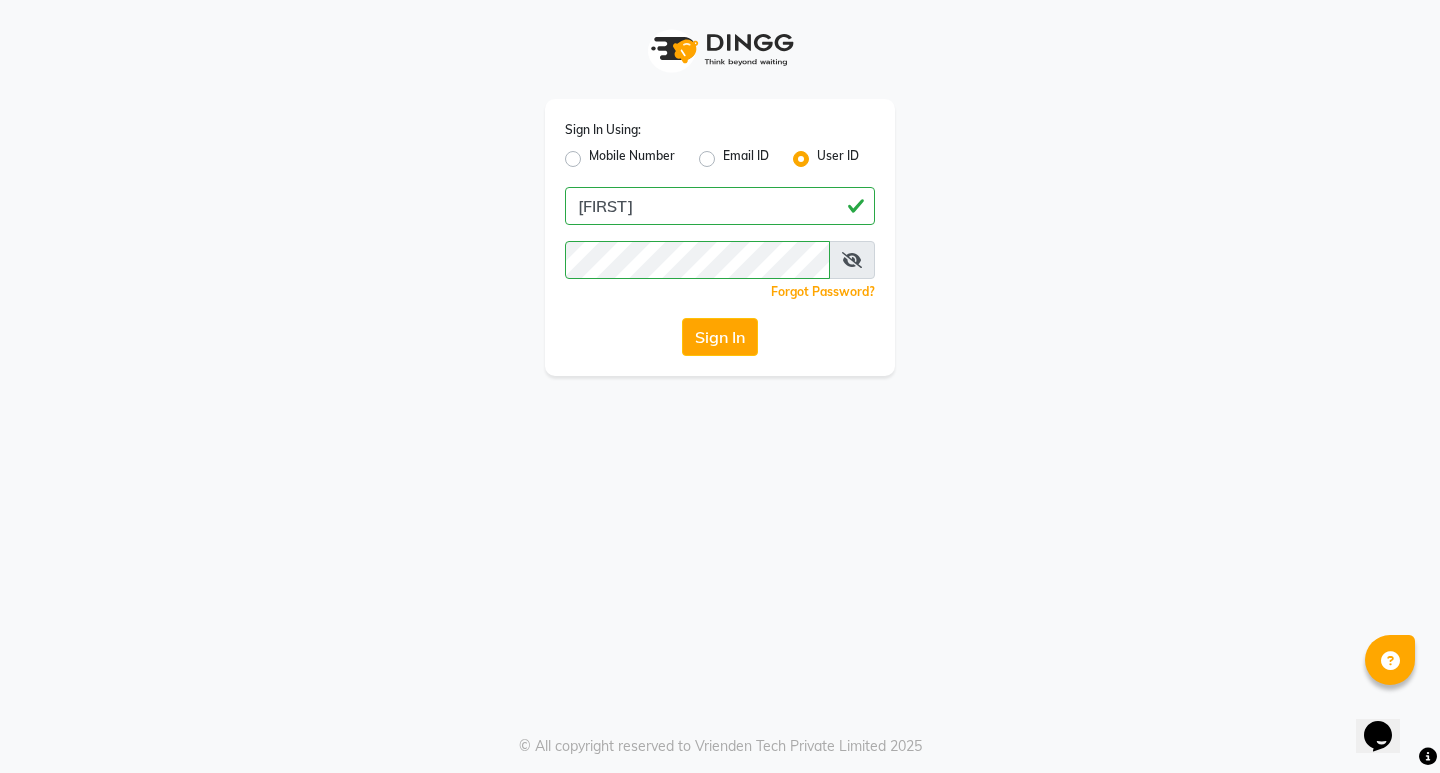 click on "Mobile Number" 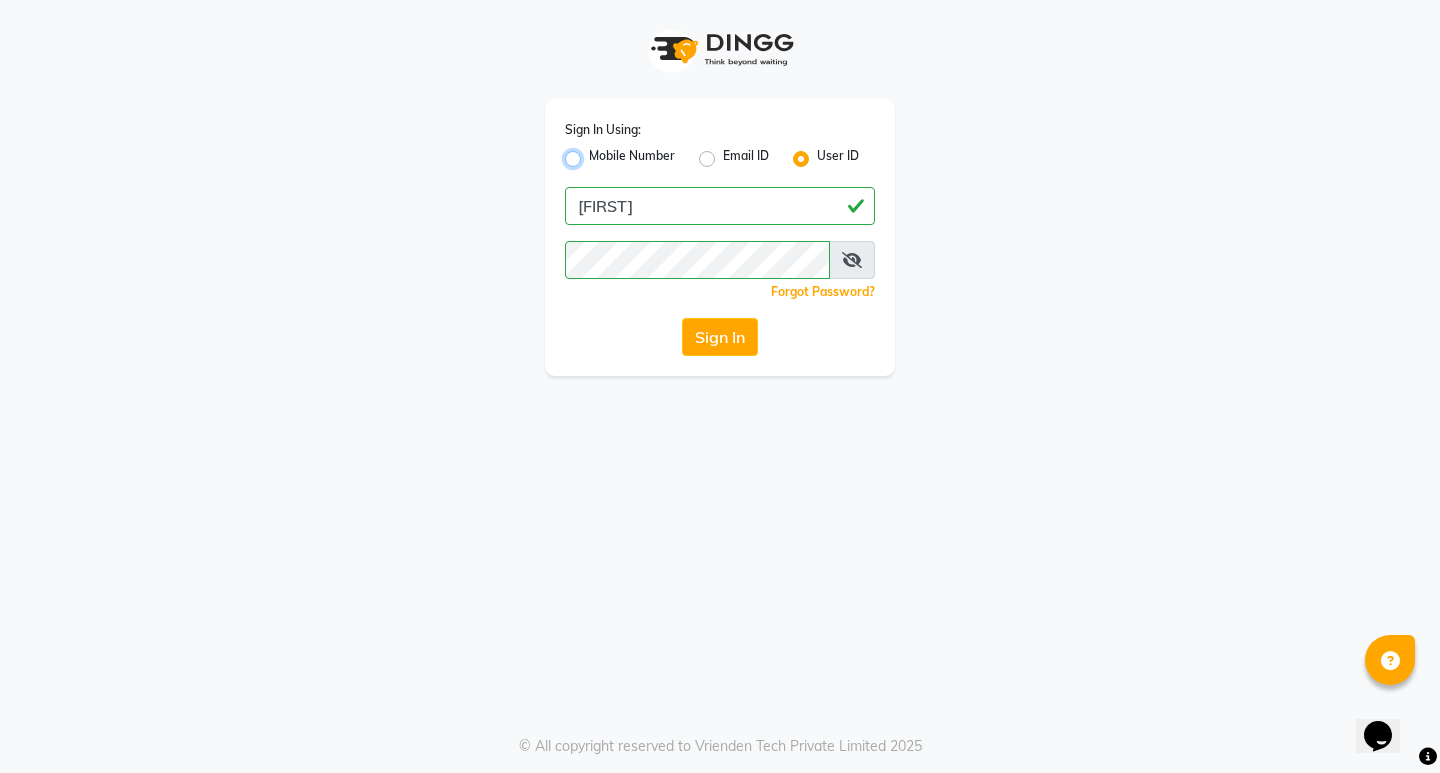 click on "Mobile Number" at bounding box center (595, 153) 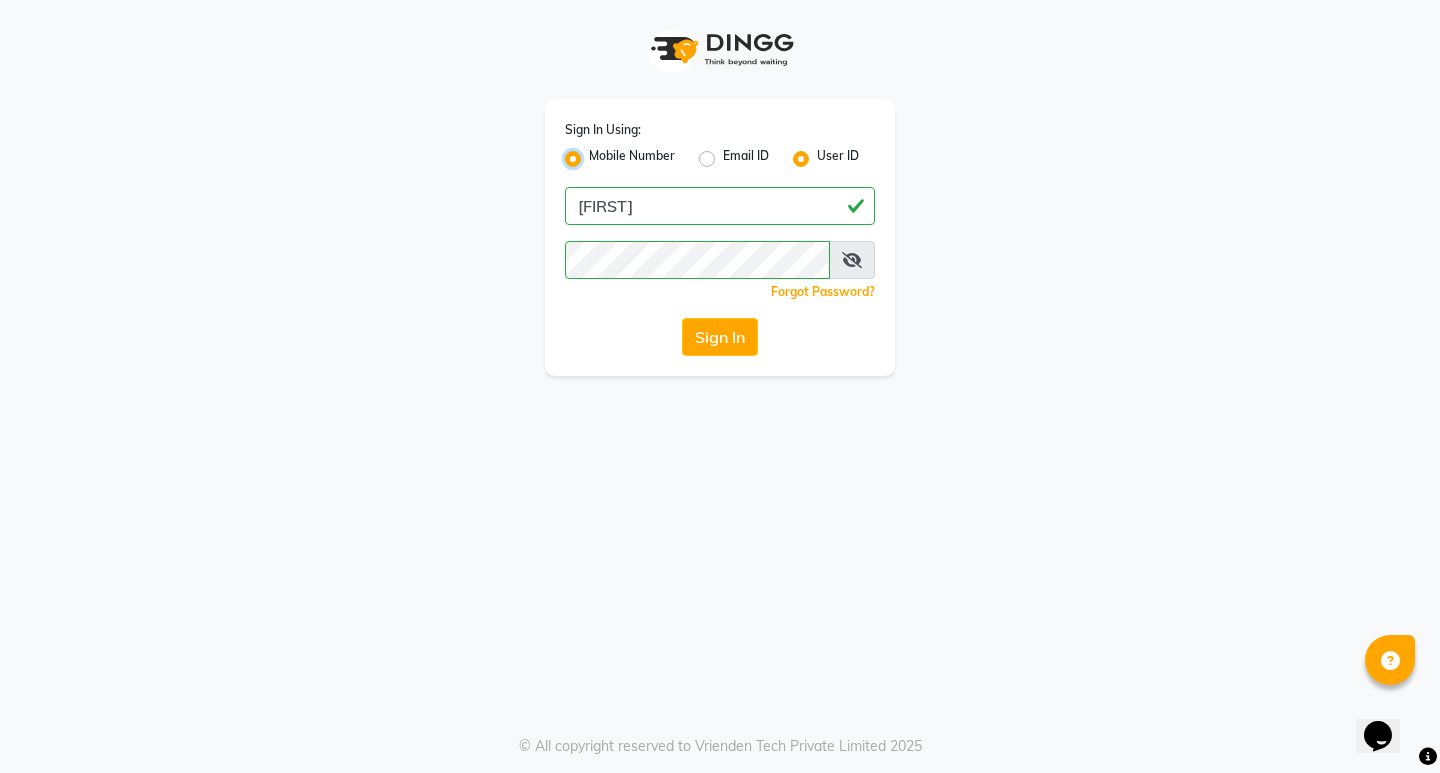 radio on "false" 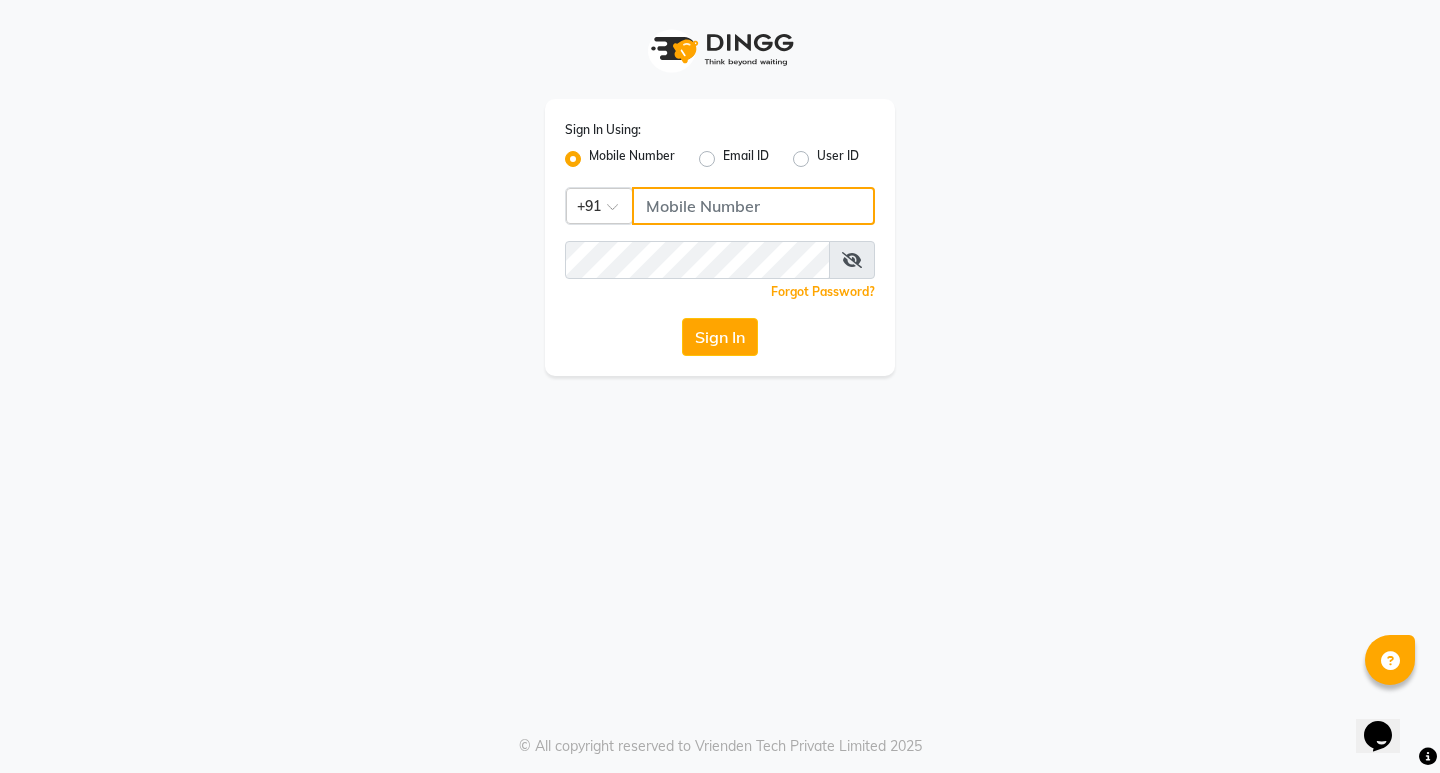 click 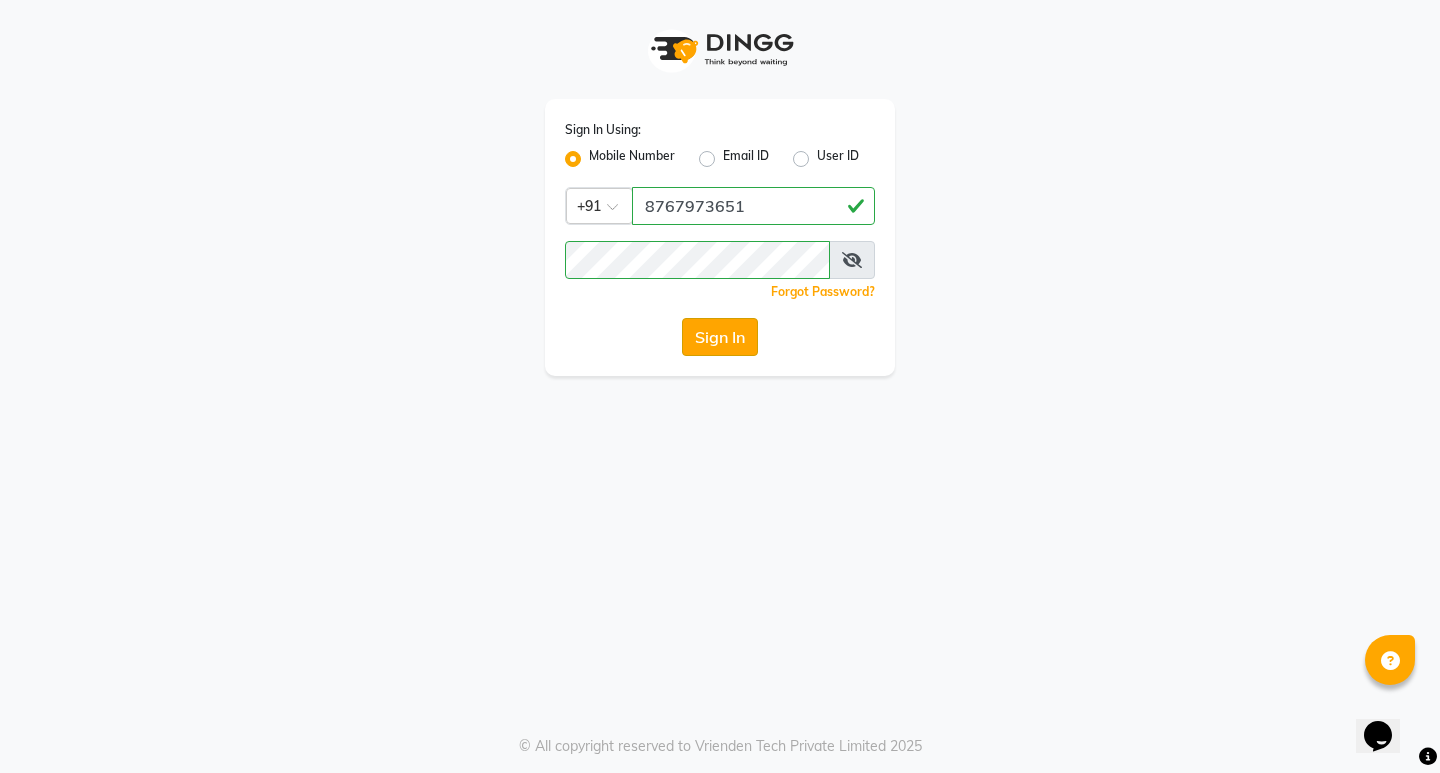click on "Sign In" 